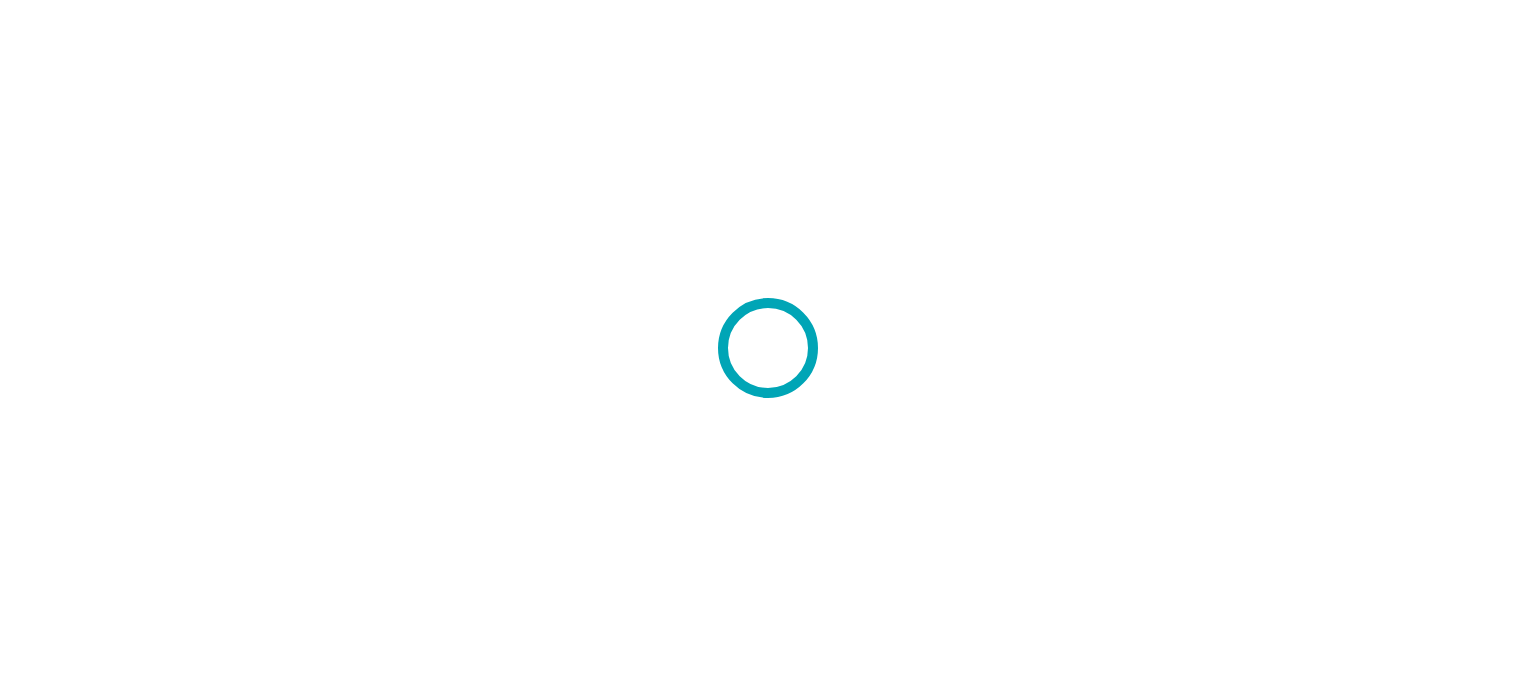 scroll, scrollTop: 0, scrollLeft: 0, axis: both 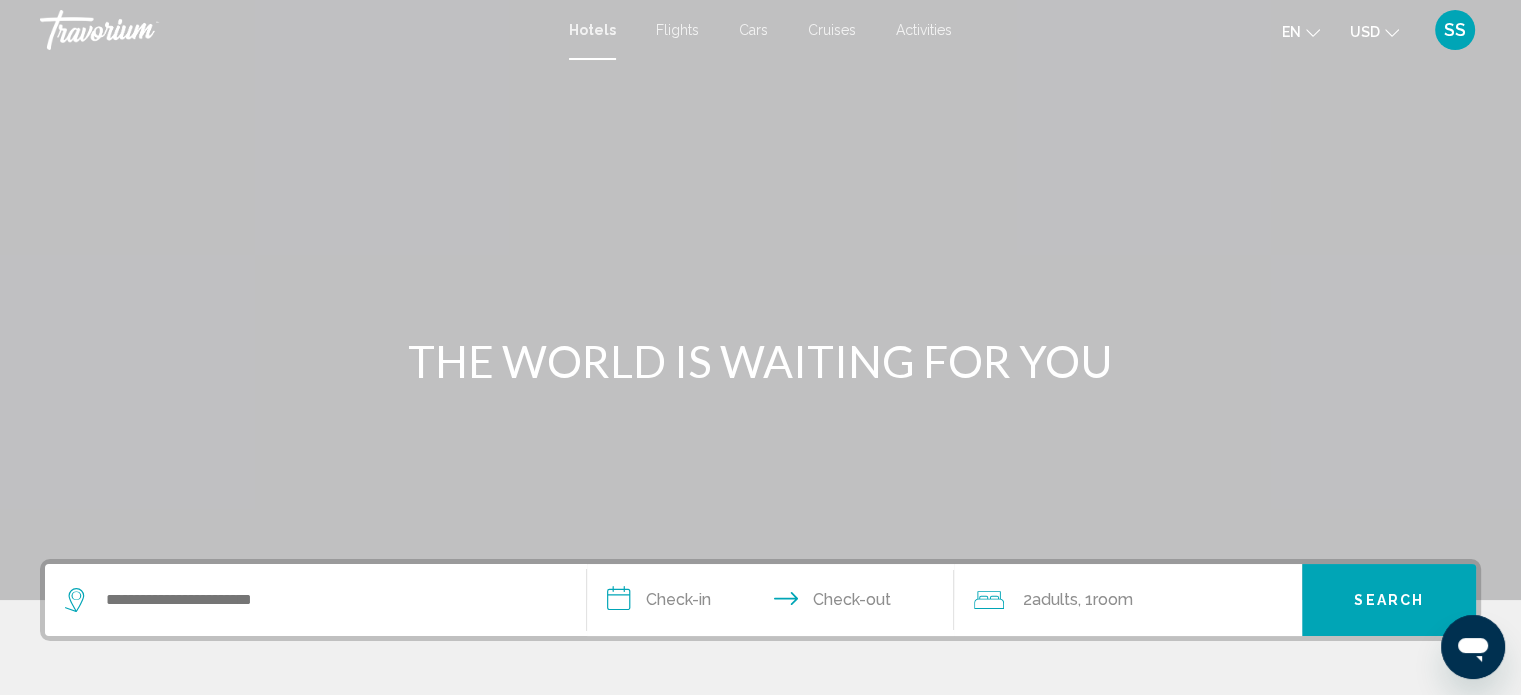 click on "Cruises" at bounding box center [832, 30] 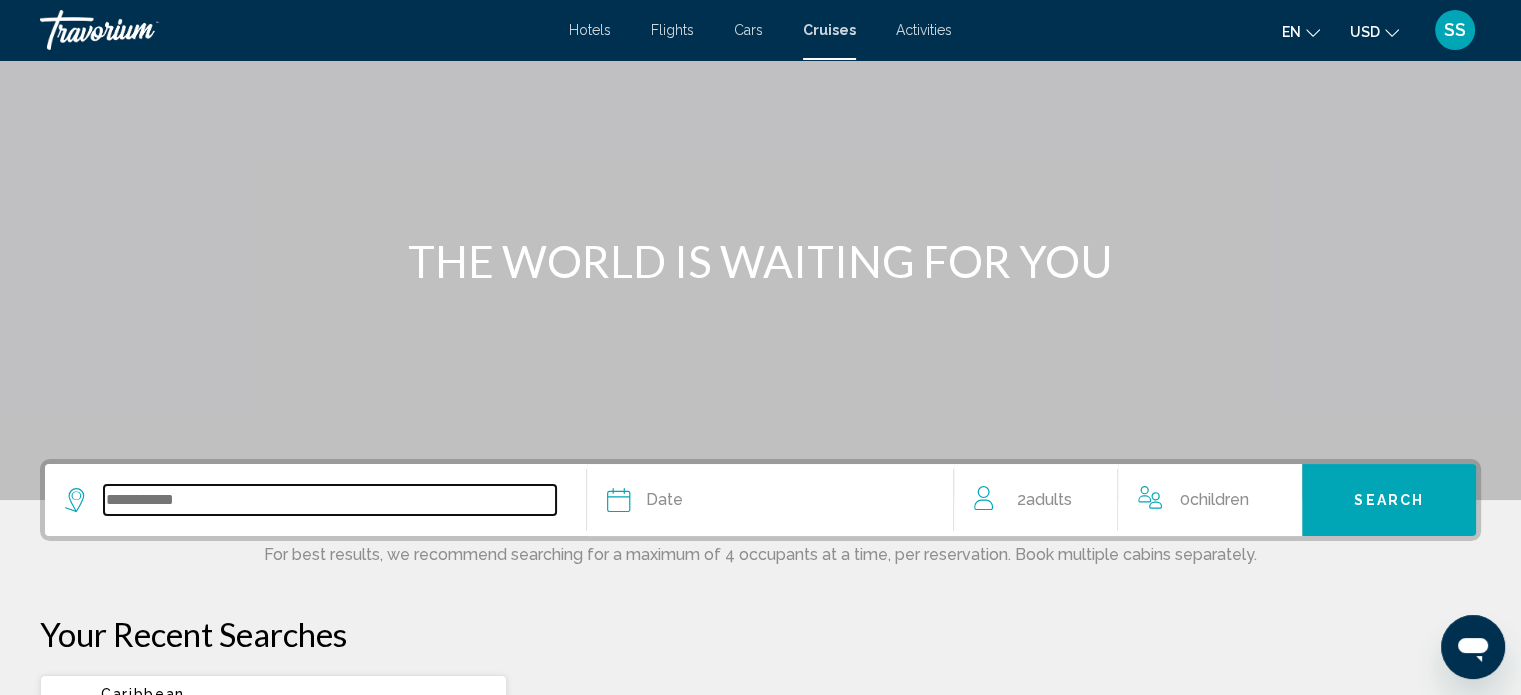 click at bounding box center [330, 500] 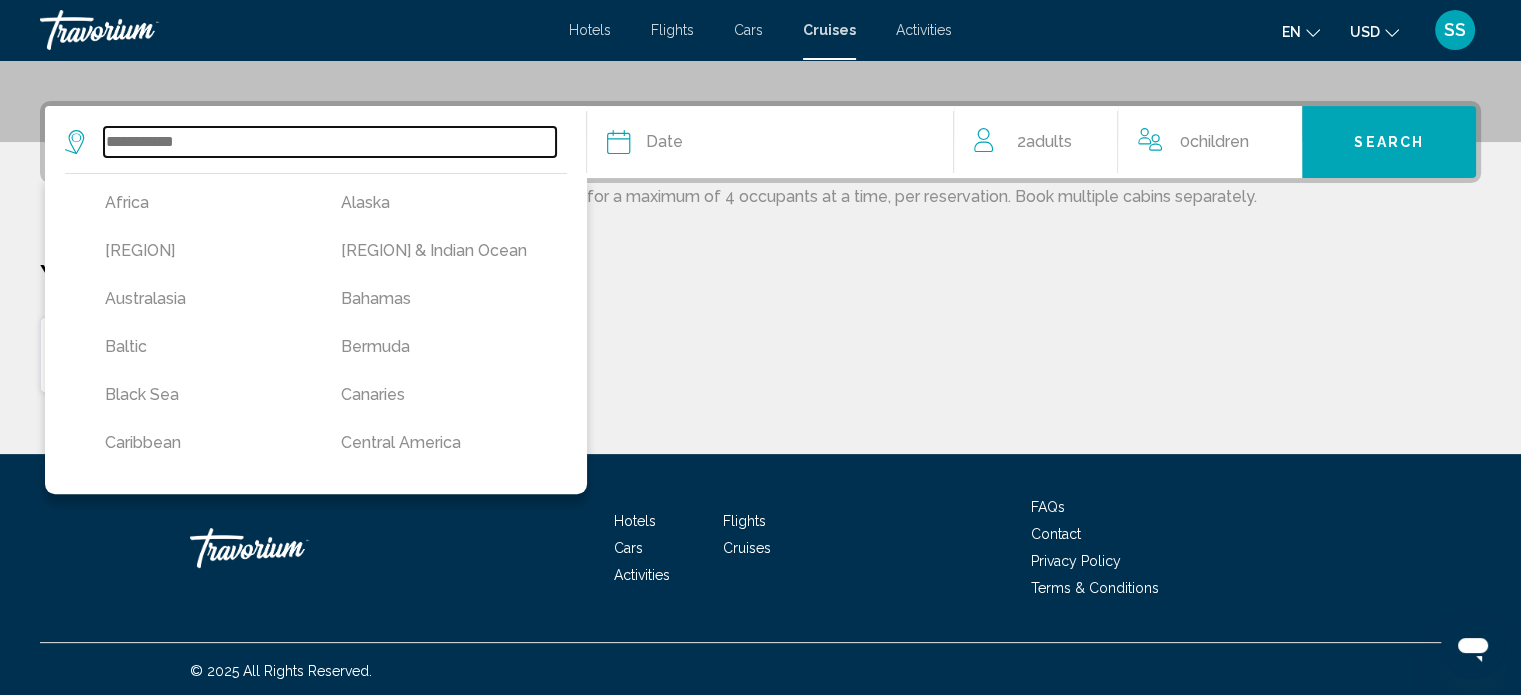 scroll, scrollTop: 460, scrollLeft: 0, axis: vertical 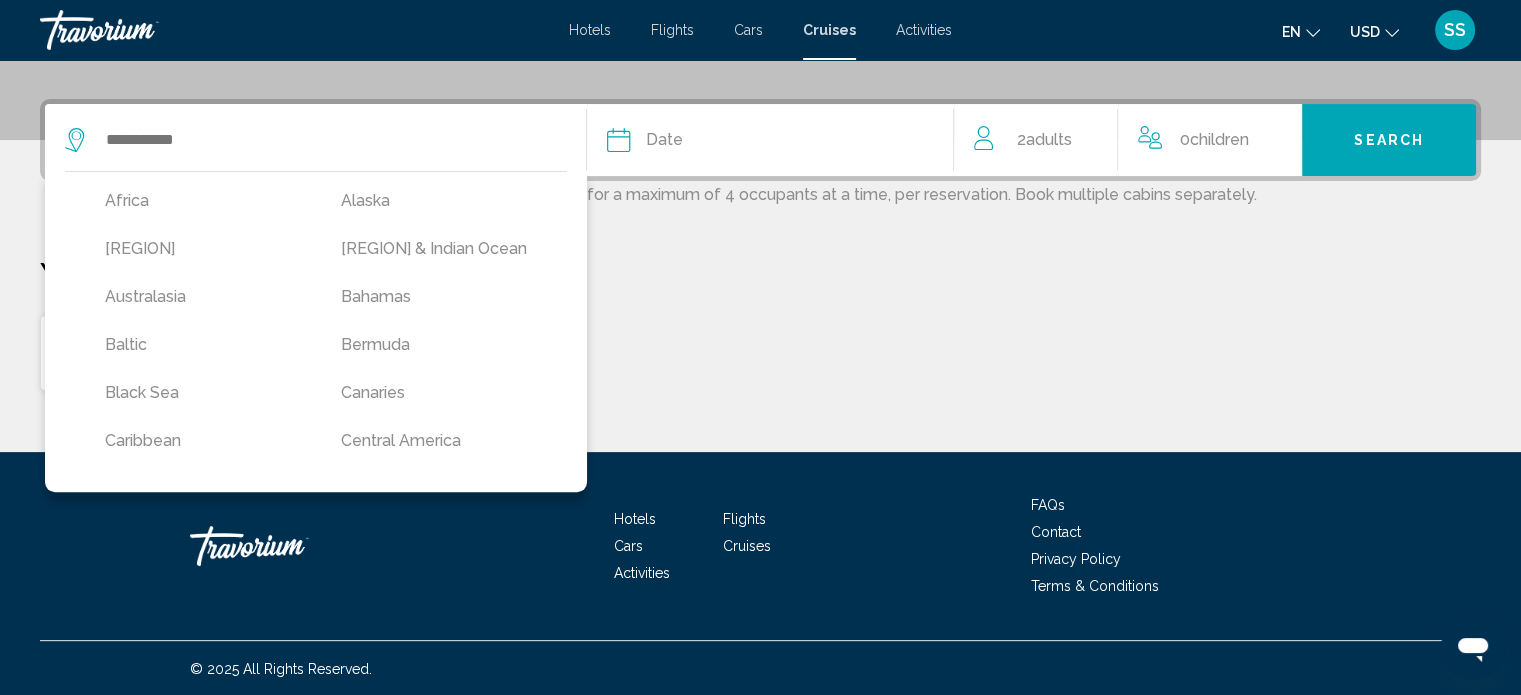 click on "Bahamas" at bounding box center (439, 297) 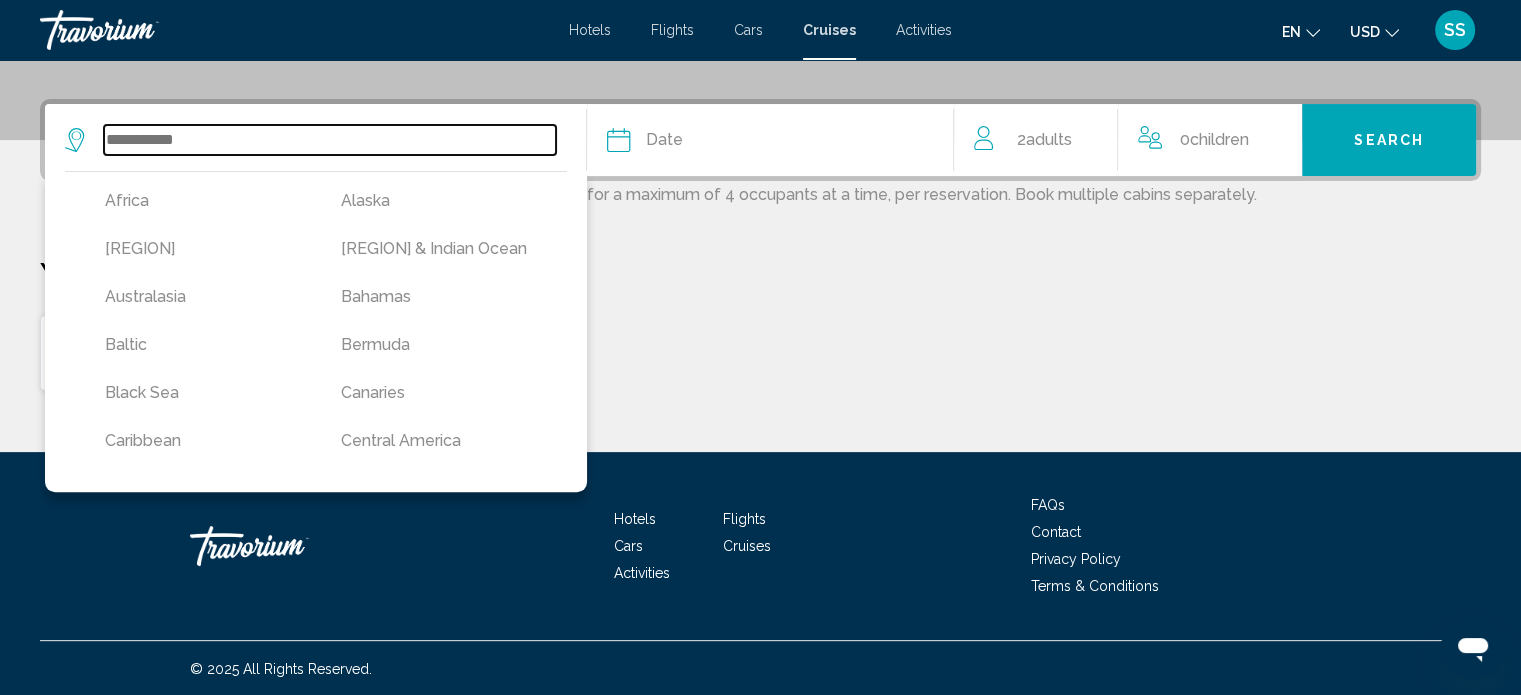 type on "*******" 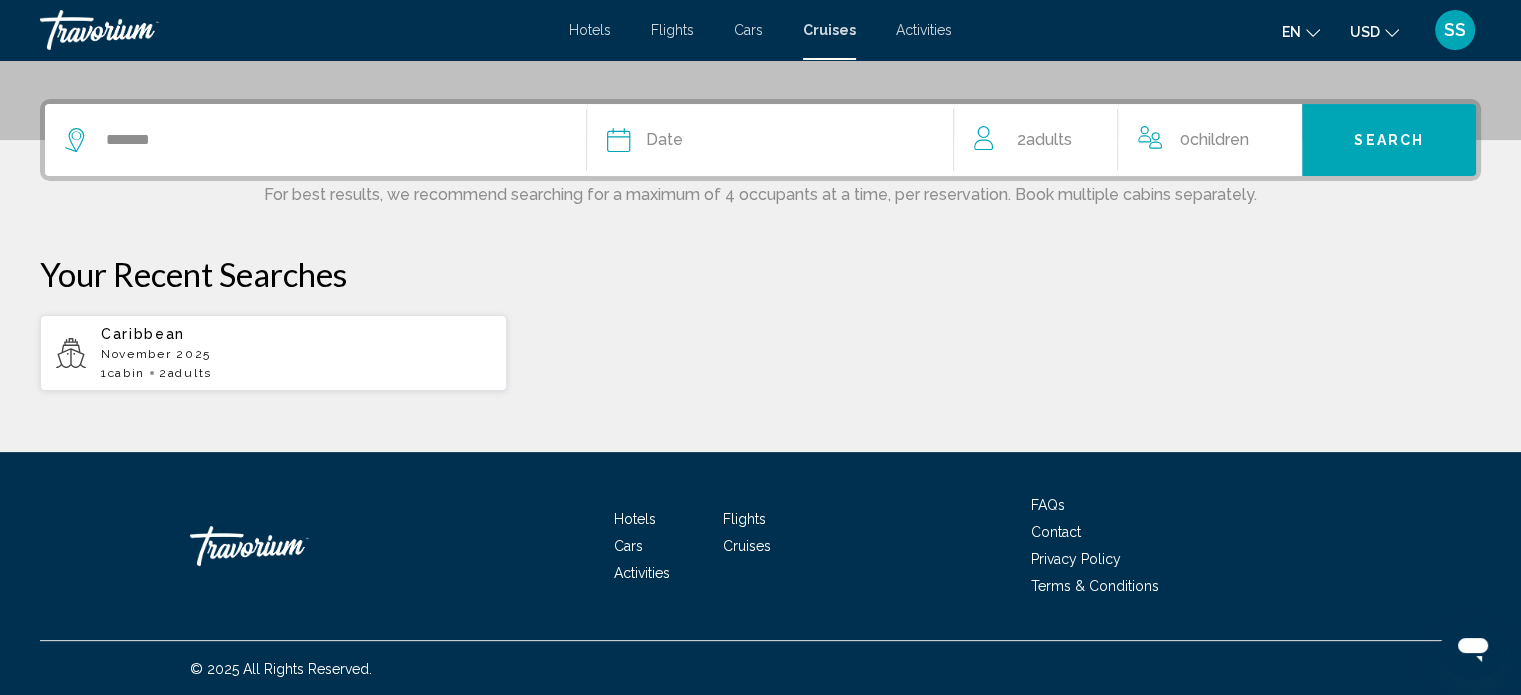 click on "Date
January February March April May June July August September October November December" 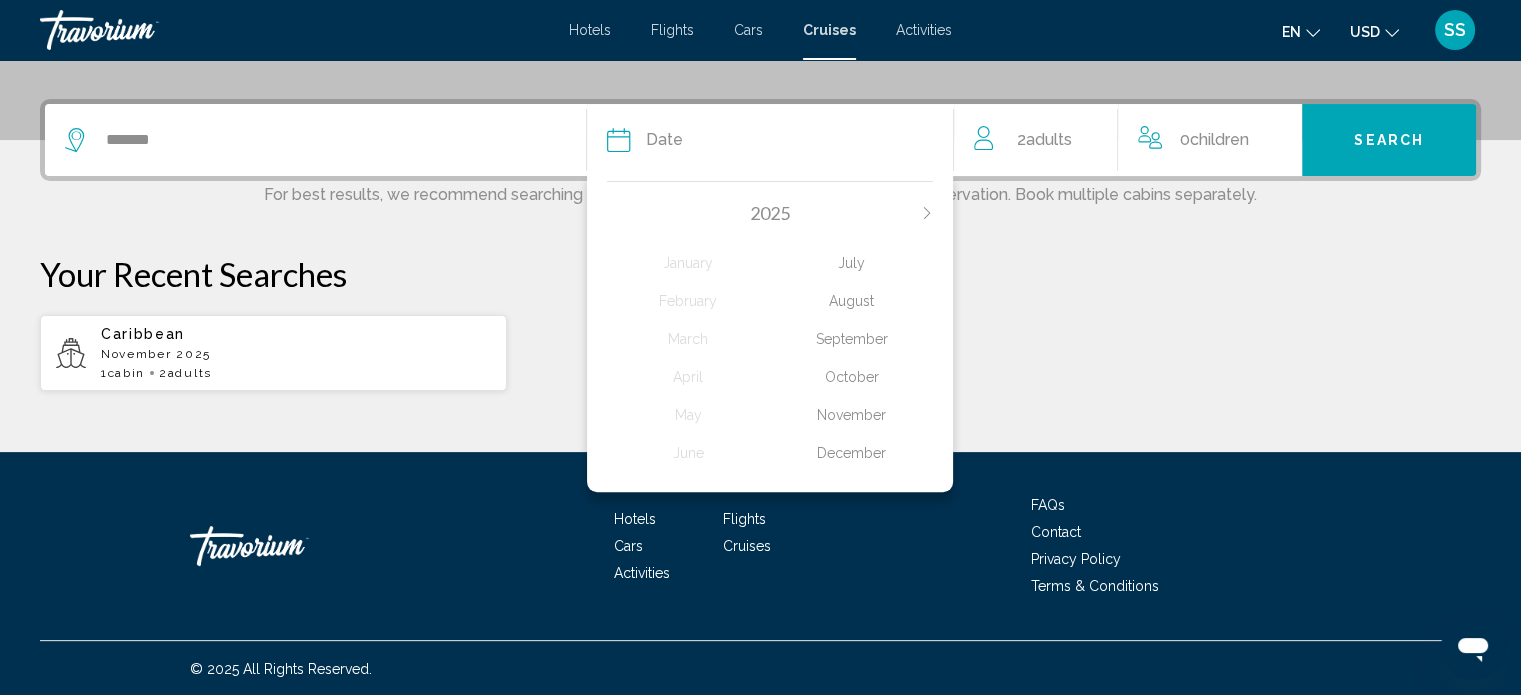 click on "[YEAR]
[MONTH] [MONTH] [MONTH] [MONTH] [MONTH] [MONTH] [MONTH] [MONTH] [MONTH] [MONTH] [MONTH] [MONTH]" 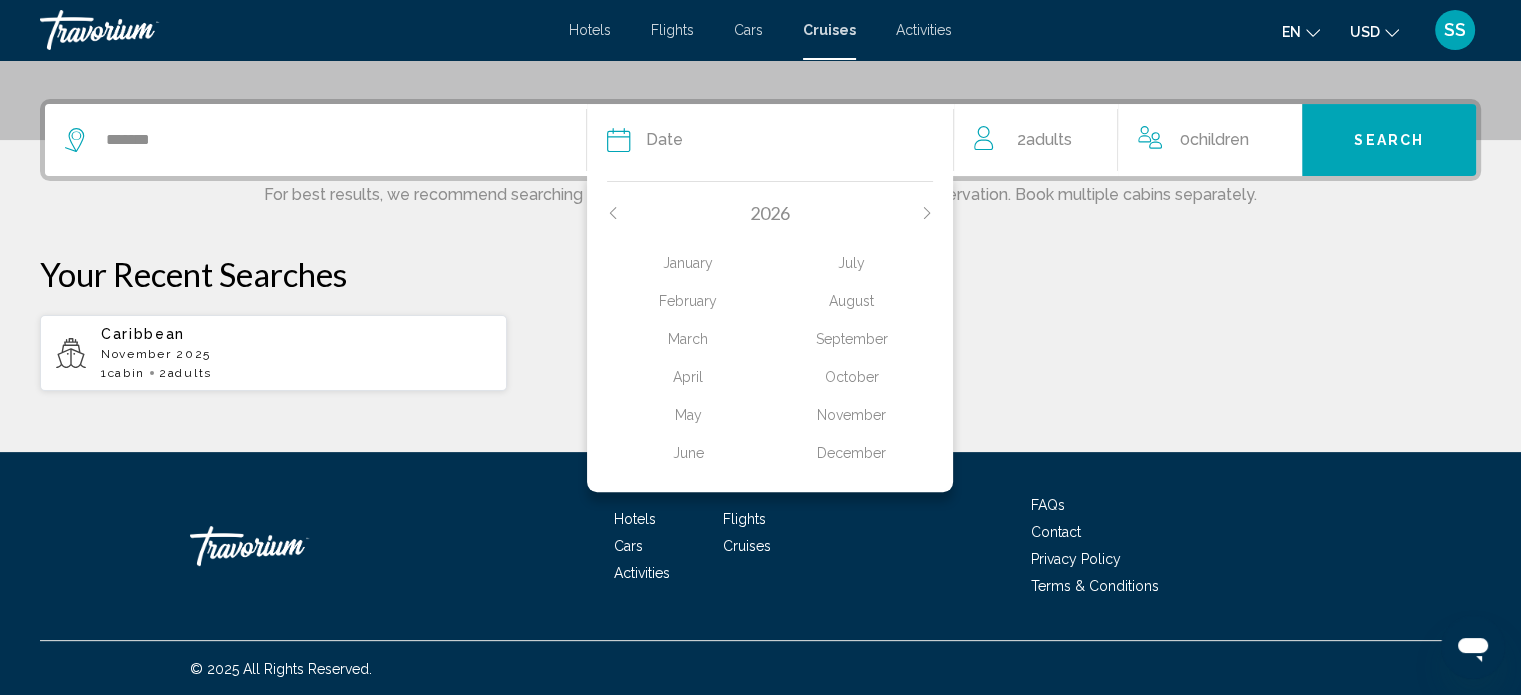 click on "May" 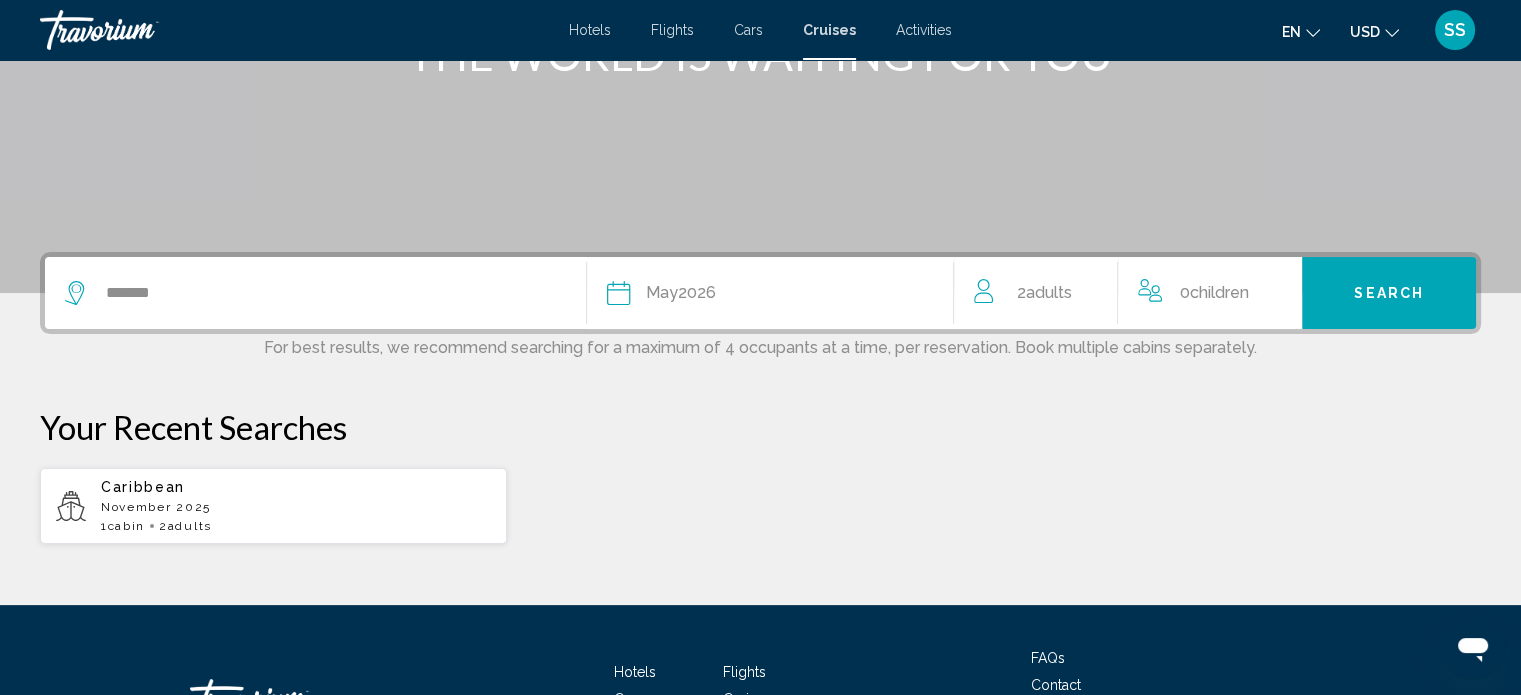 scroll, scrollTop: 260, scrollLeft: 0, axis: vertical 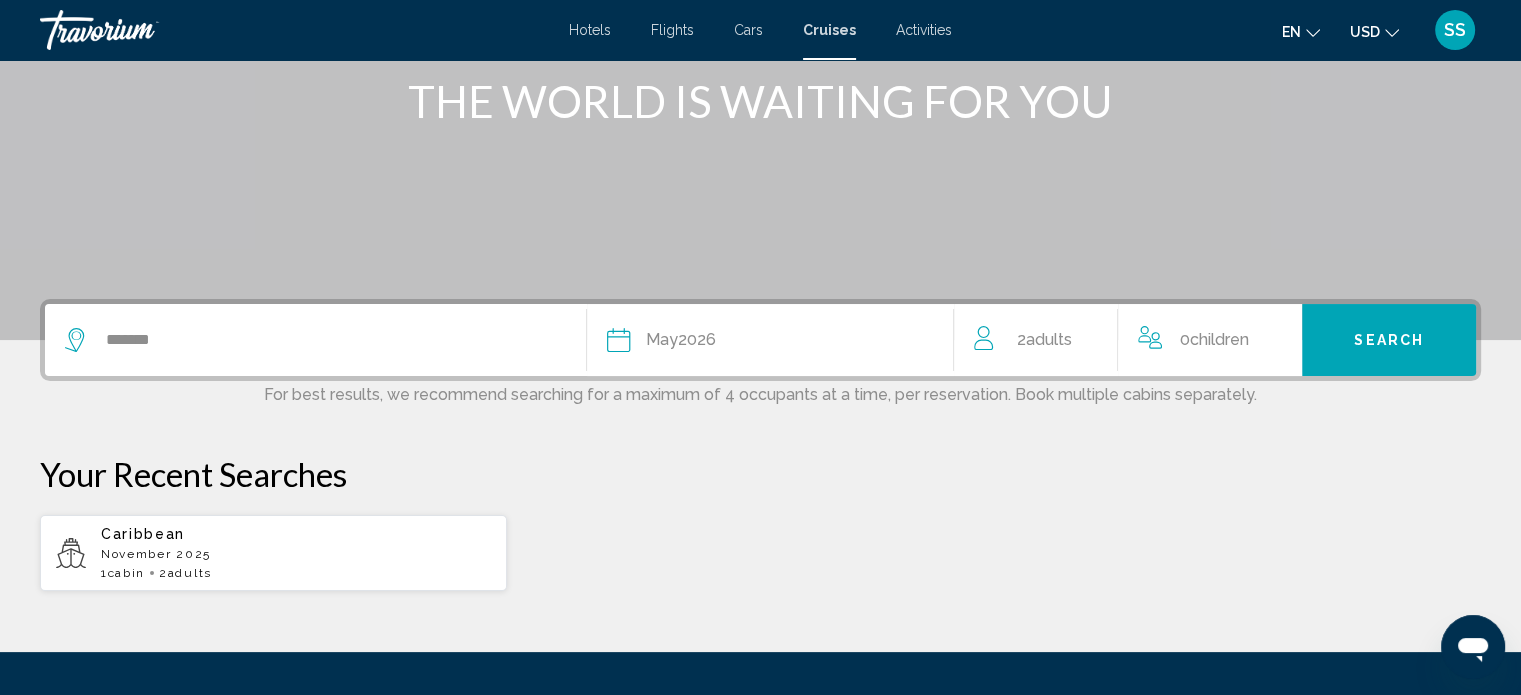 click on "Search" at bounding box center [1389, 341] 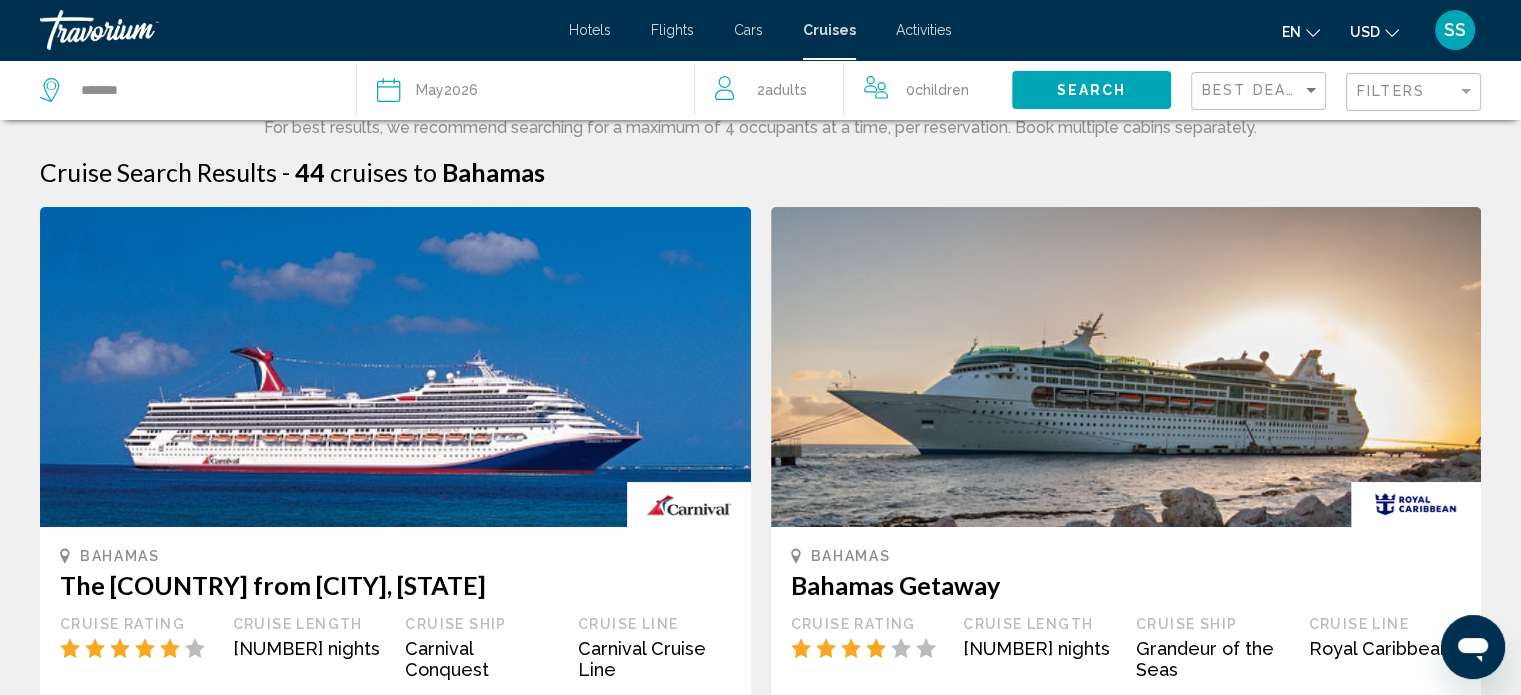 scroll, scrollTop: 0, scrollLeft: 0, axis: both 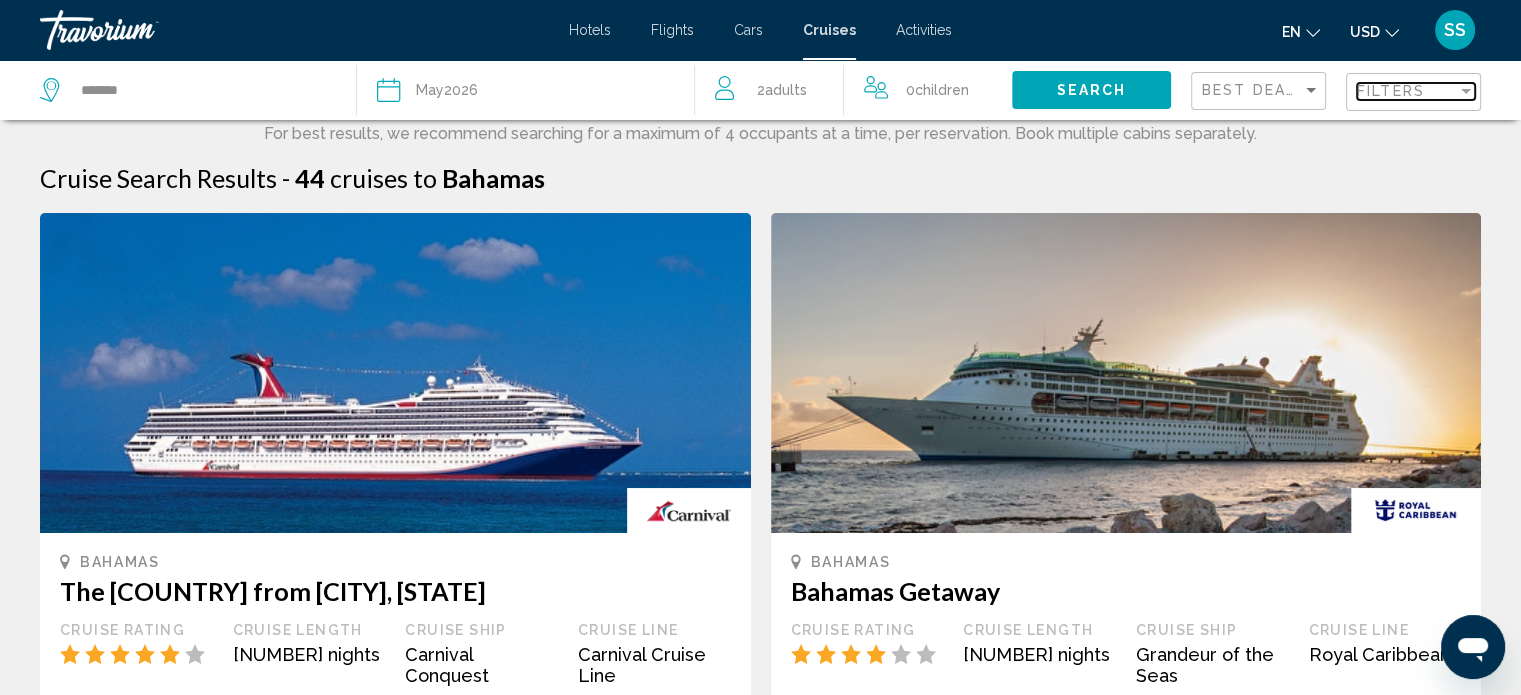 click on "Filters" at bounding box center [1407, 91] 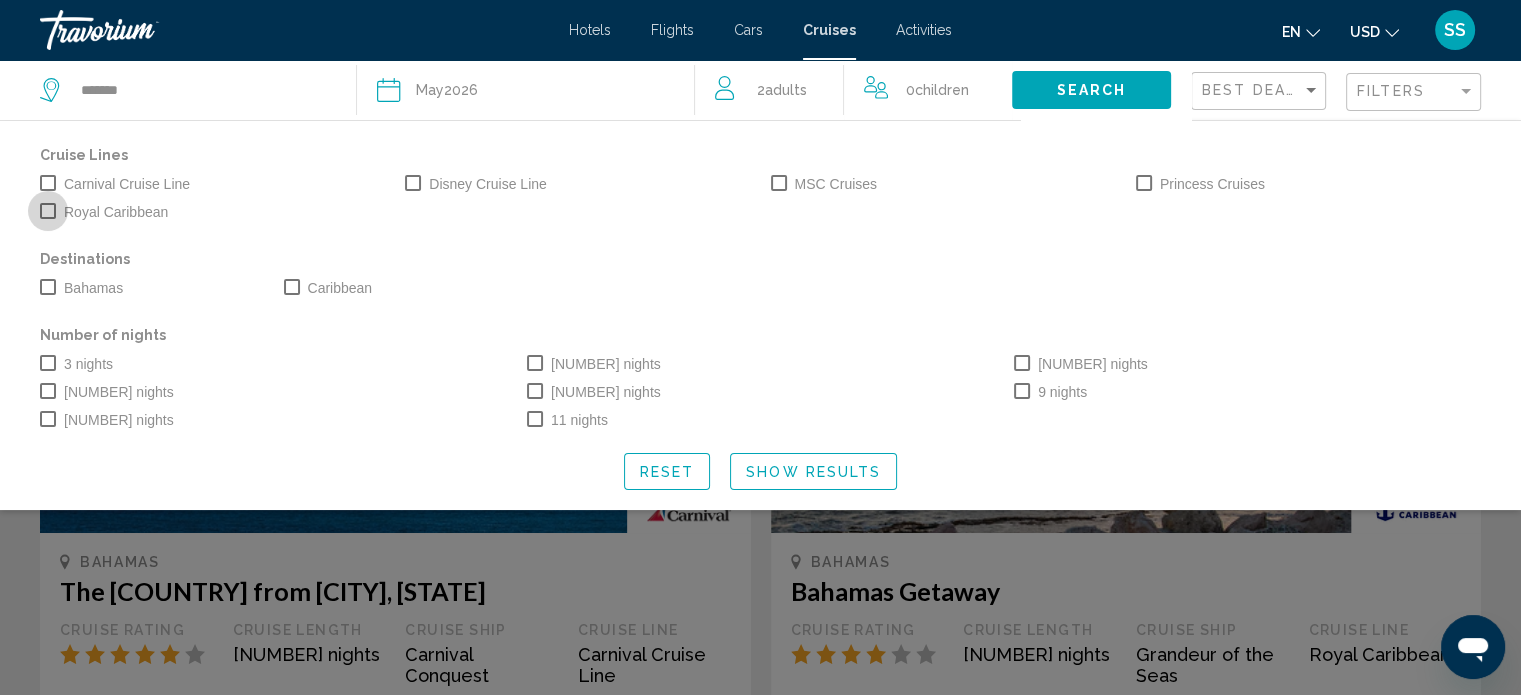 click at bounding box center (48, 211) 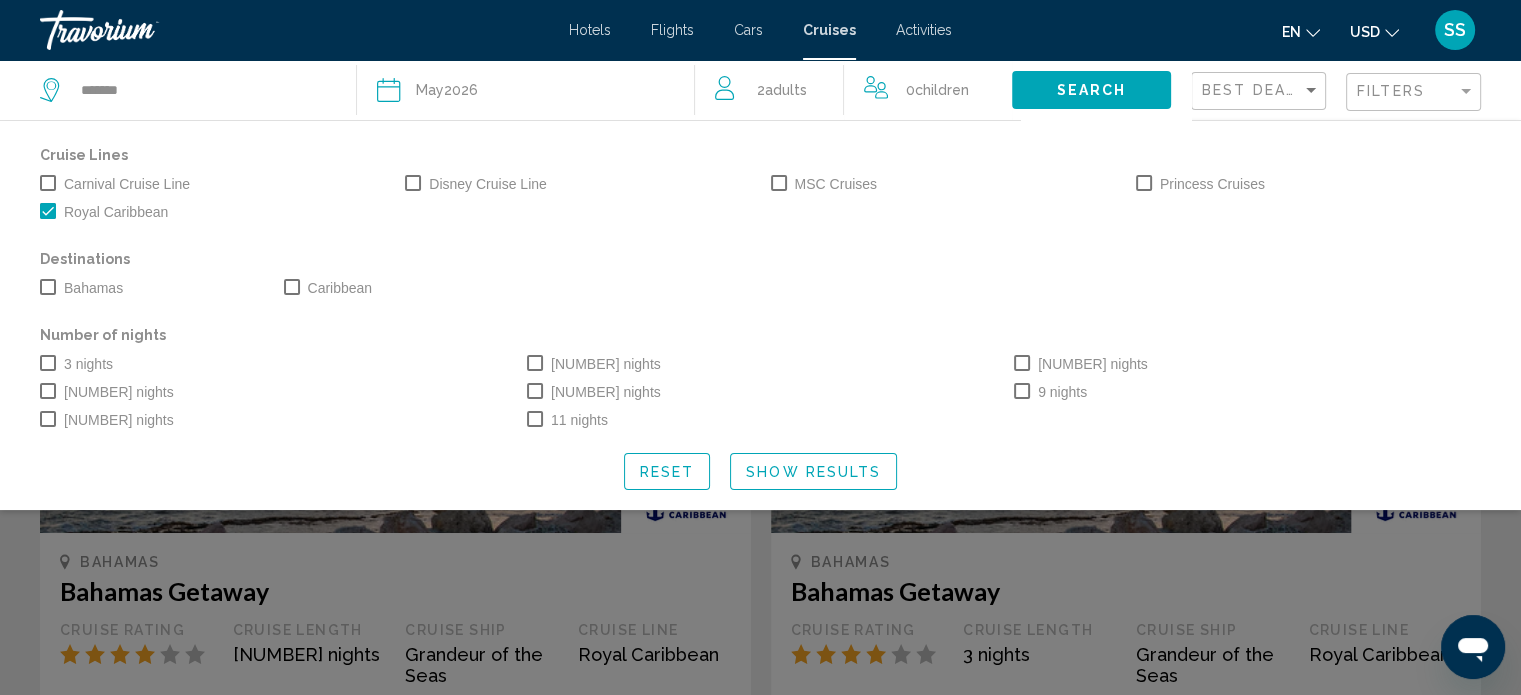 click on "Search" 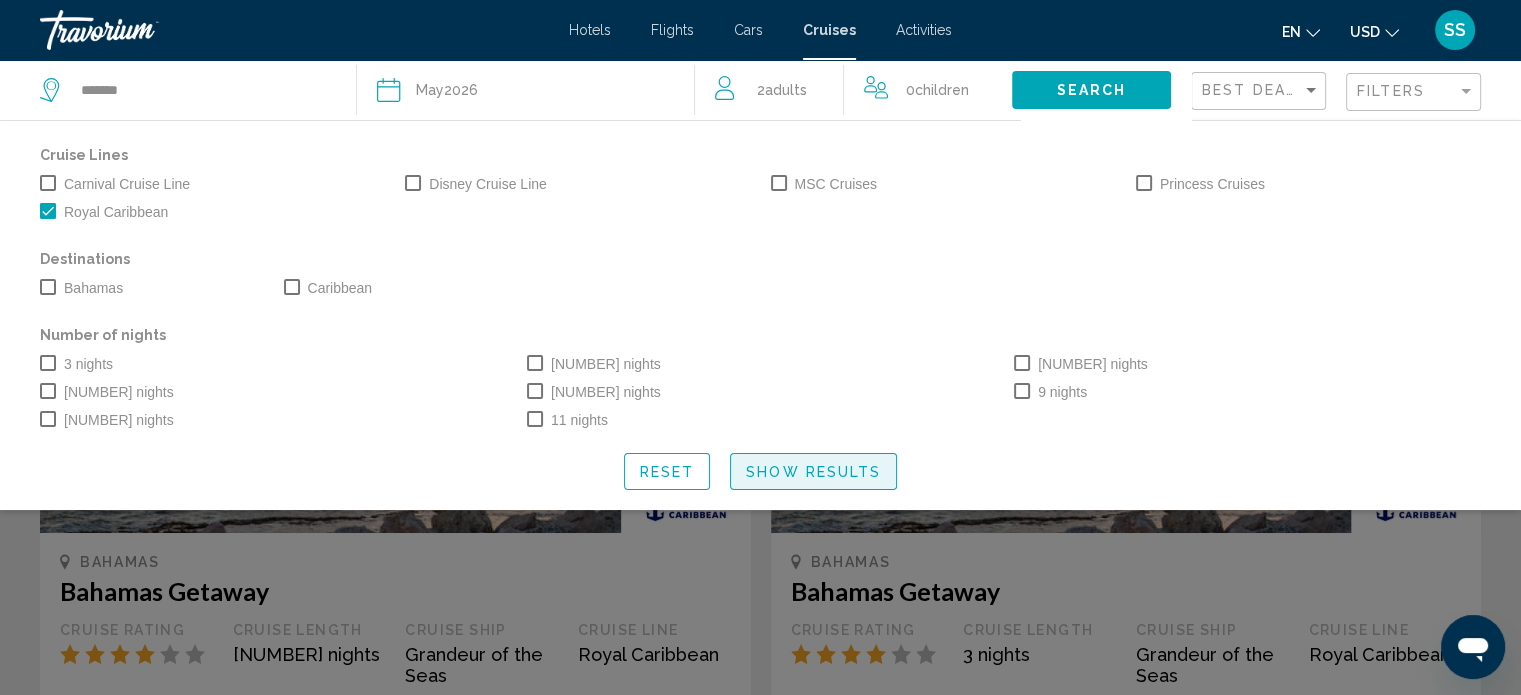 click on "Show Results" 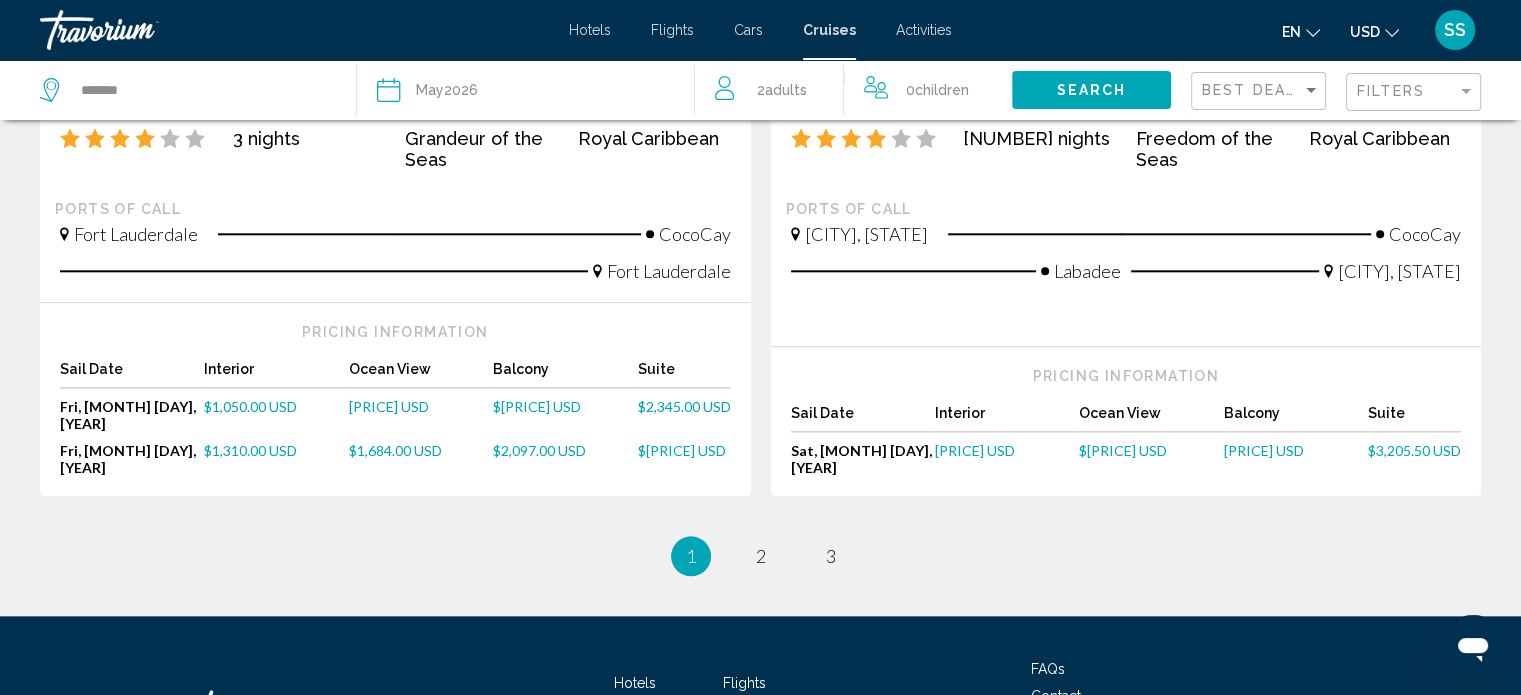 scroll, scrollTop: 2200, scrollLeft: 0, axis: vertical 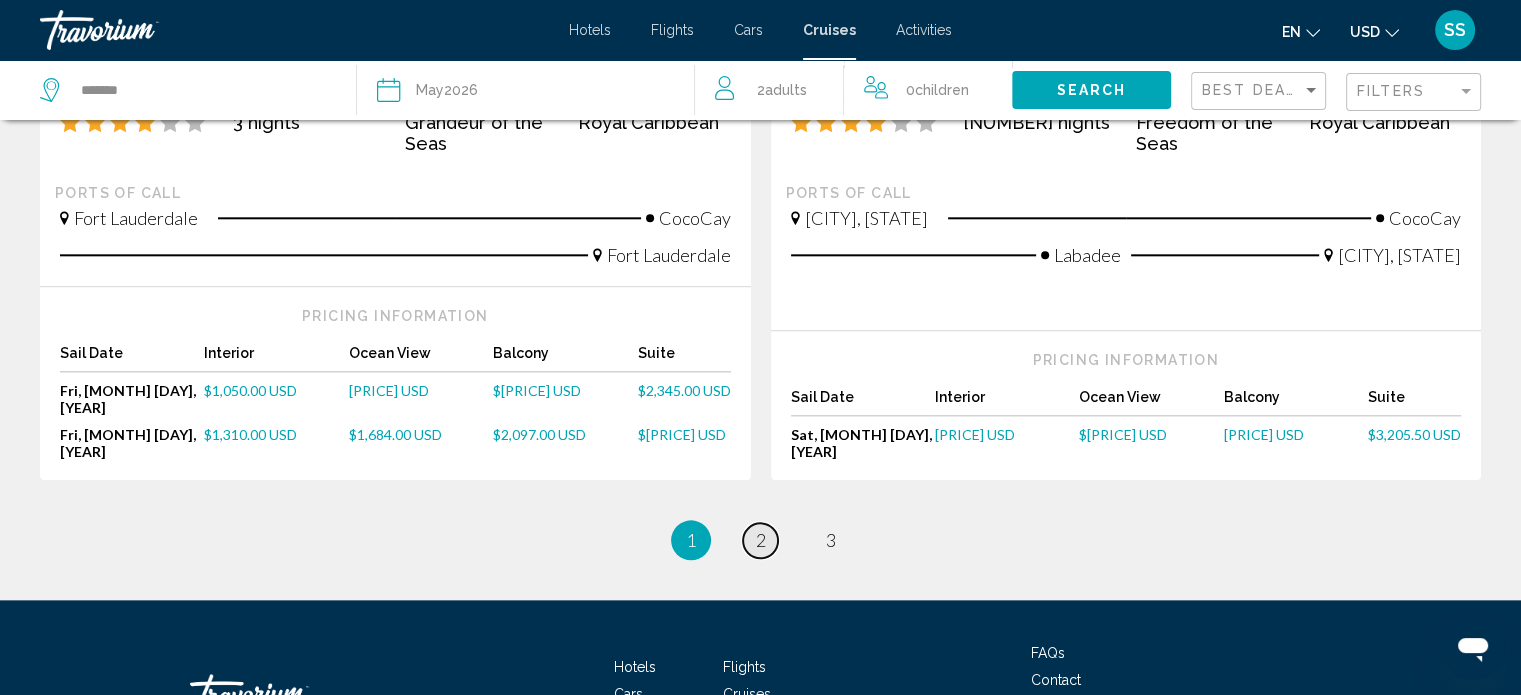 click on "2" at bounding box center [761, 540] 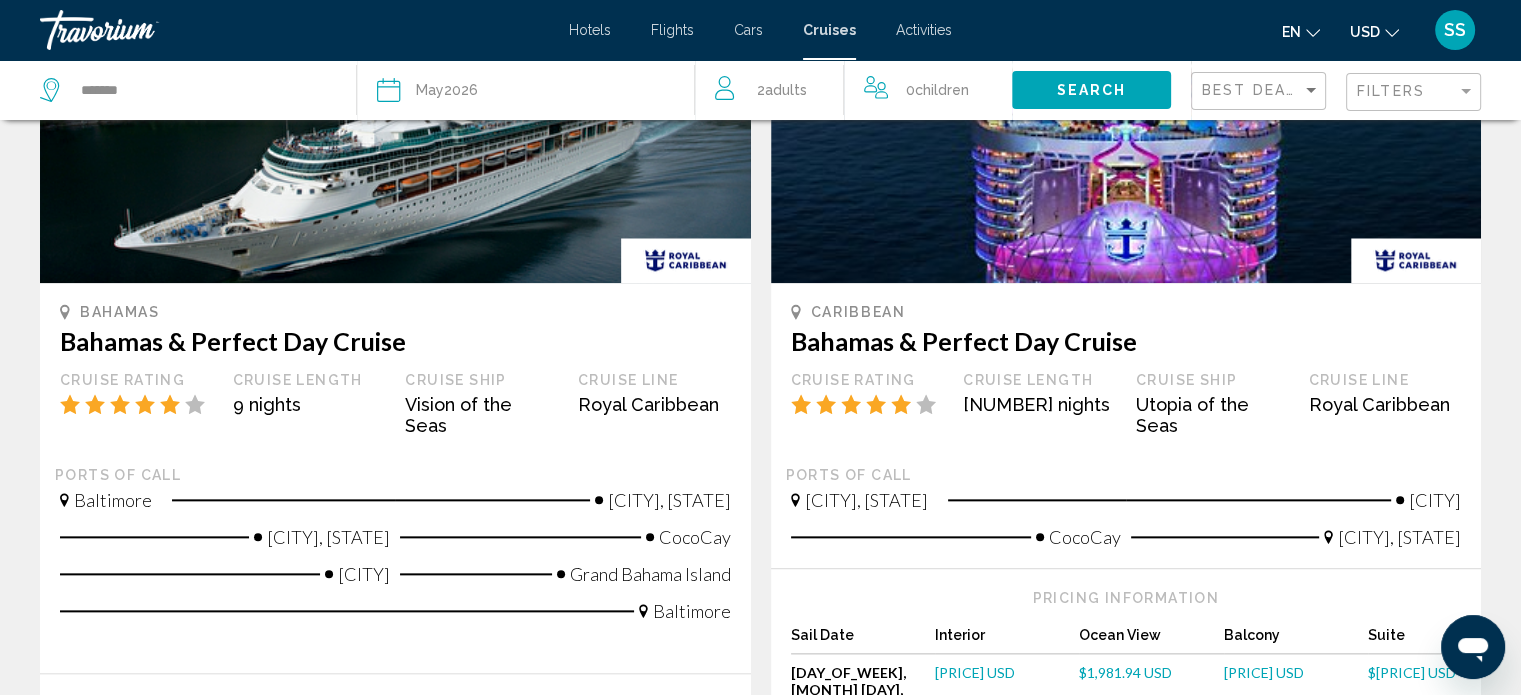 scroll, scrollTop: 2200, scrollLeft: 0, axis: vertical 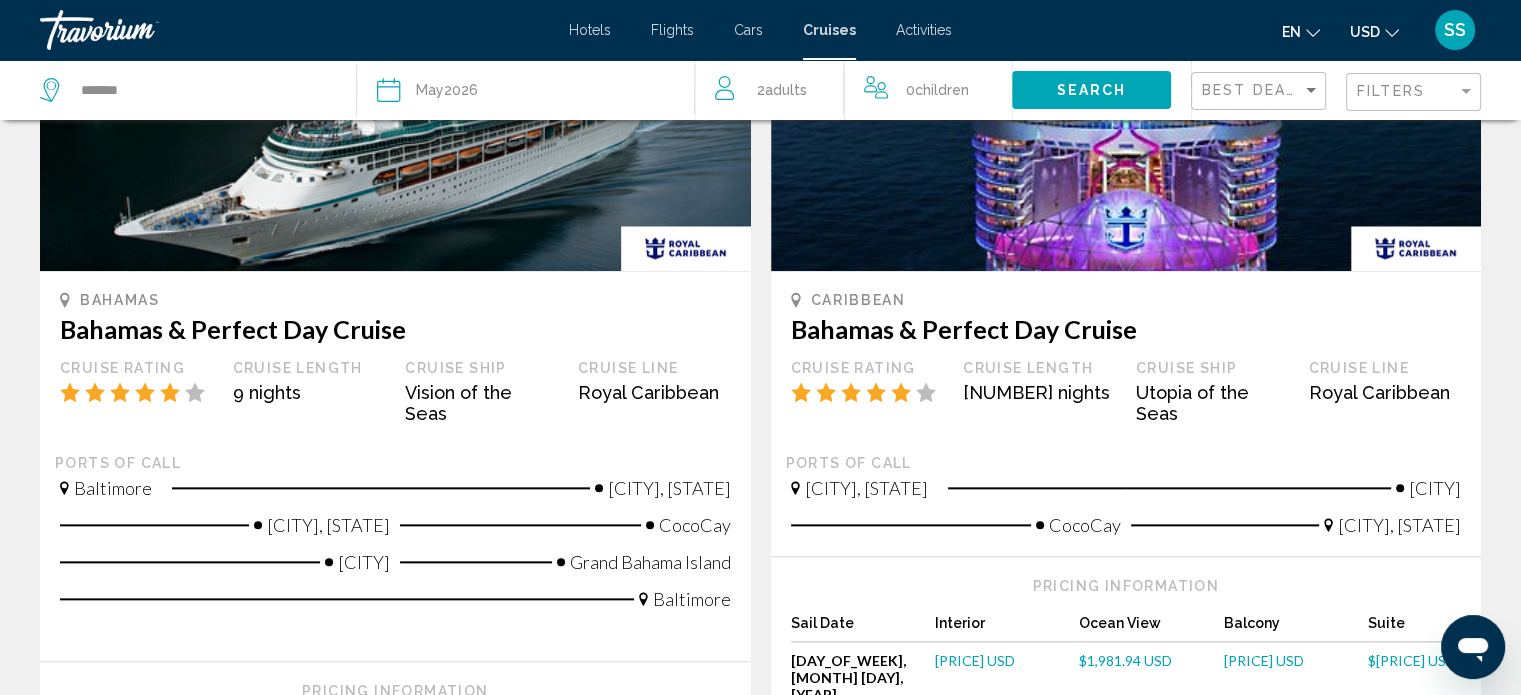 click on "[PRICE] USD" at bounding box center (533, 765) 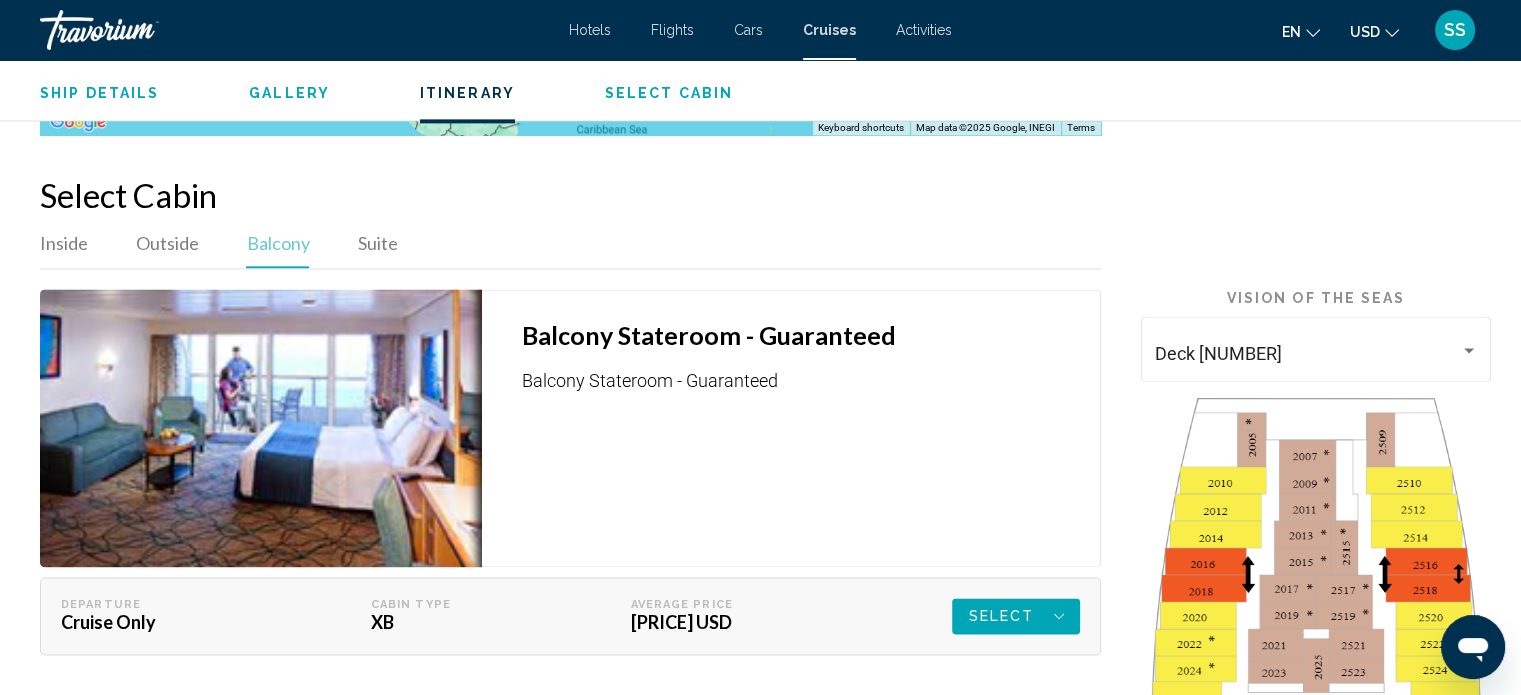 scroll, scrollTop: 2612, scrollLeft: 0, axis: vertical 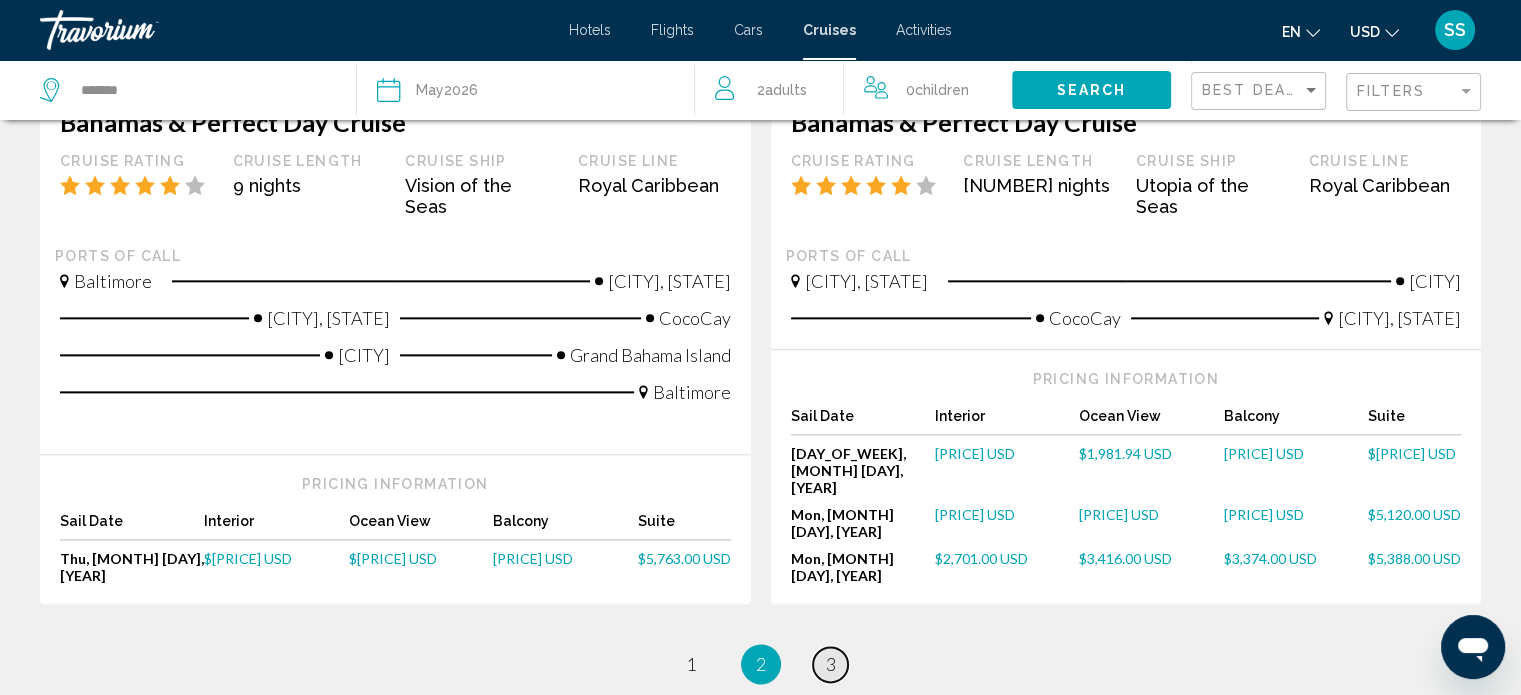 click on "page  3" at bounding box center (830, 664) 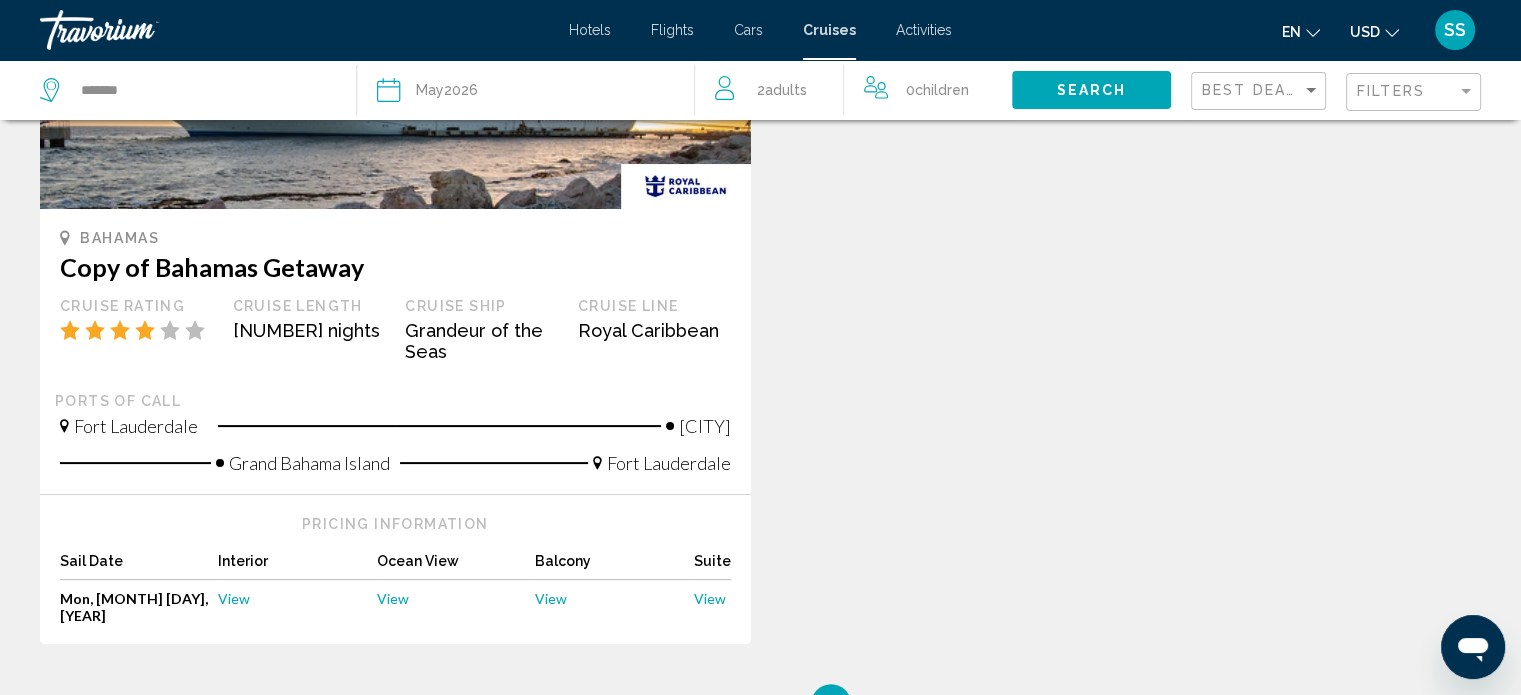 scroll, scrollTop: 320, scrollLeft: 0, axis: vertical 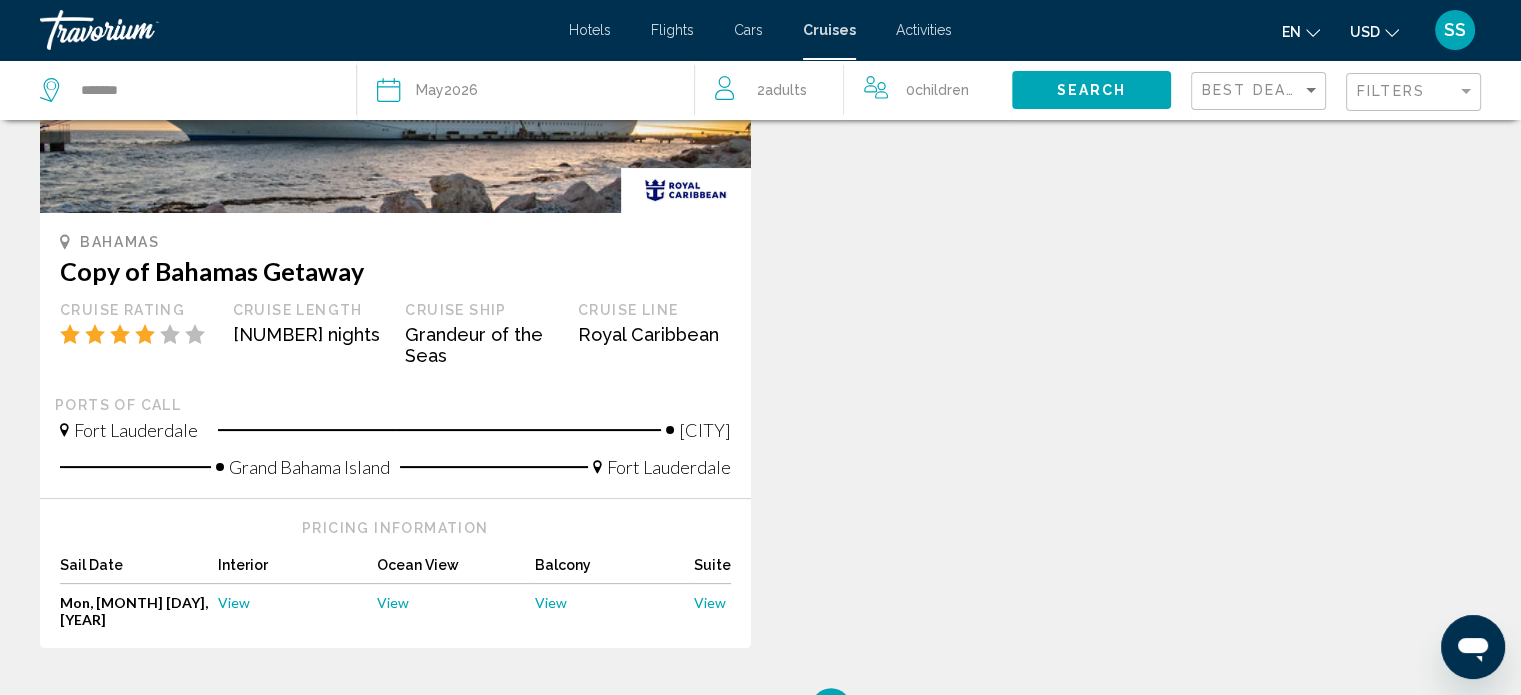 click on "Copy of Bahamas Getaway" at bounding box center [395, 271] 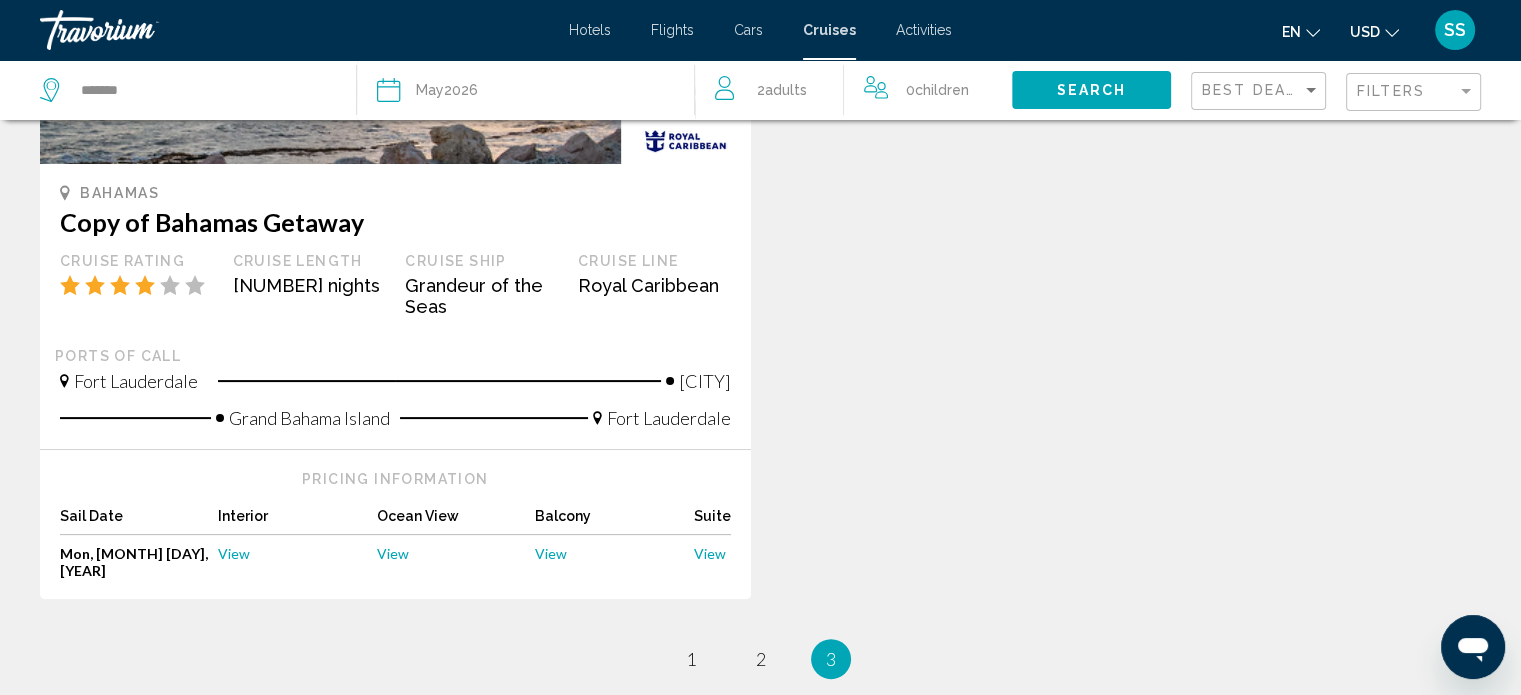 scroll, scrollTop: 520, scrollLeft: 0, axis: vertical 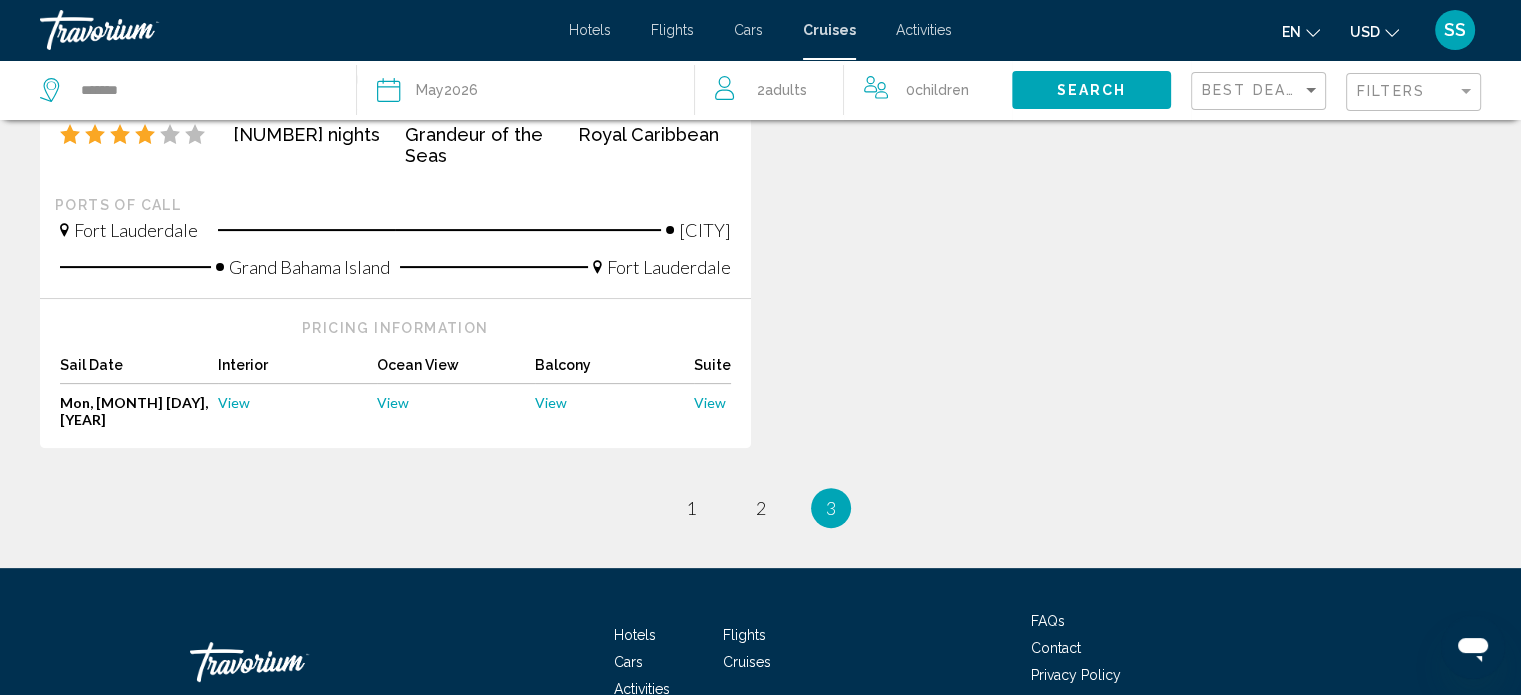 click on "View" at bounding box center [551, 402] 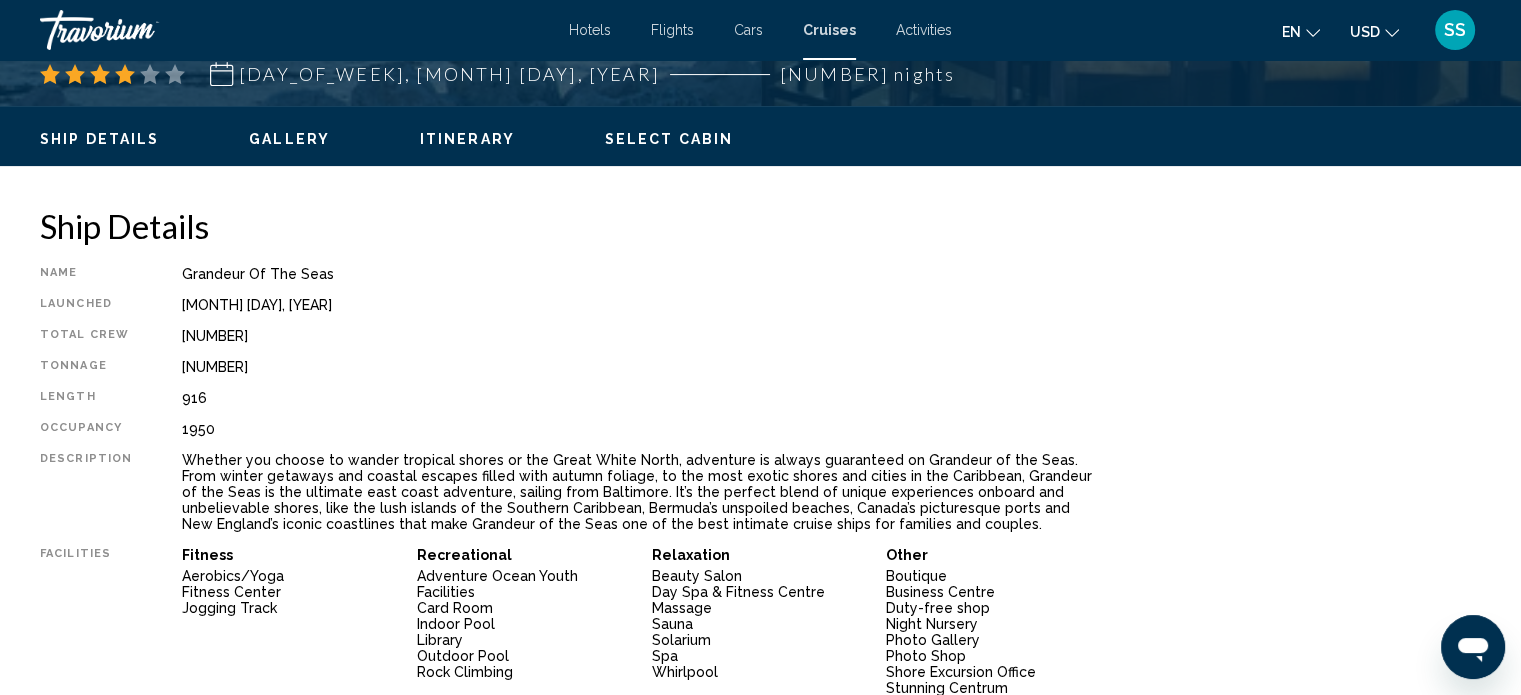 scroll, scrollTop: 612, scrollLeft: 0, axis: vertical 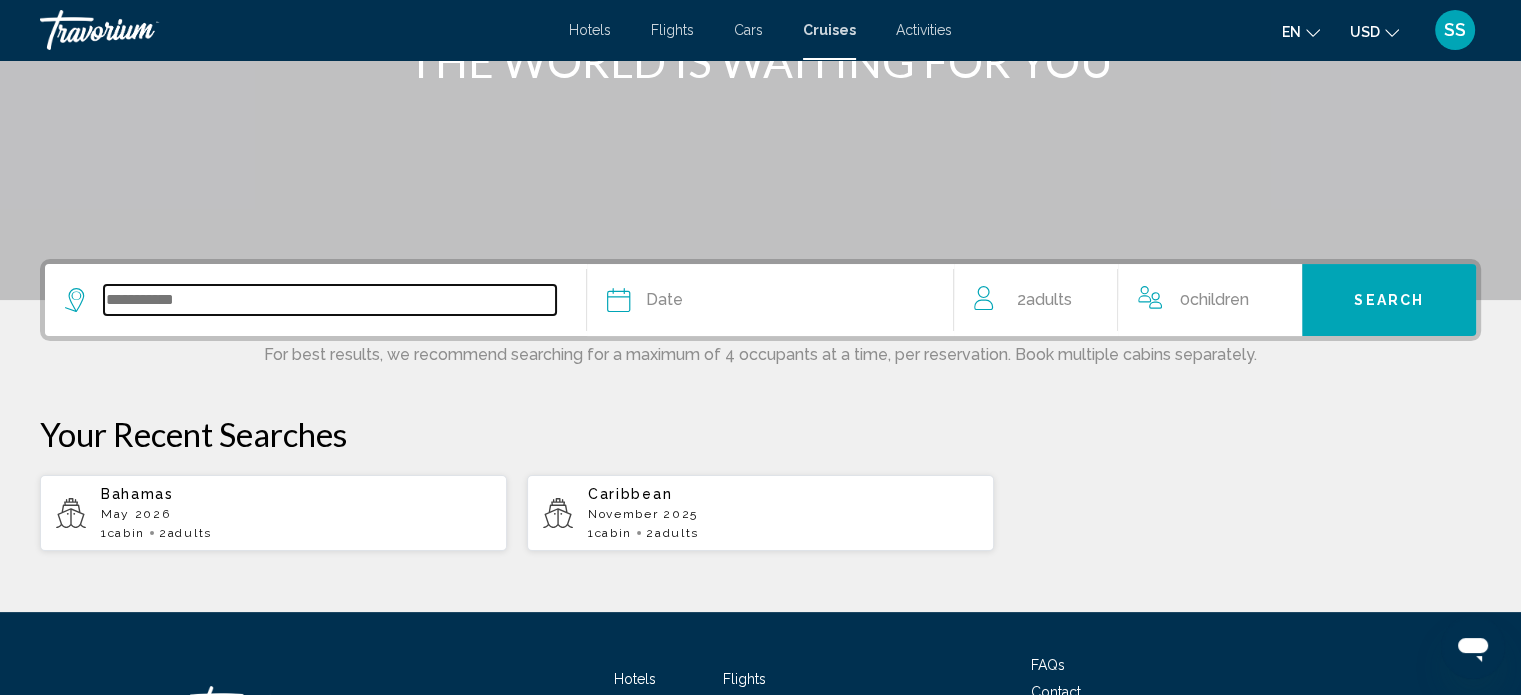 click at bounding box center (330, 300) 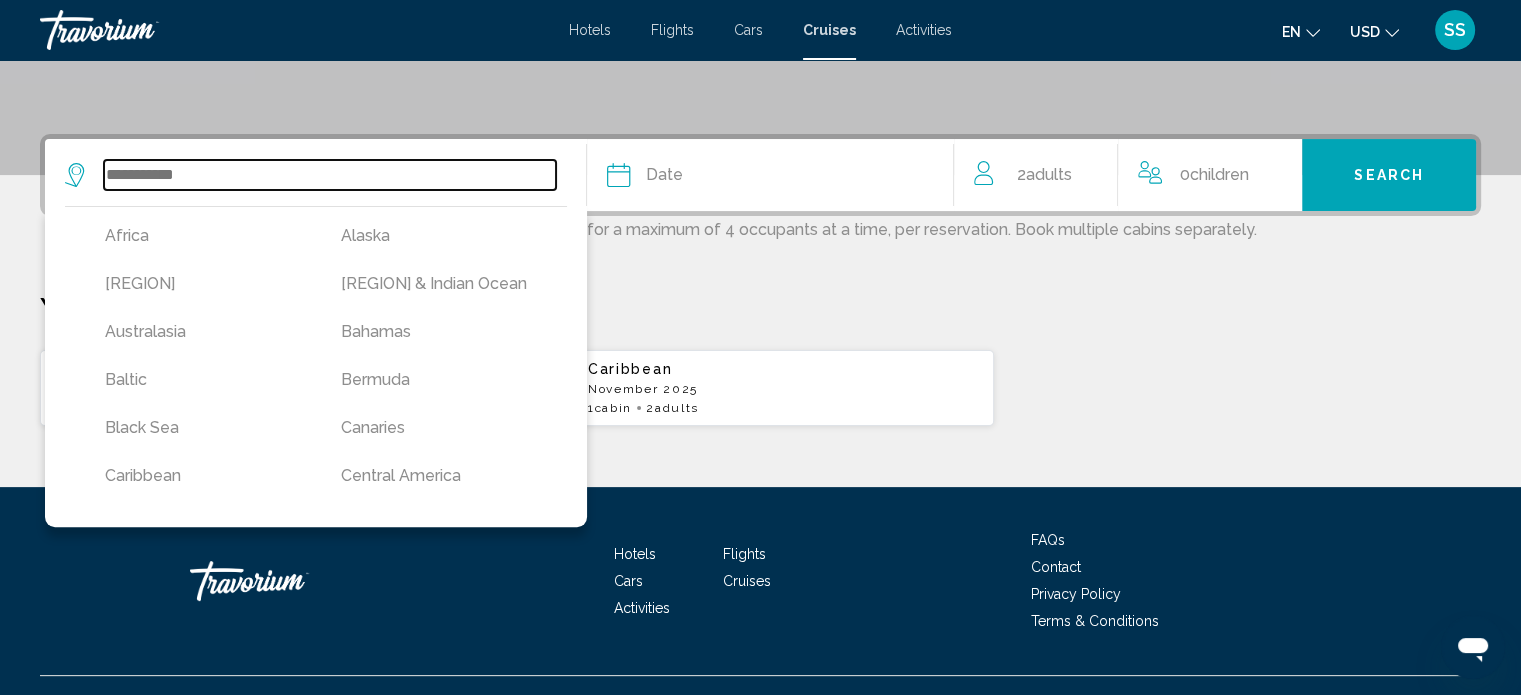 scroll, scrollTop: 460, scrollLeft: 0, axis: vertical 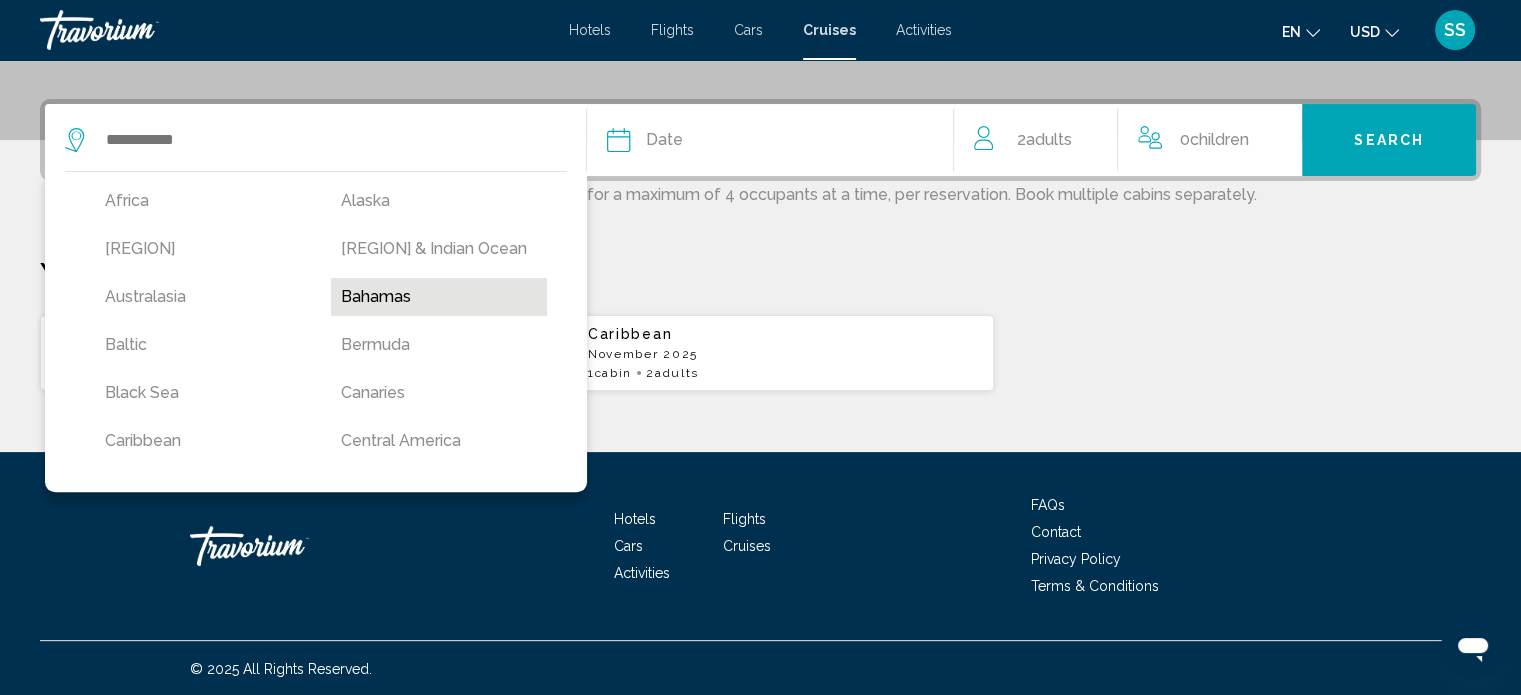 click on "Bahamas" at bounding box center (439, 297) 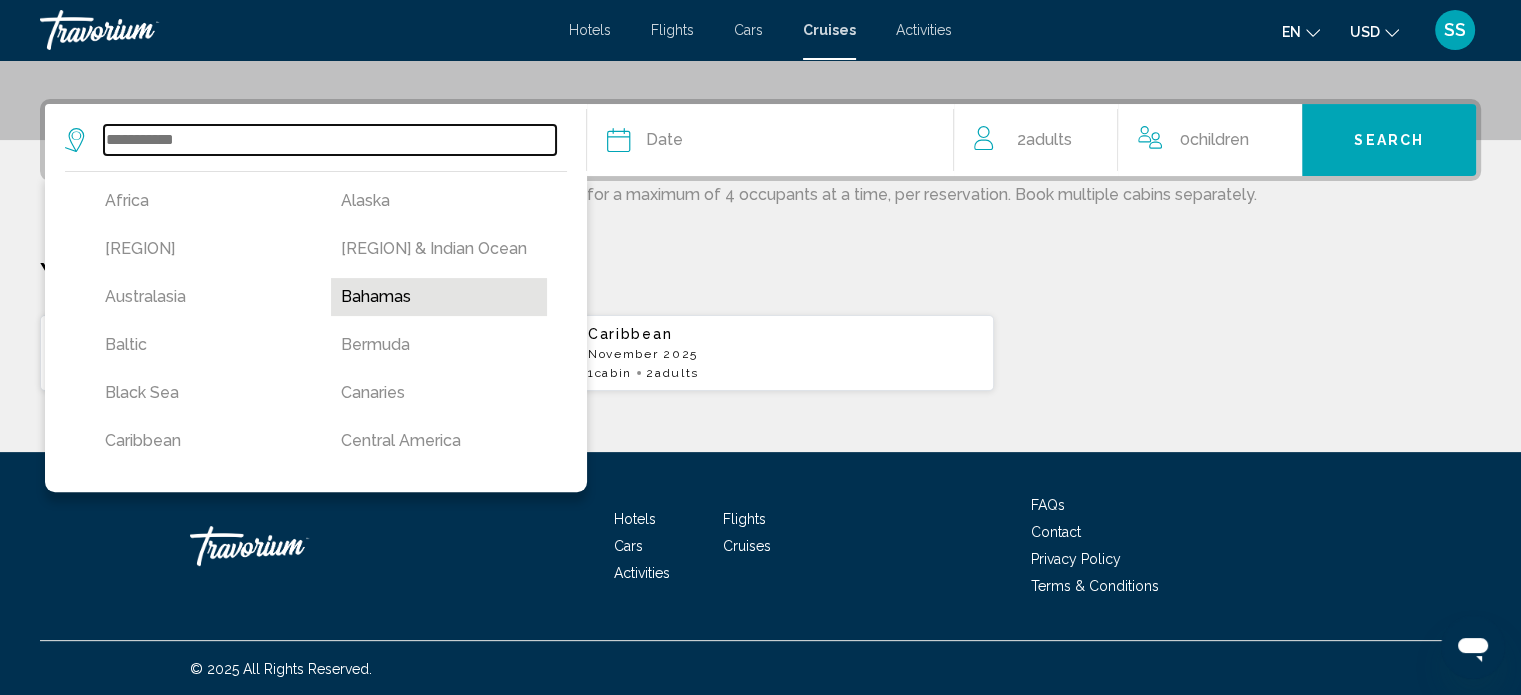 type on "*******" 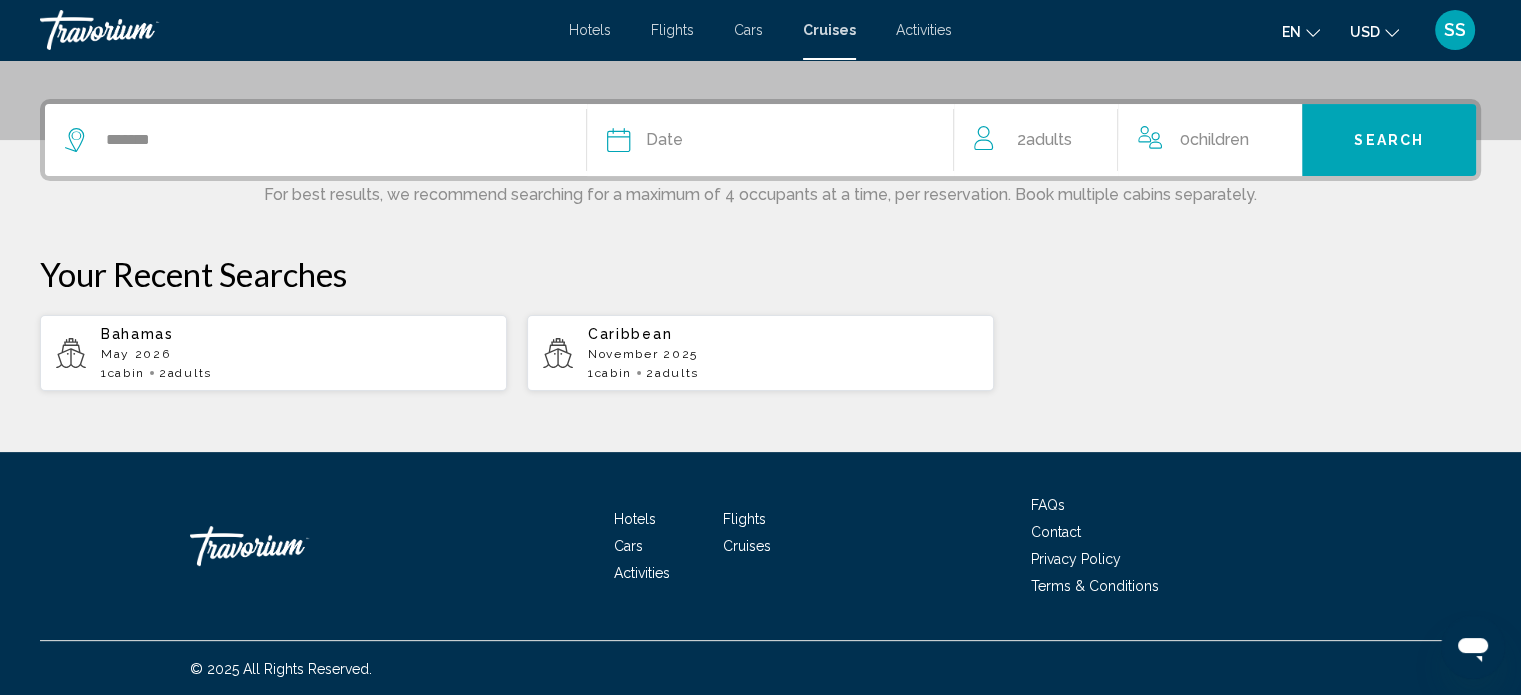 click on "Date" 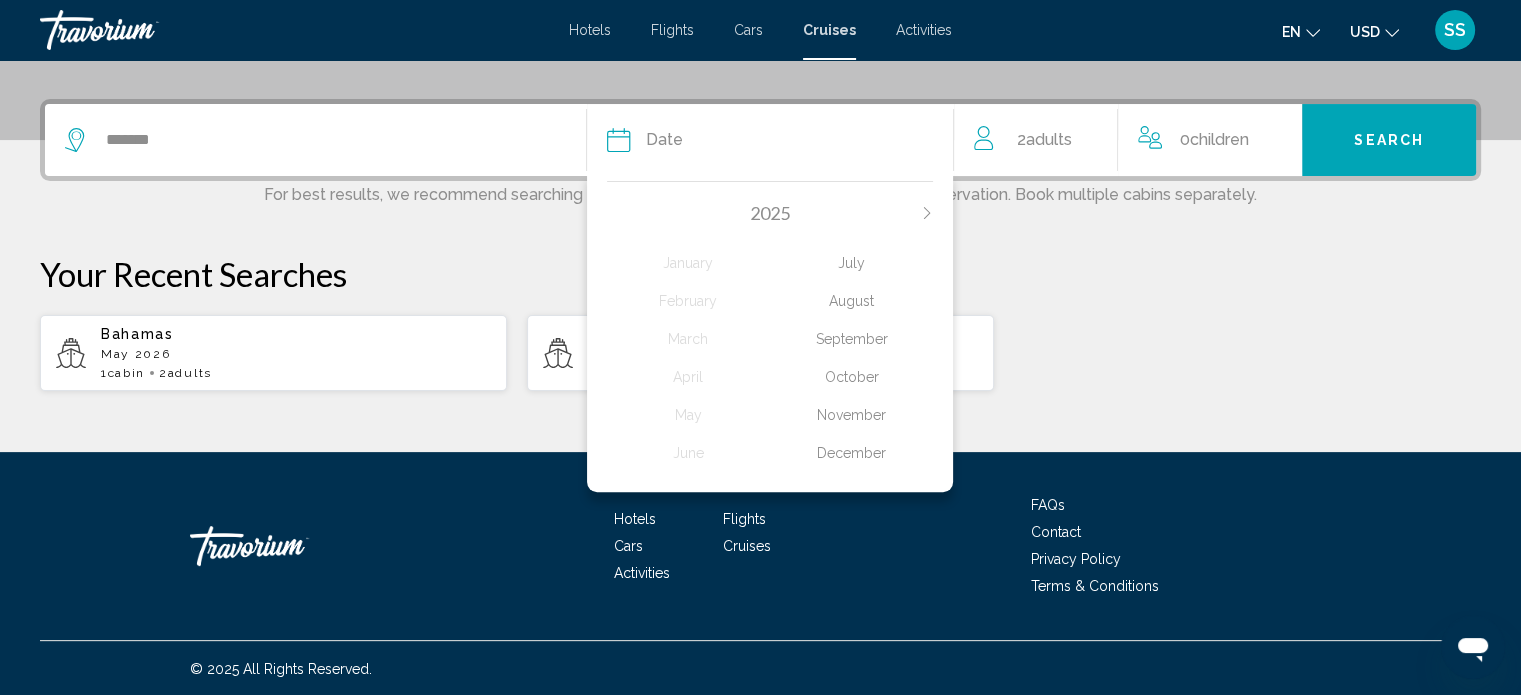 click 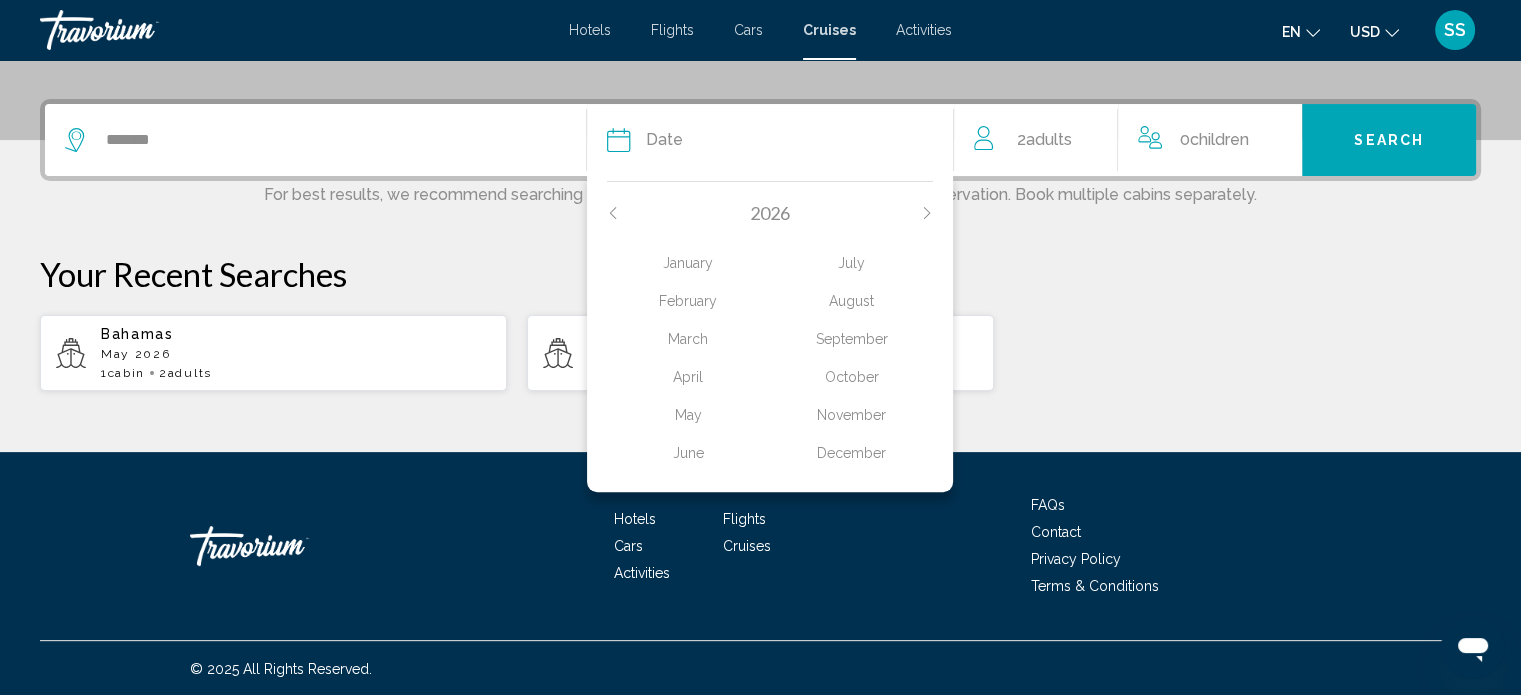 click on "May" 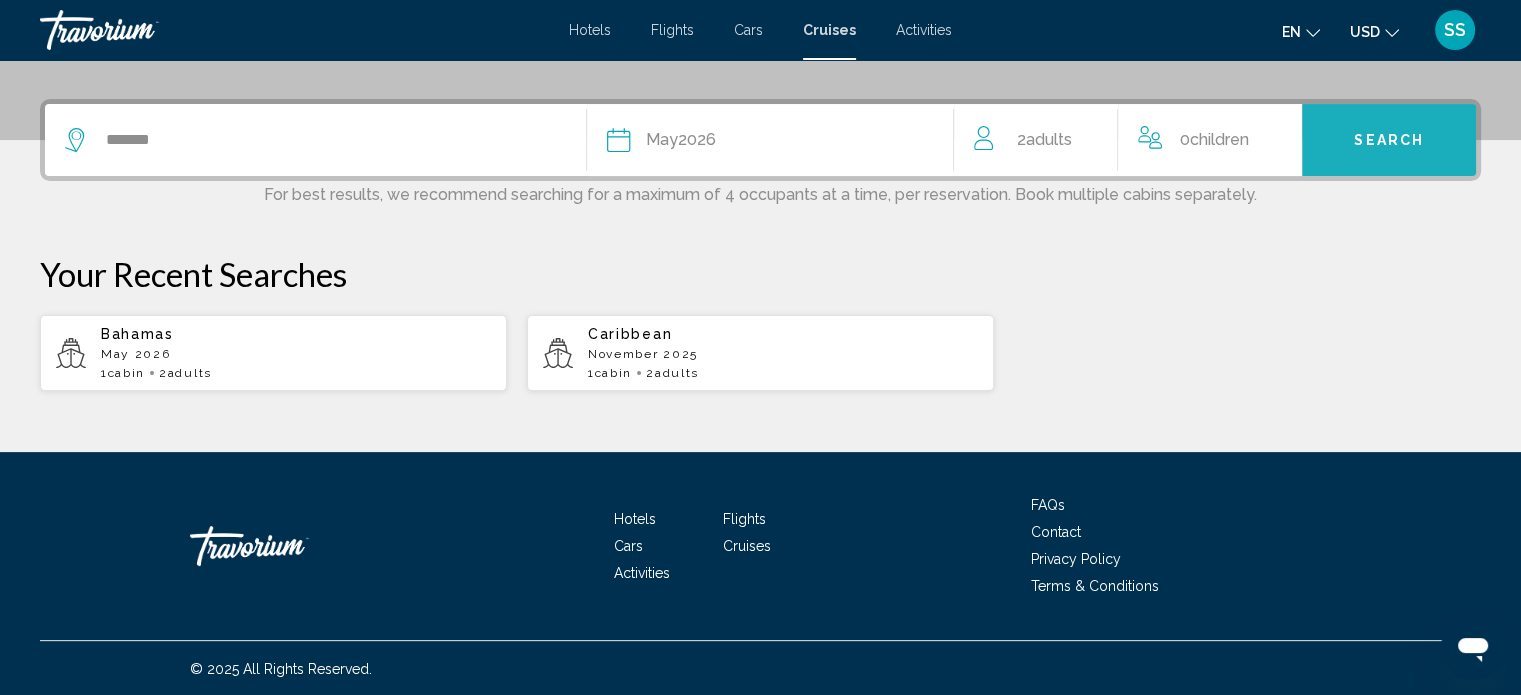click on "Search" at bounding box center [1389, 141] 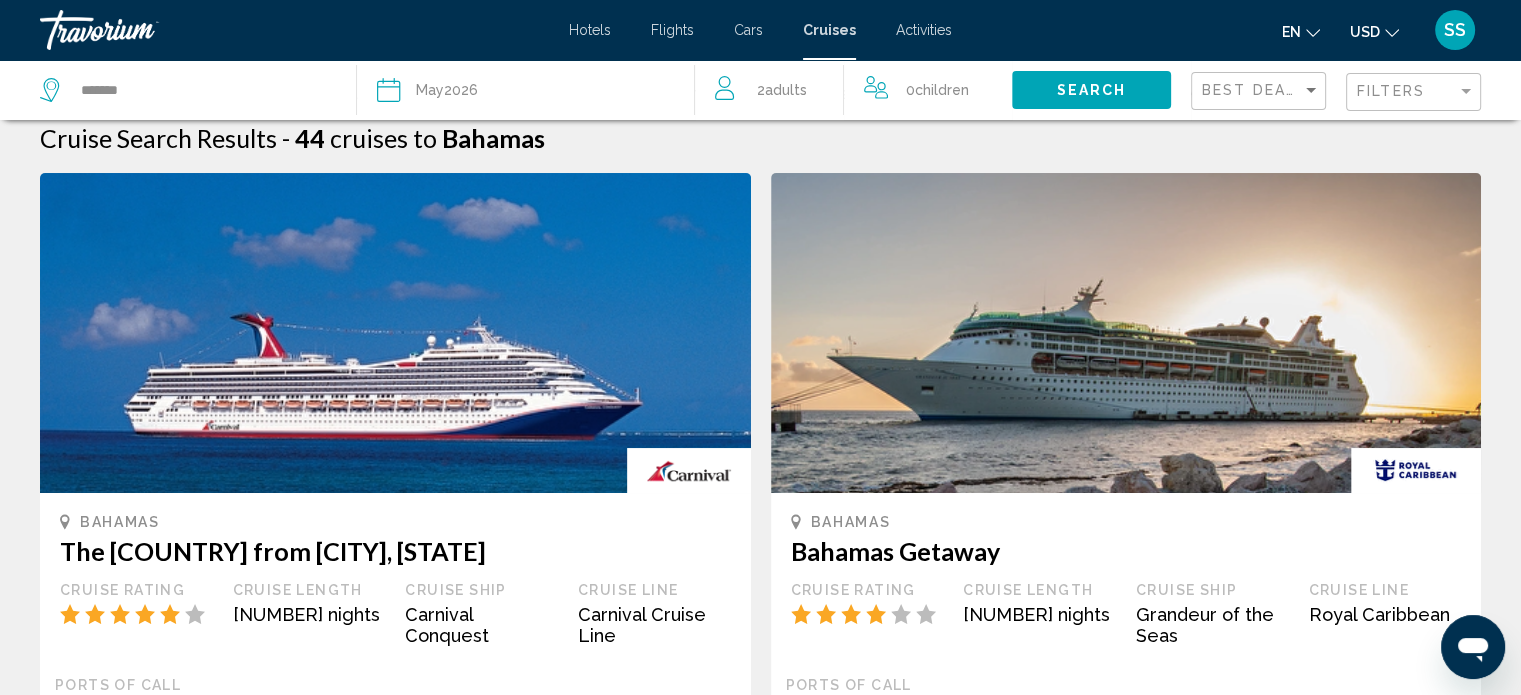 scroll, scrollTop: 0, scrollLeft: 0, axis: both 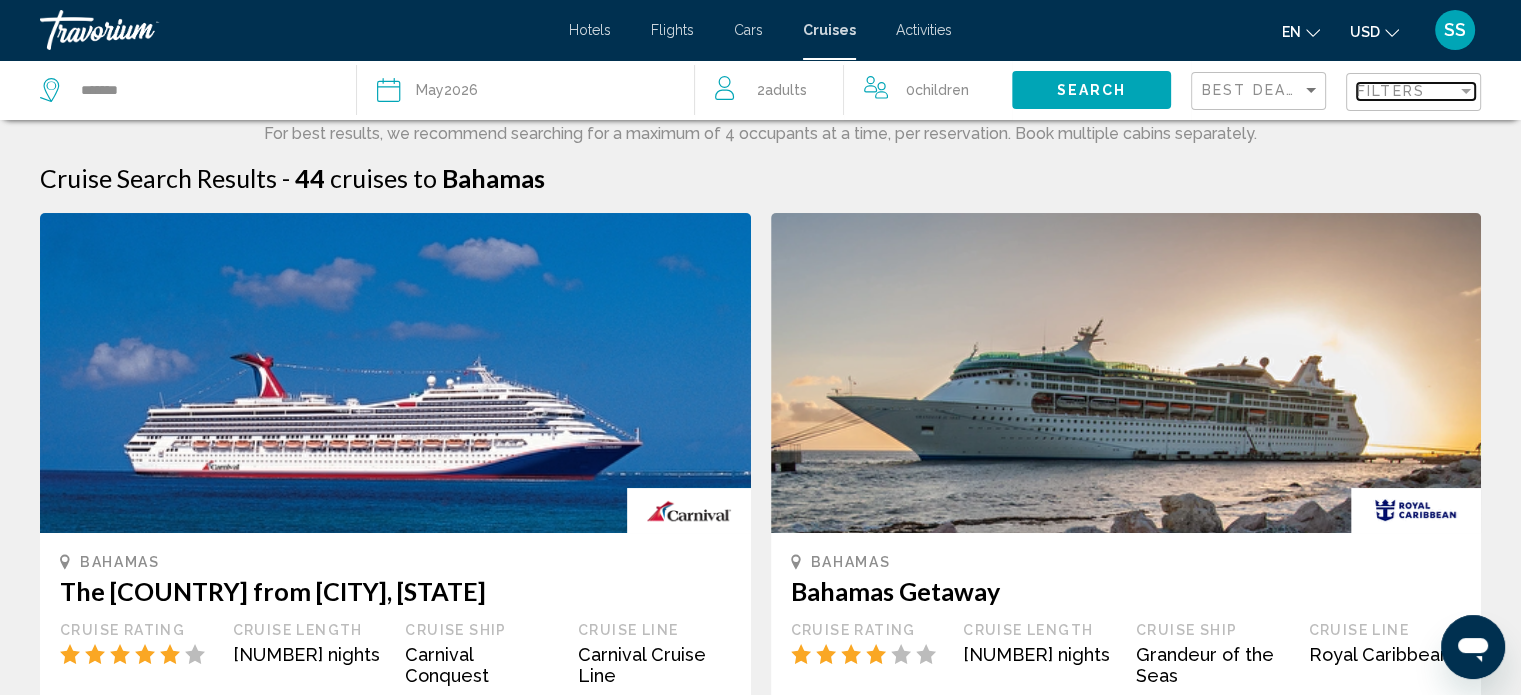 click on "Filters" at bounding box center (1391, 91) 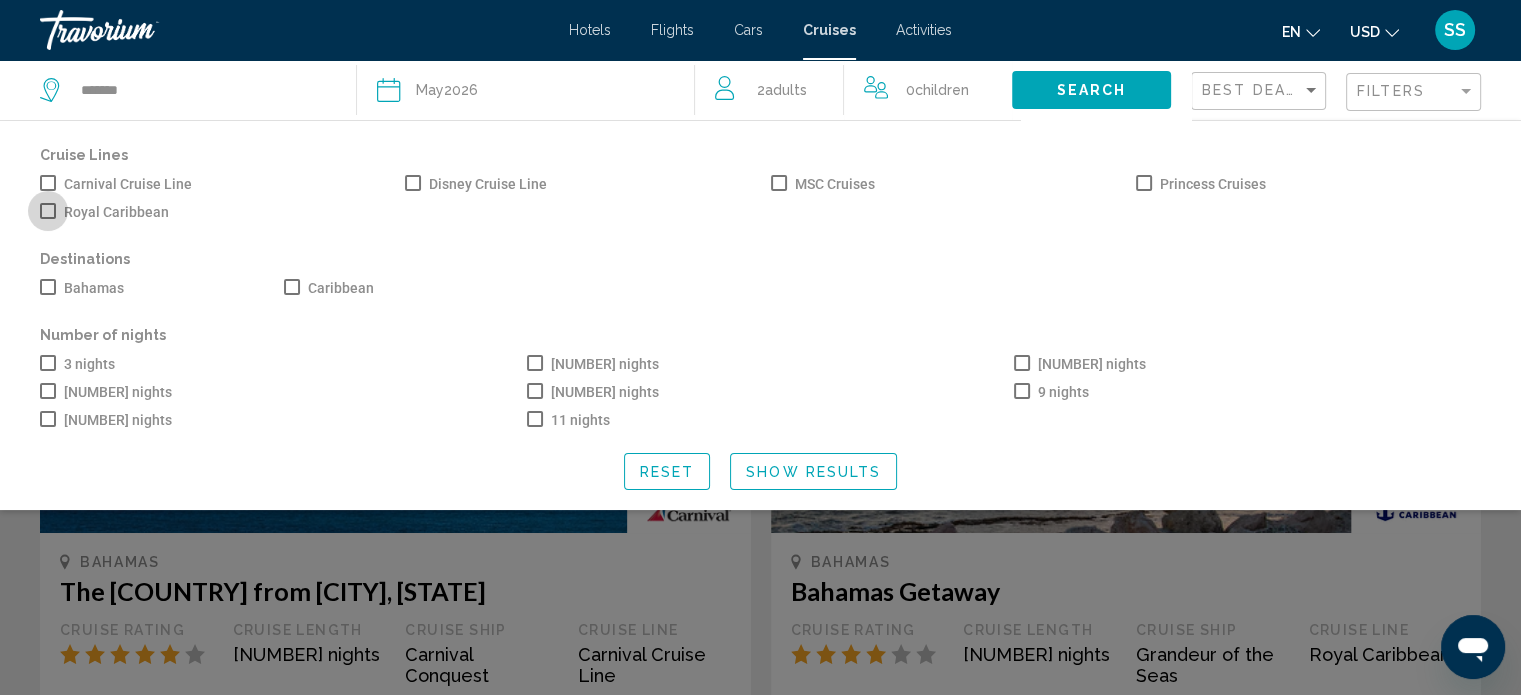 click on "Royal Caribbean" at bounding box center [104, 212] 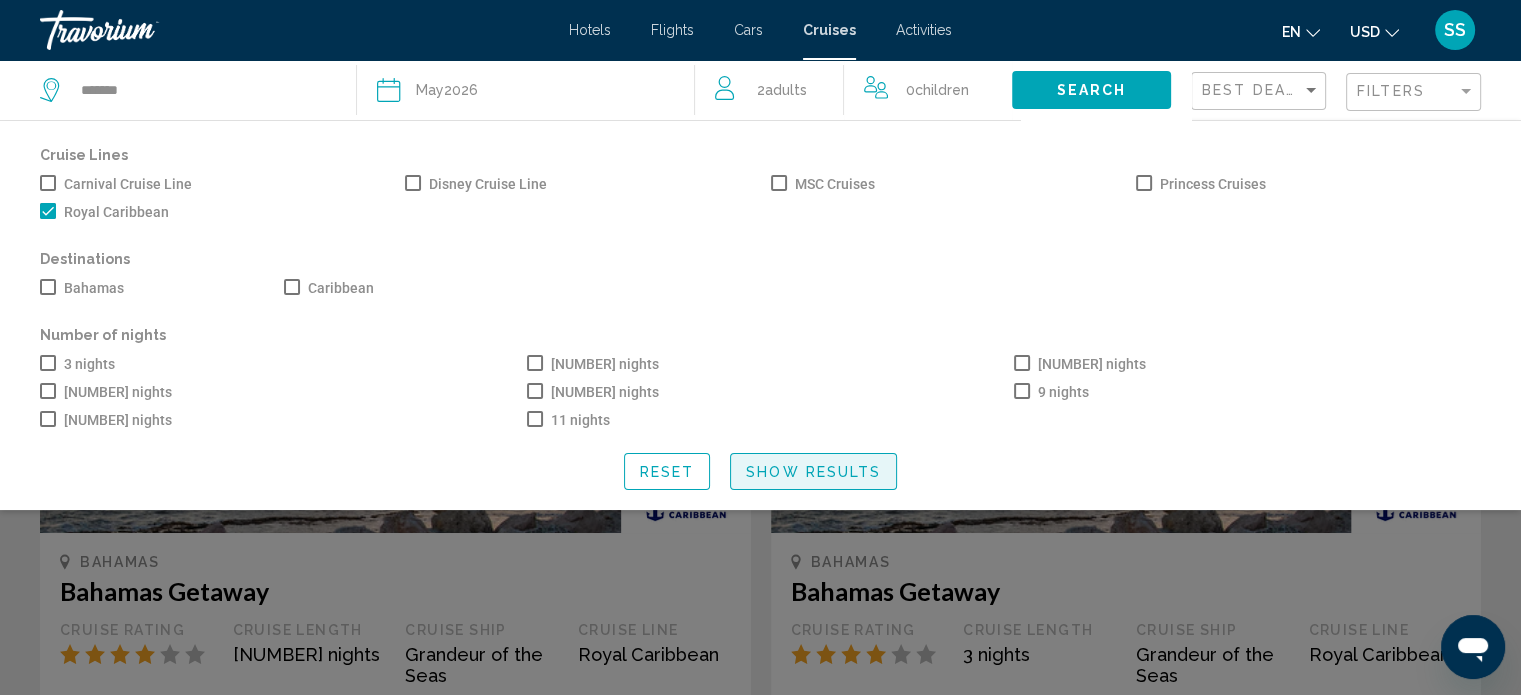 click on "Show Results" 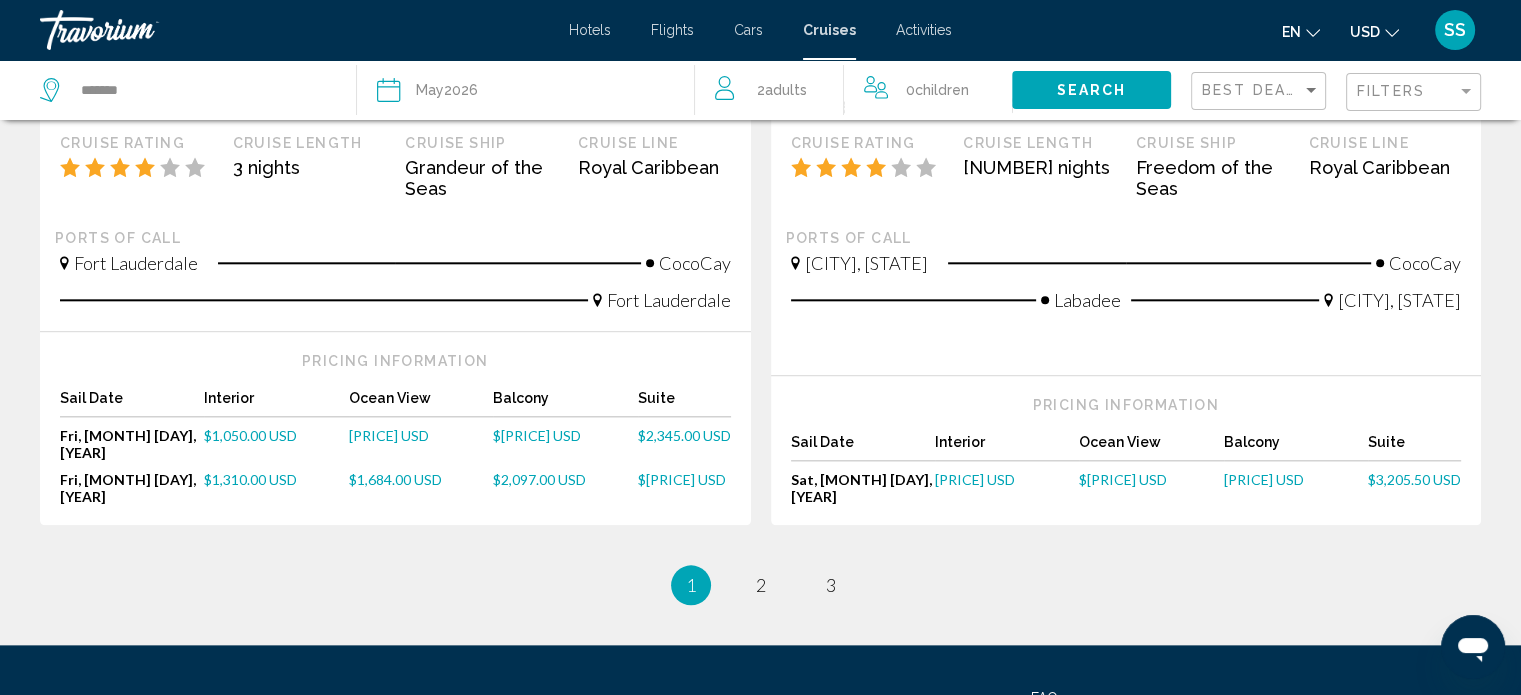 scroll, scrollTop: 2200, scrollLeft: 0, axis: vertical 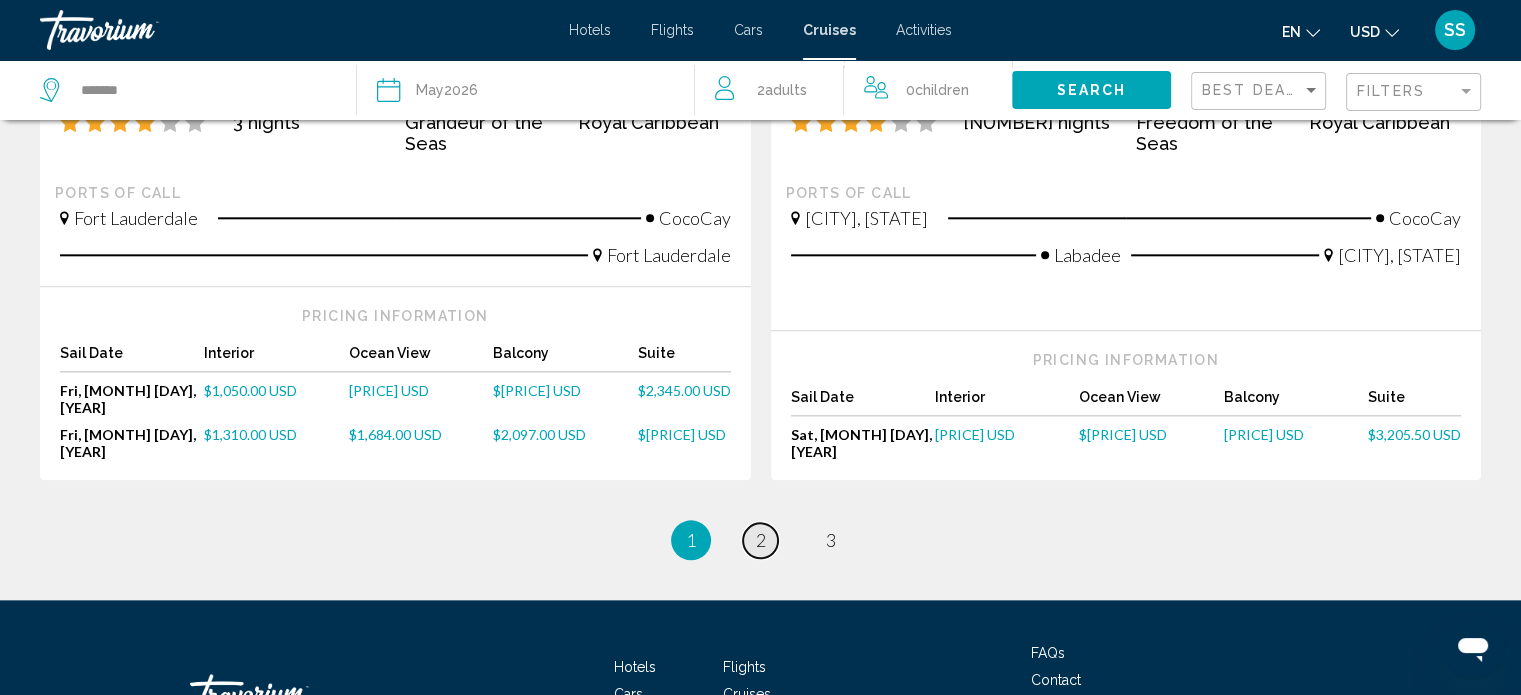 click on "page  2" at bounding box center [760, 540] 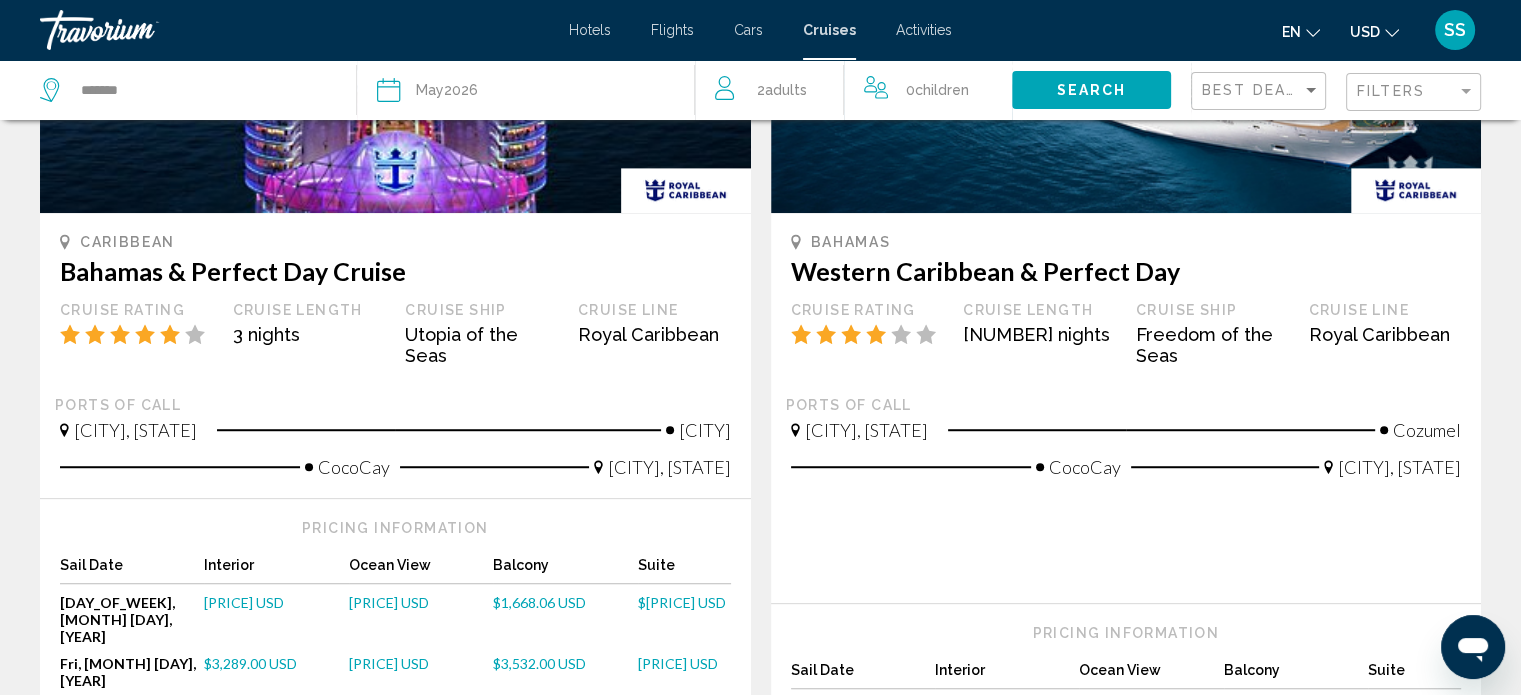 scroll, scrollTop: 1300, scrollLeft: 0, axis: vertical 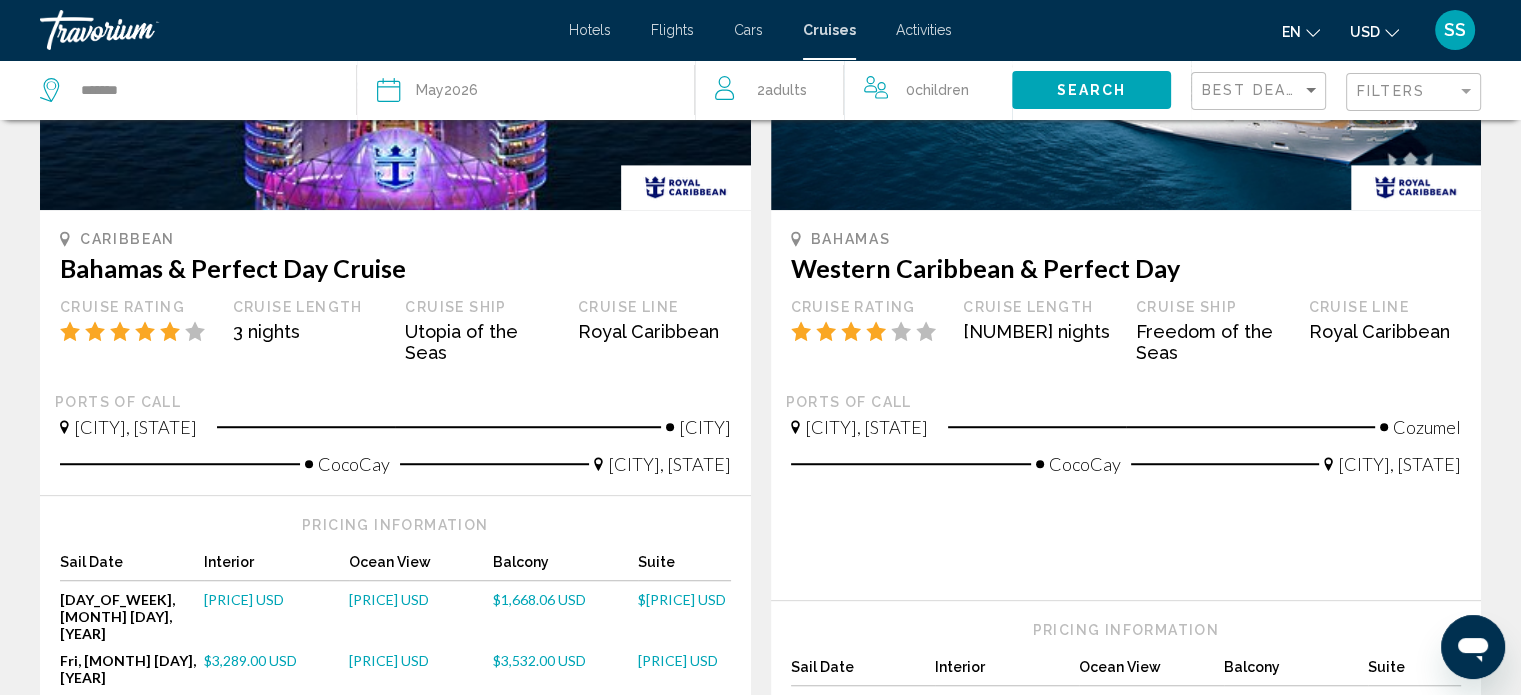 click on "$1,668.06 USD" at bounding box center [539, 599] 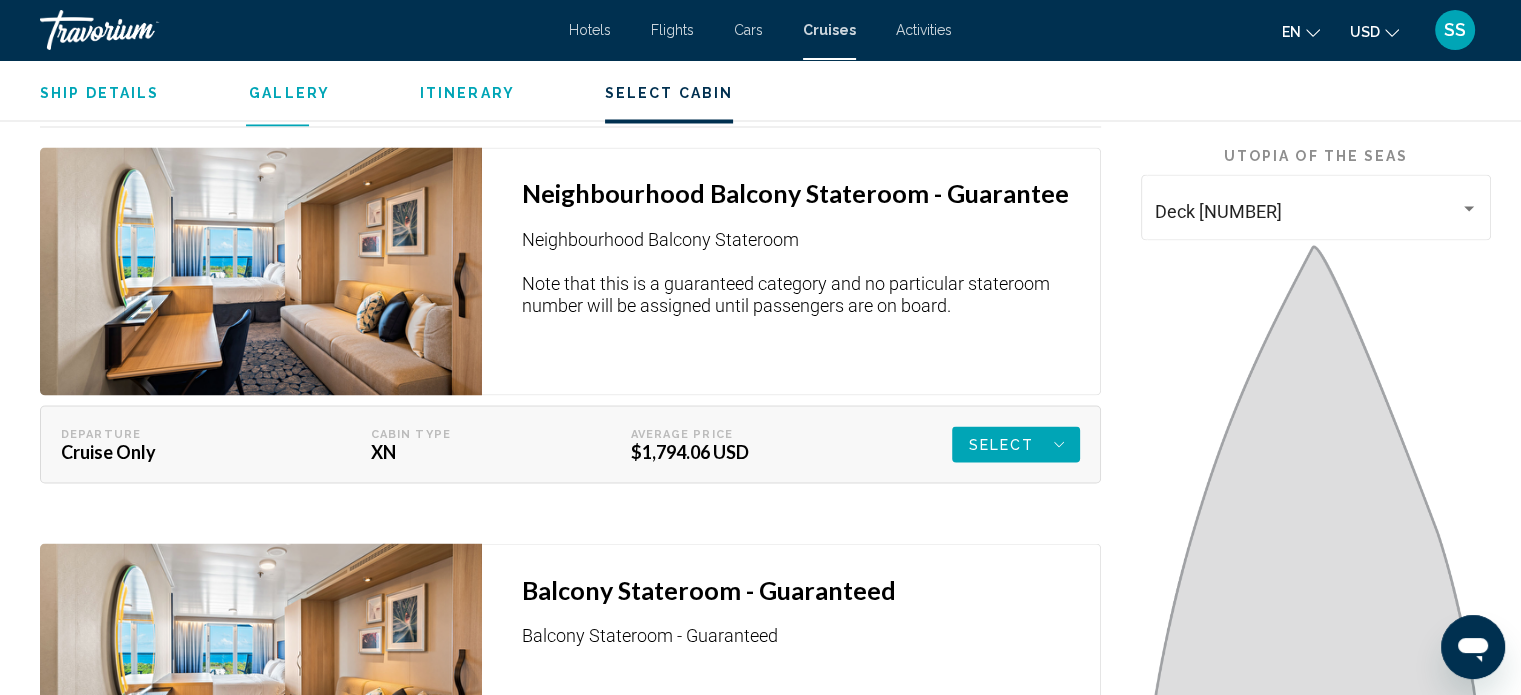 scroll, scrollTop: 3512, scrollLeft: 0, axis: vertical 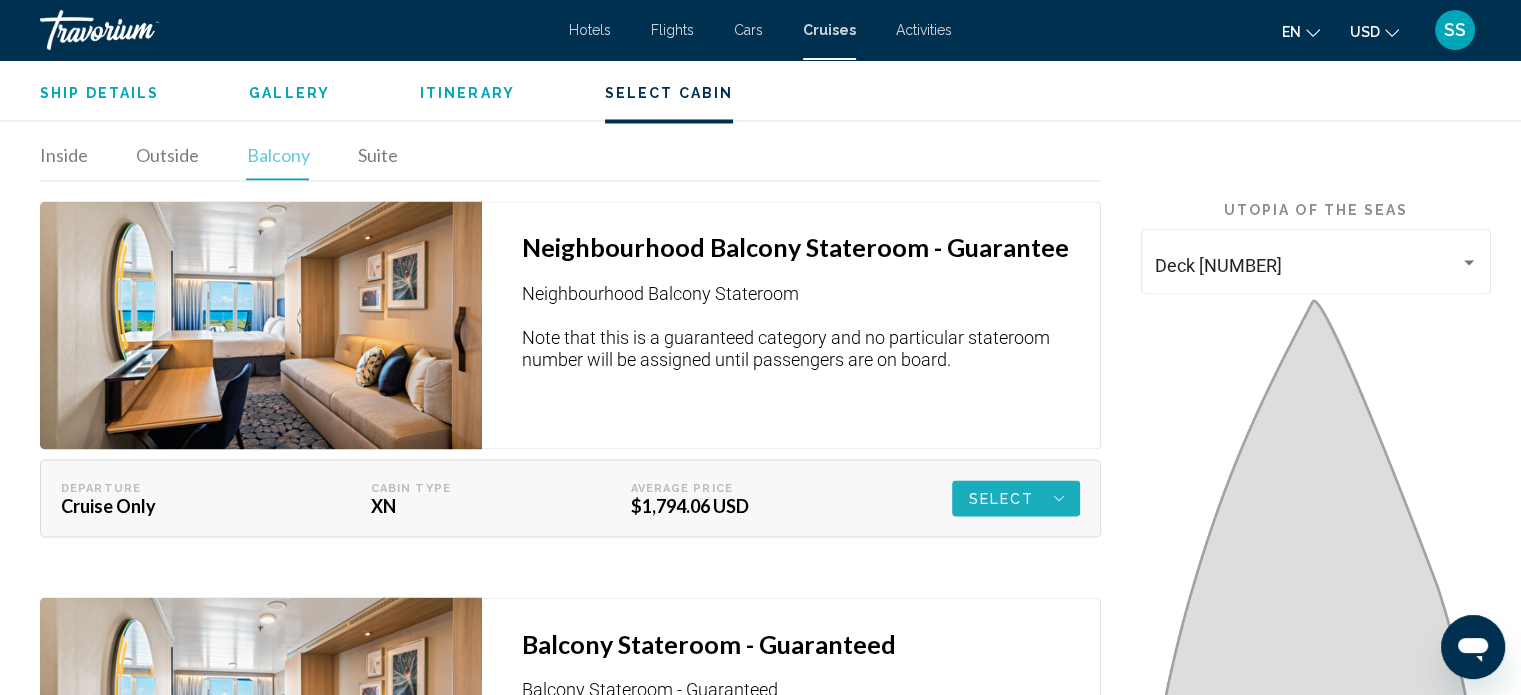 click on "Select" at bounding box center (1001, 498) 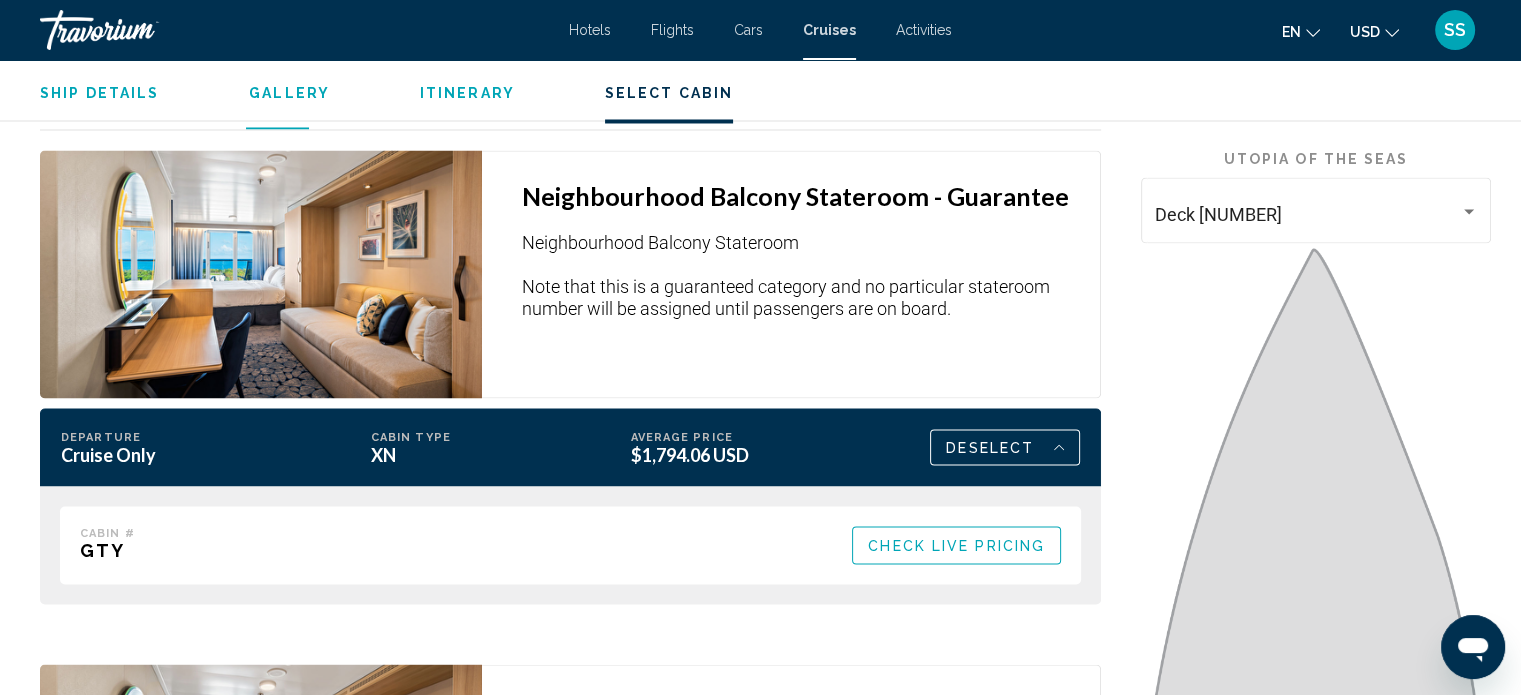 scroll, scrollTop: 3512, scrollLeft: 0, axis: vertical 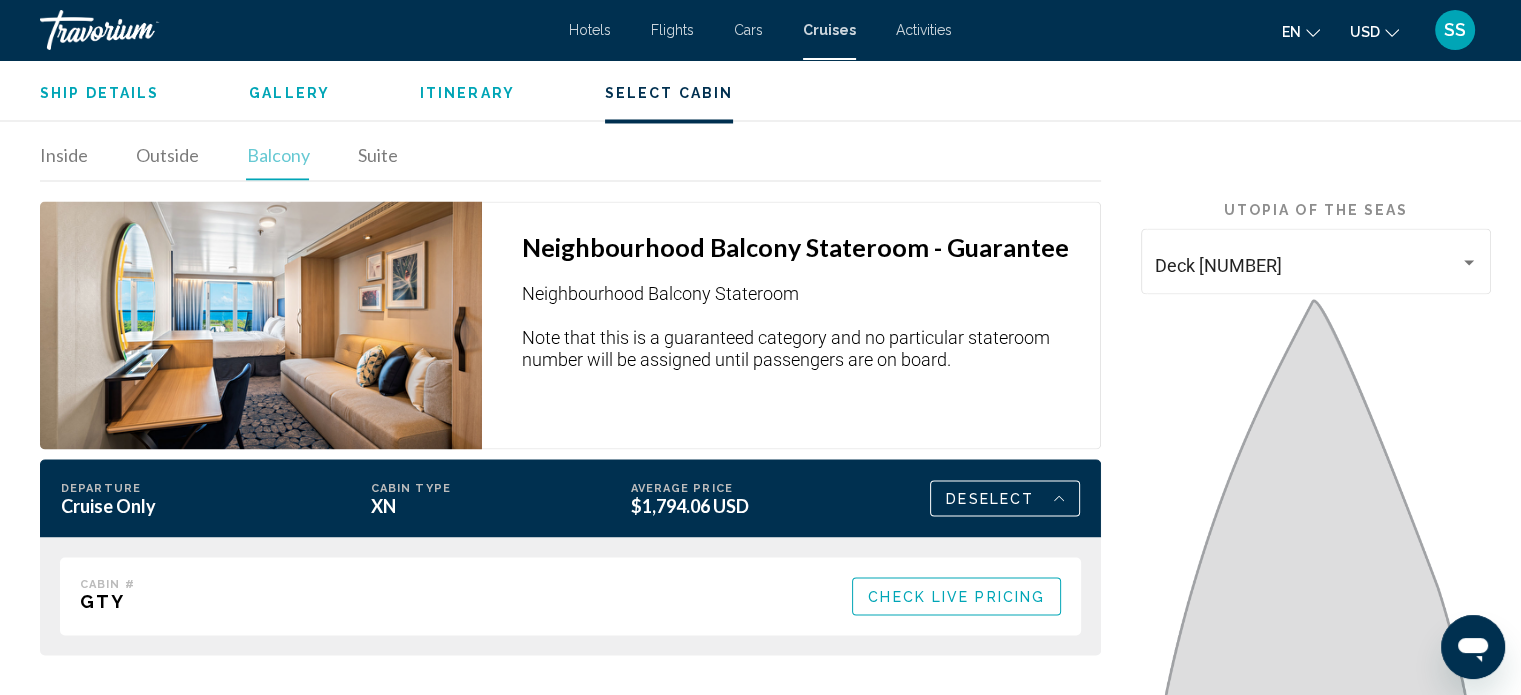 click on "Check Live Pricing" at bounding box center [956, 597] 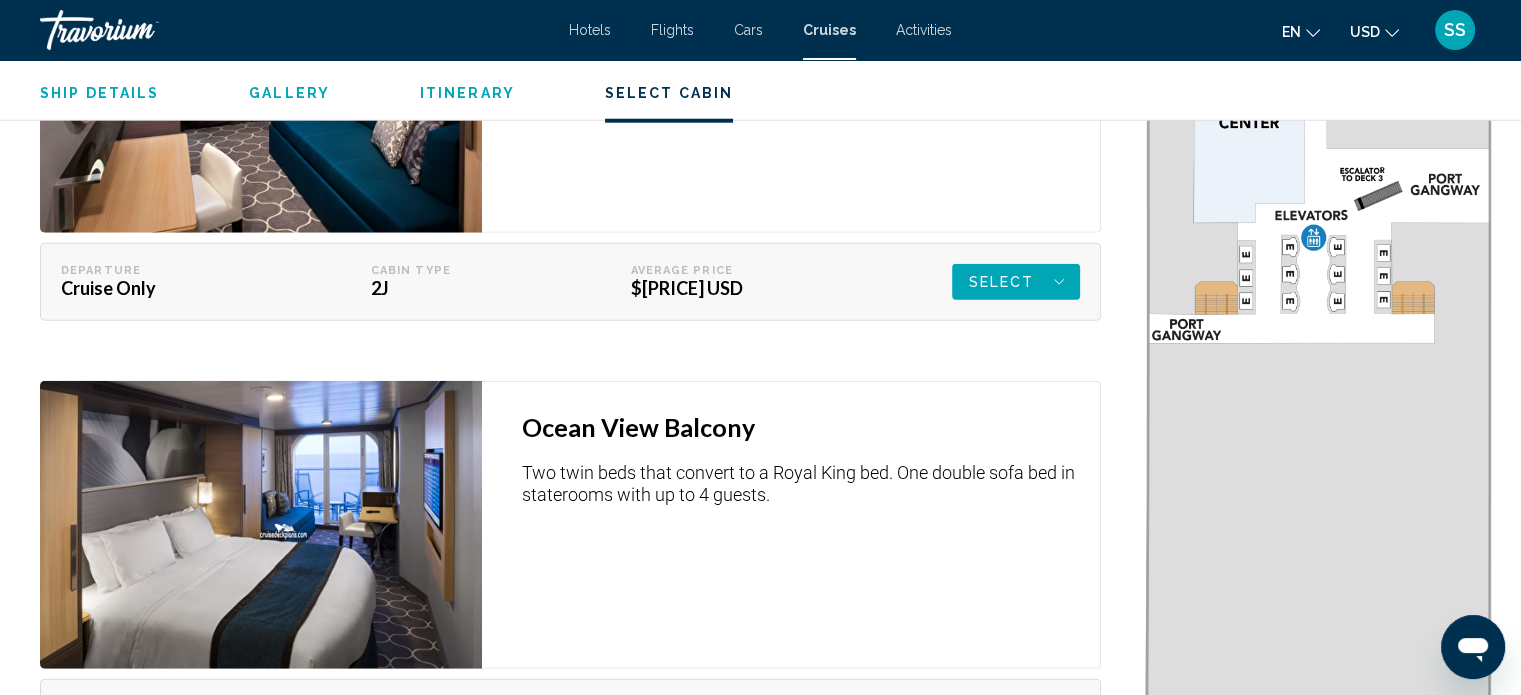scroll, scrollTop: 5312, scrollLeft: 0, axis: vertical 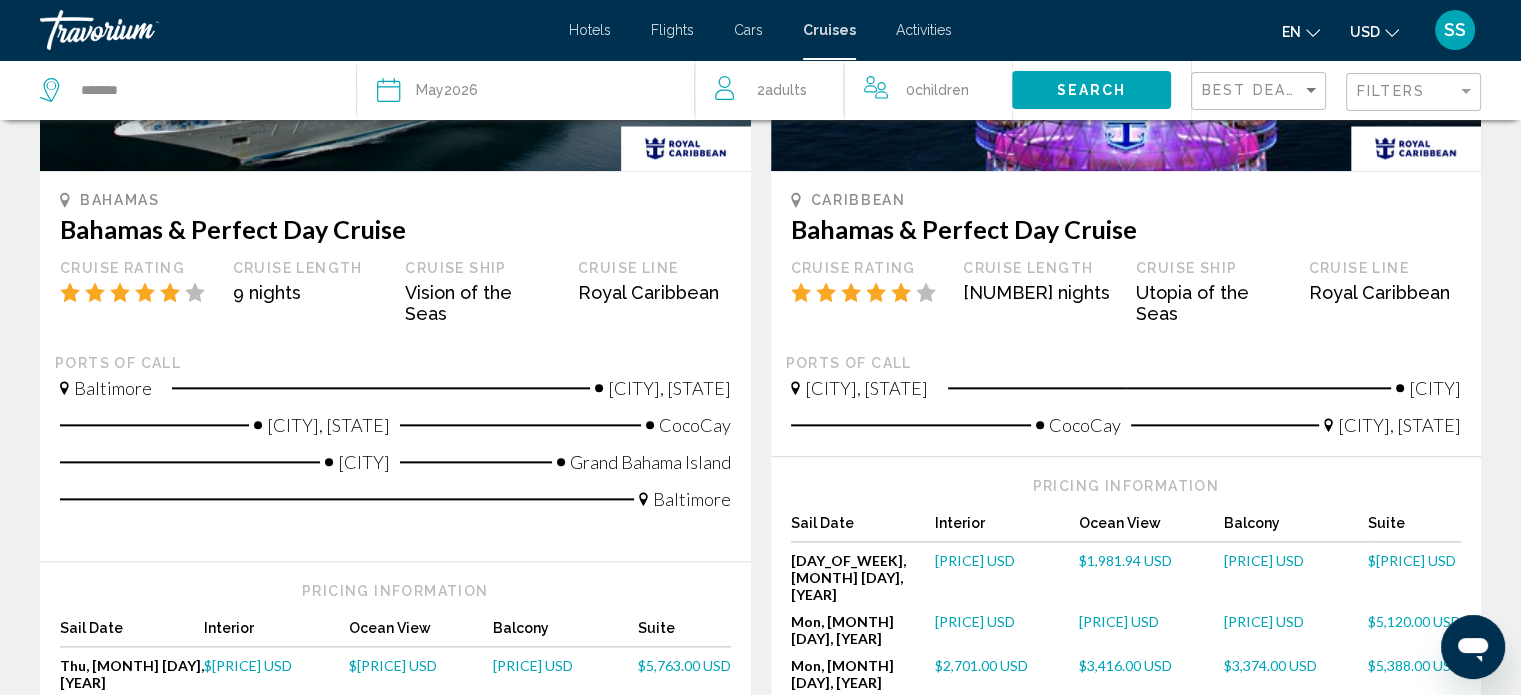 click on "page  3" at bounding box center [830, 771] 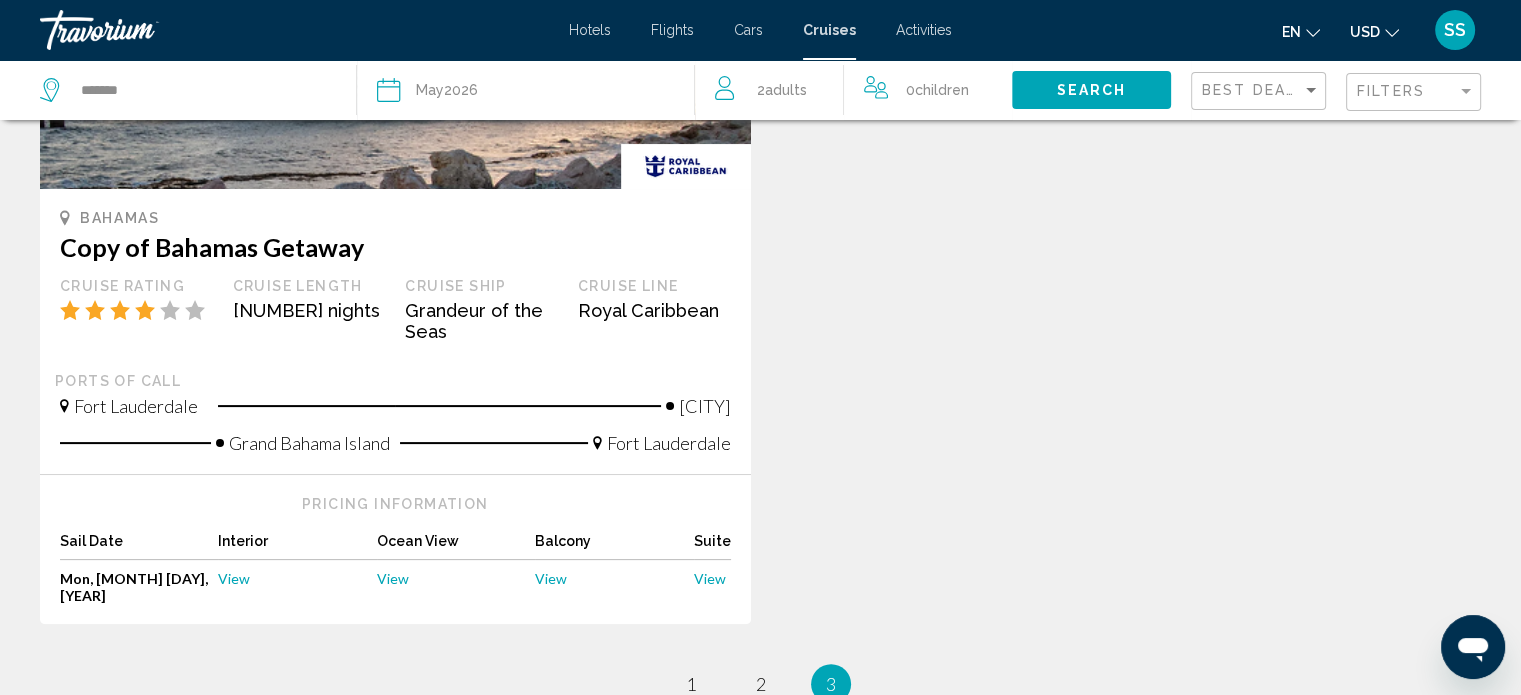 scroll, scrollTop: 400, scrollLeft: 0, axis: vertical 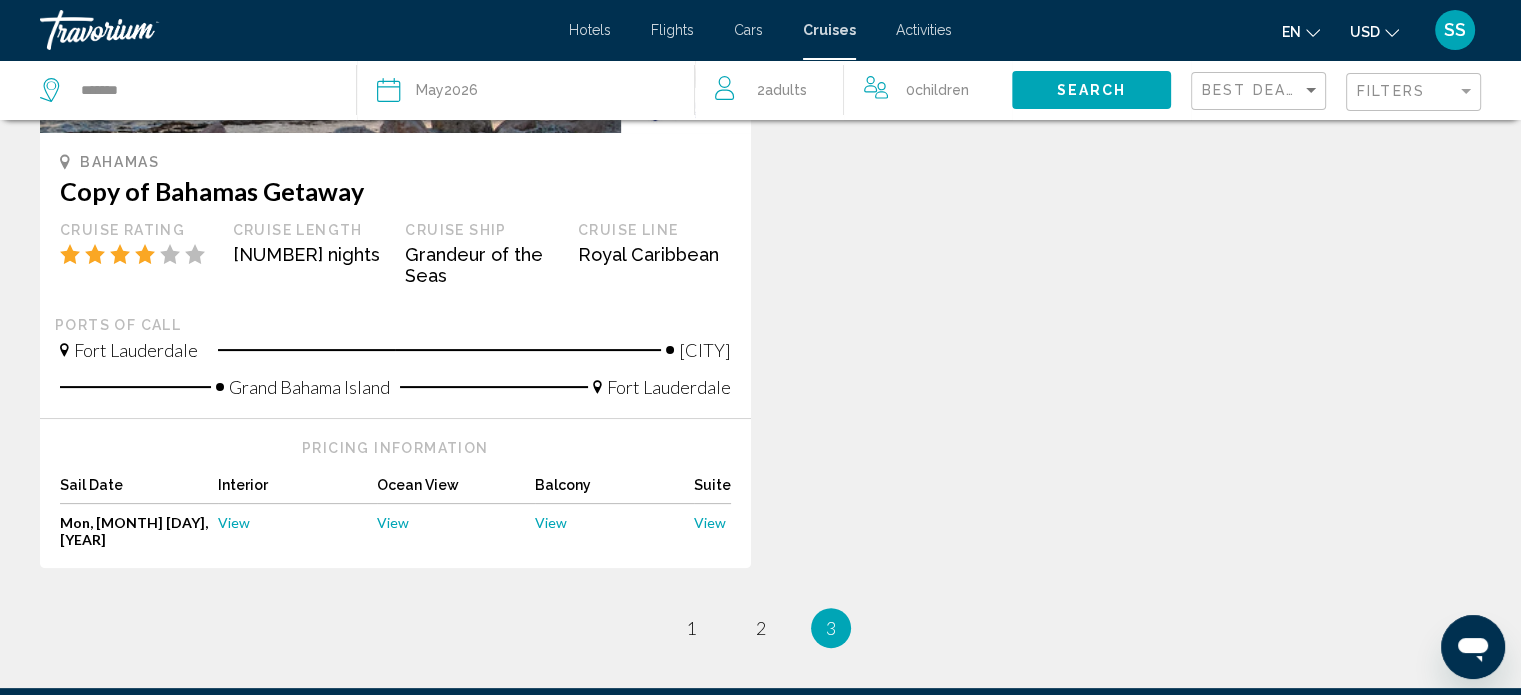 click on "View" at bounding box center (551, 522) 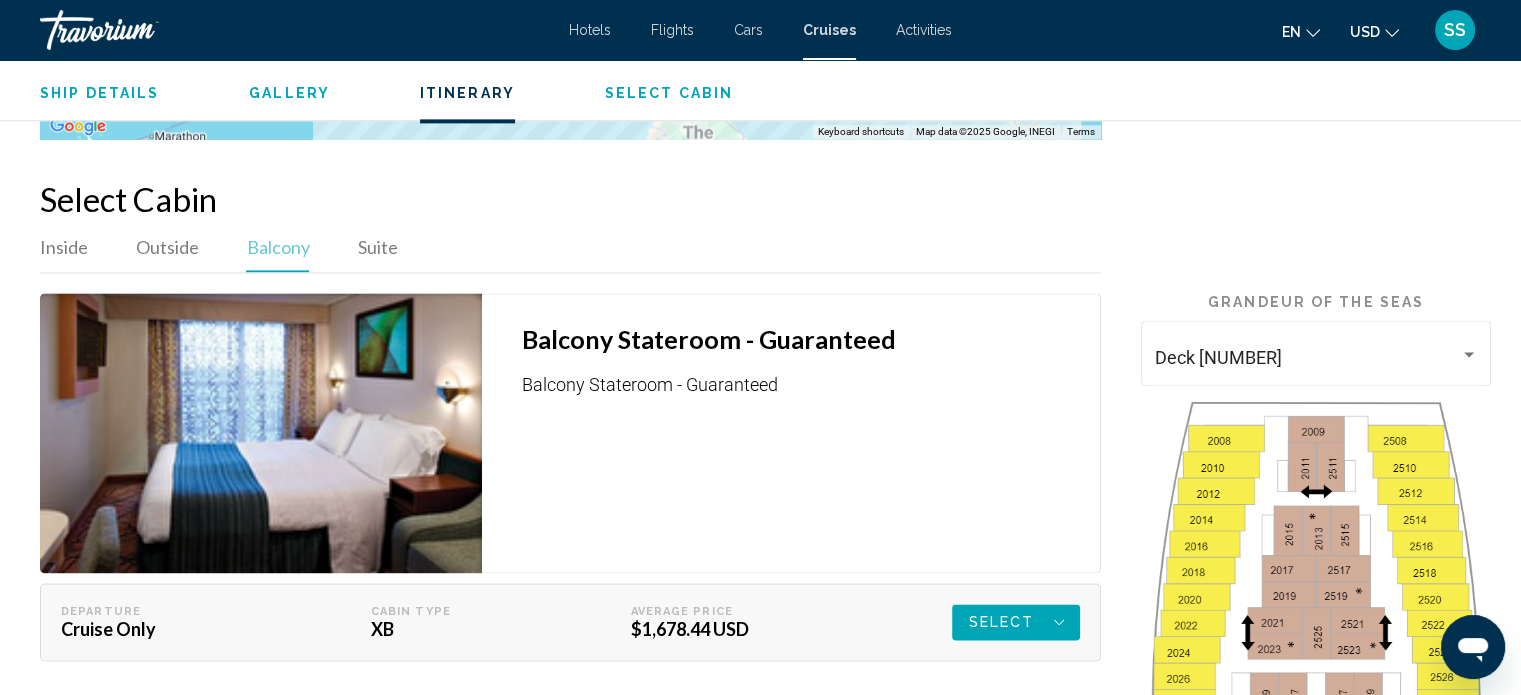scroll, scrollTop: 2695, scrollLeft: 0, axis: vertical 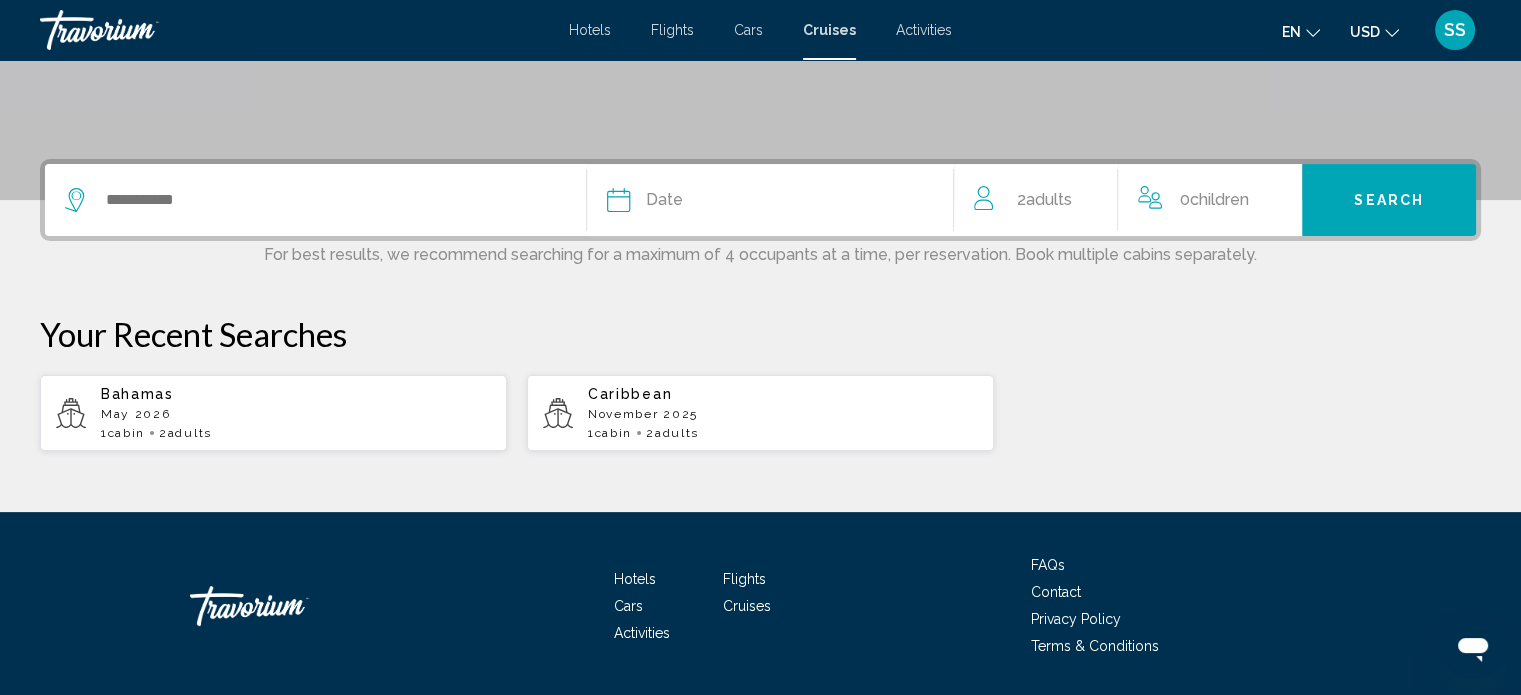click on "Bahamas" at bounding box center [296, 394] 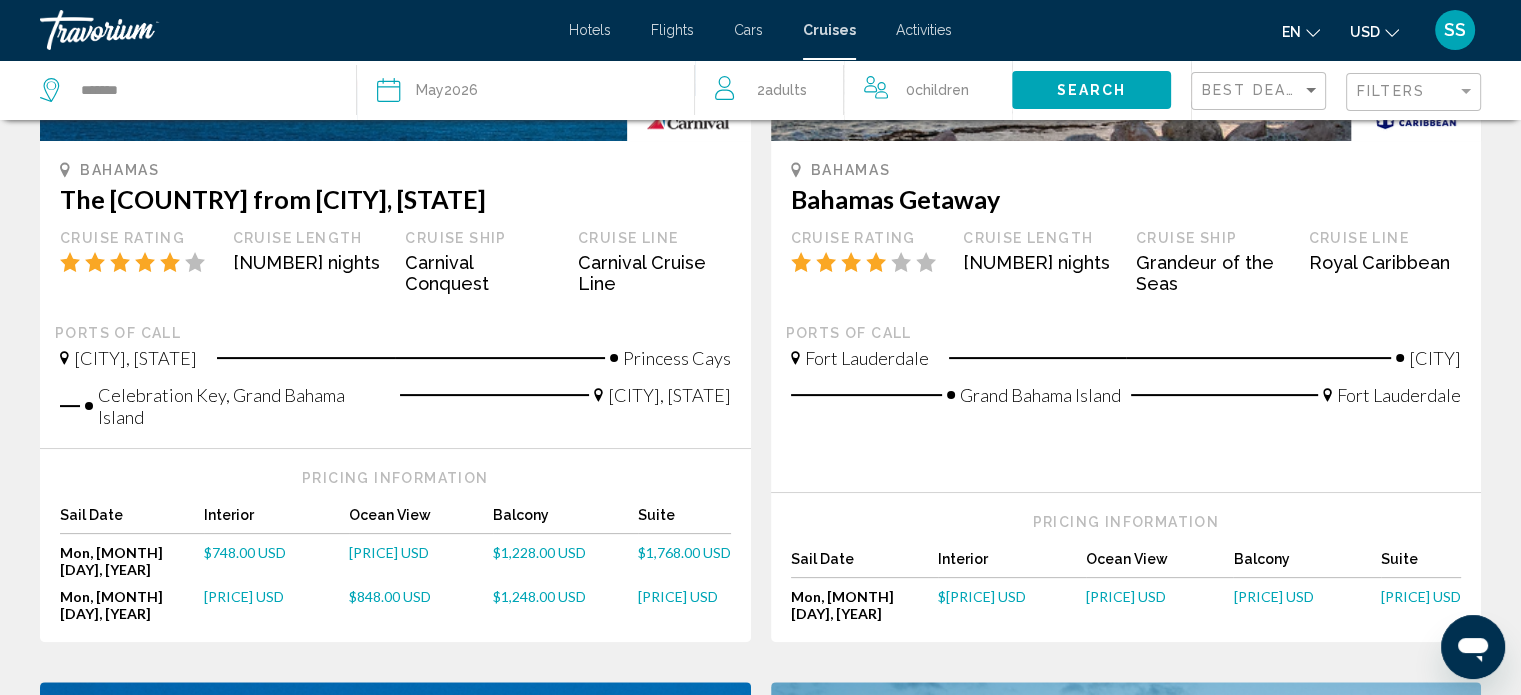 scroll, scrollTop: 400, scrollLeft: 0, axis: vertical 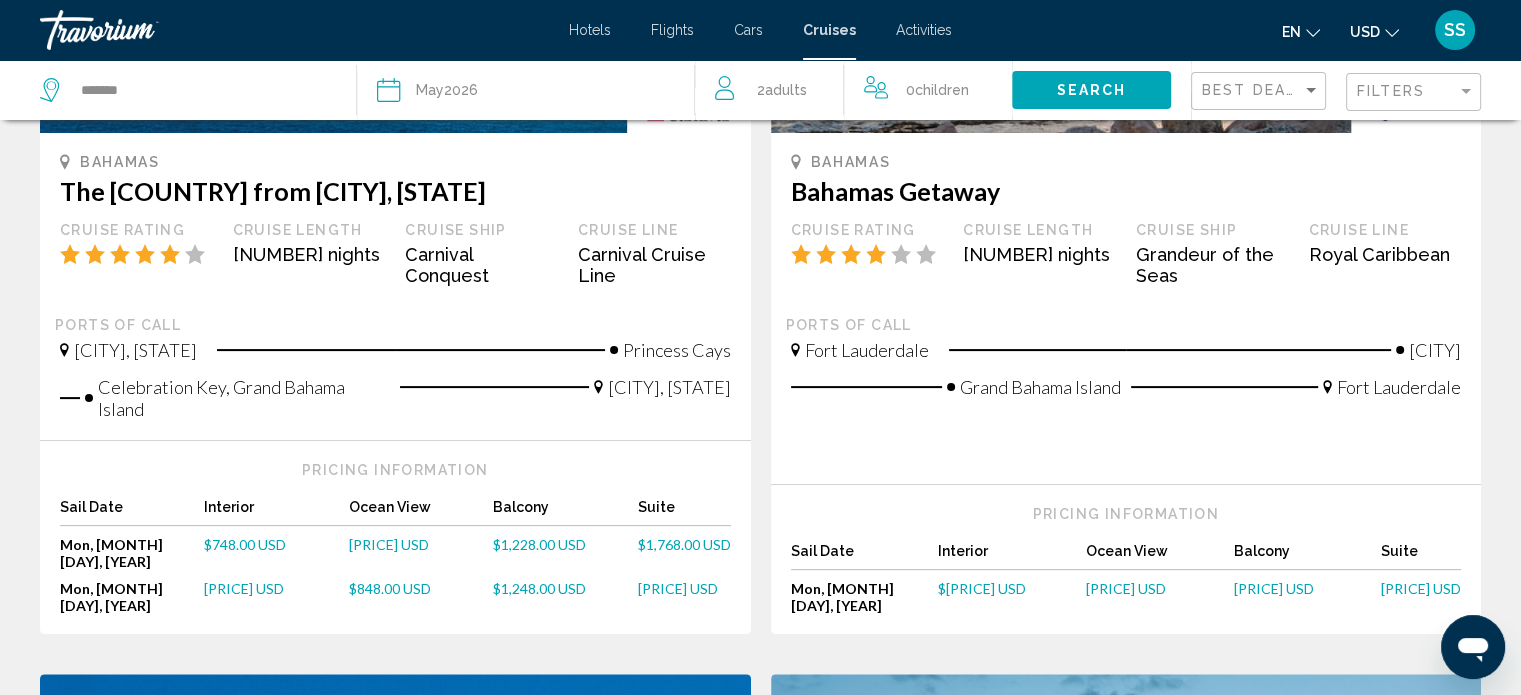 click on "$1,248.00 USD" at bounding box center [539, 588] 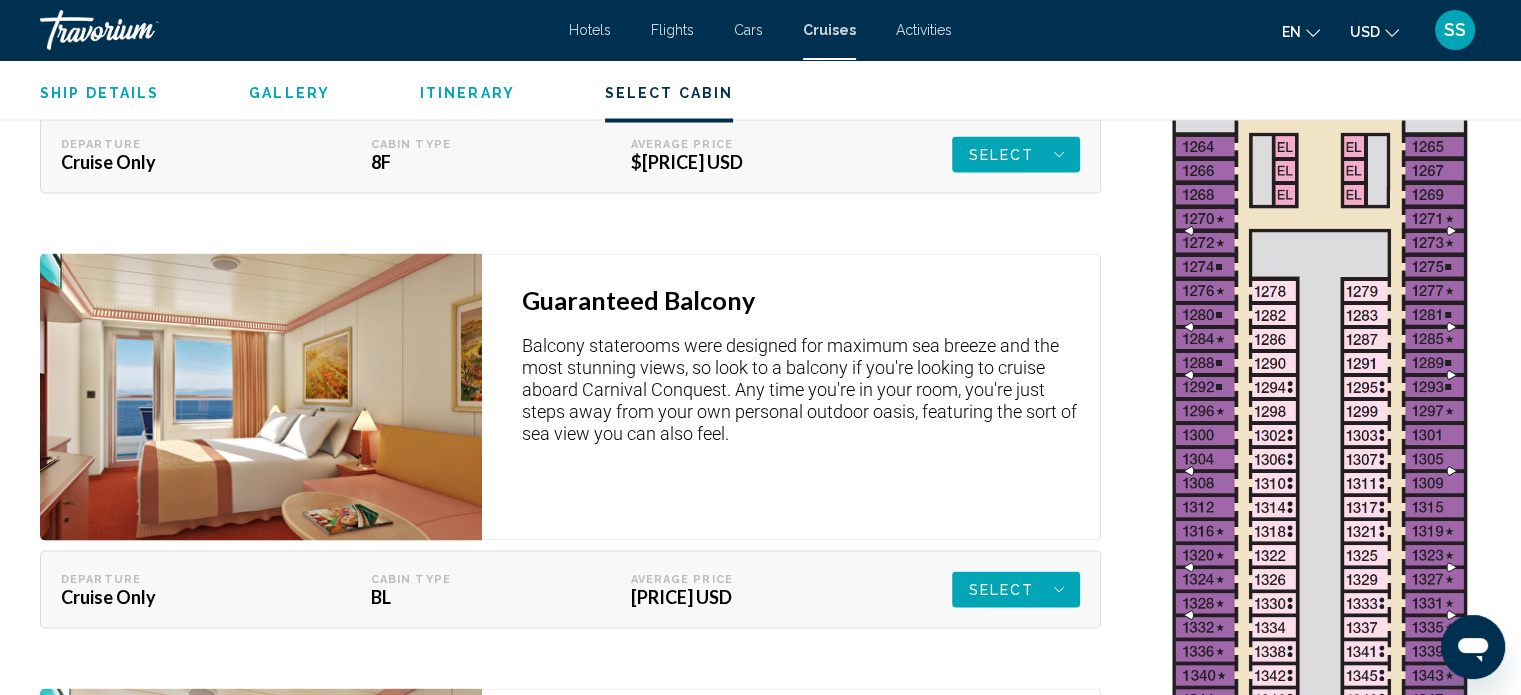 scroll, scrollTop: 3912, scrollLeft: 0, axis: vertical 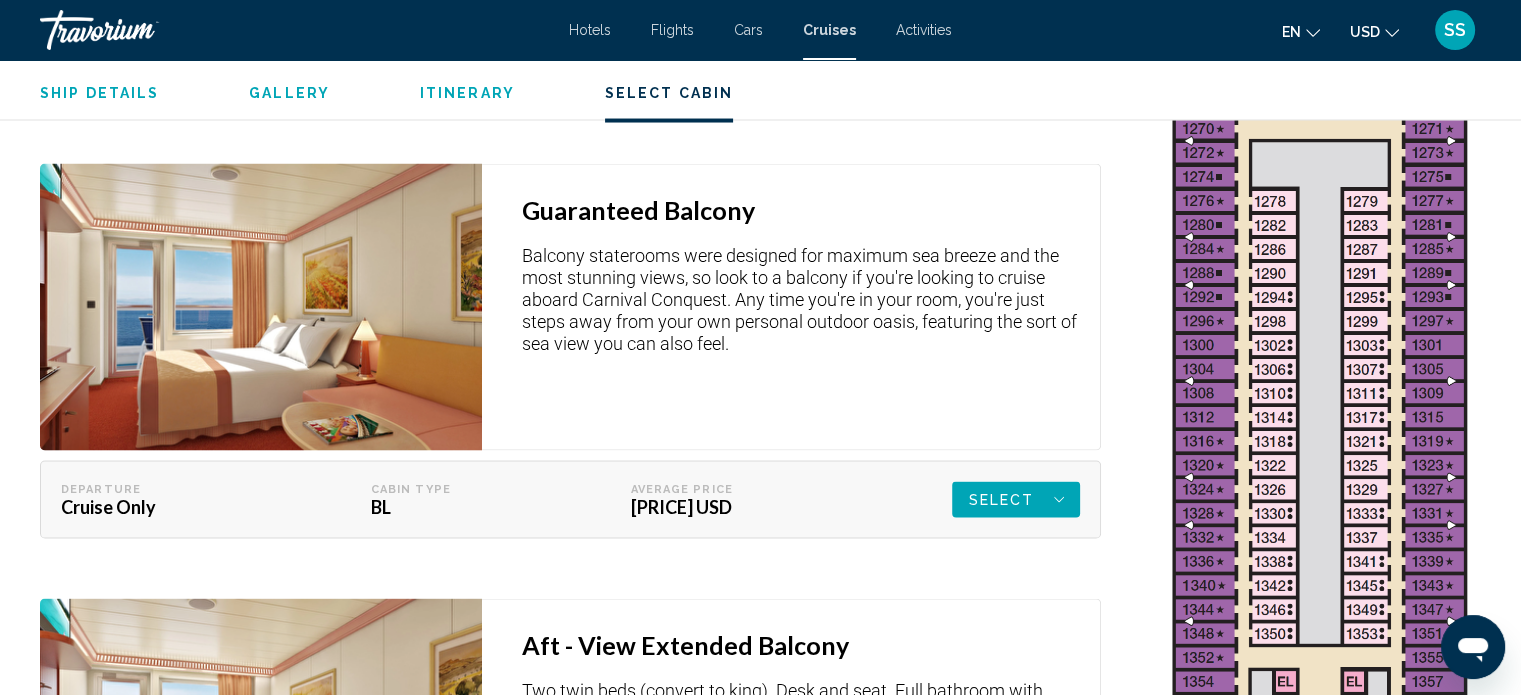 click on "Select" at bounding box center [1001, -375] 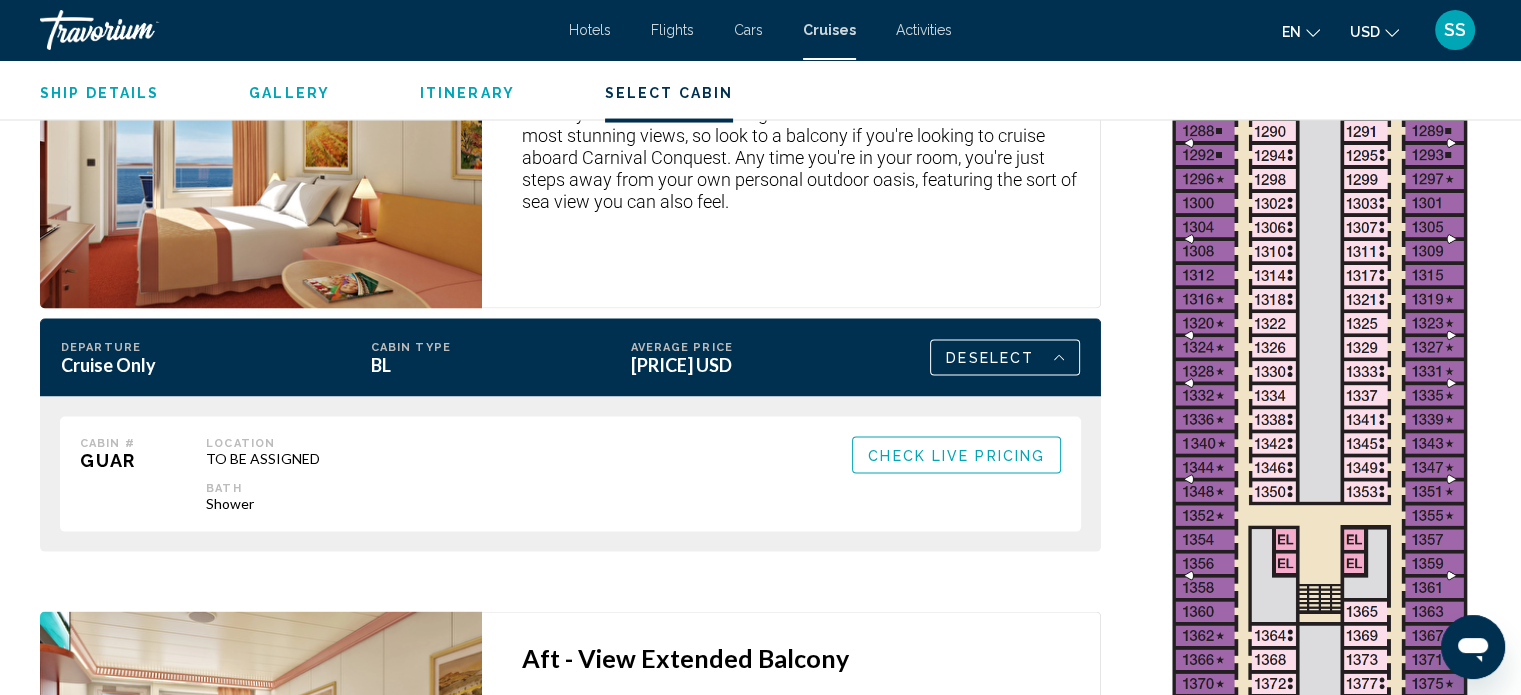 scroll, scrollTop: 4112, scrollLeft: 0, axis: vertical 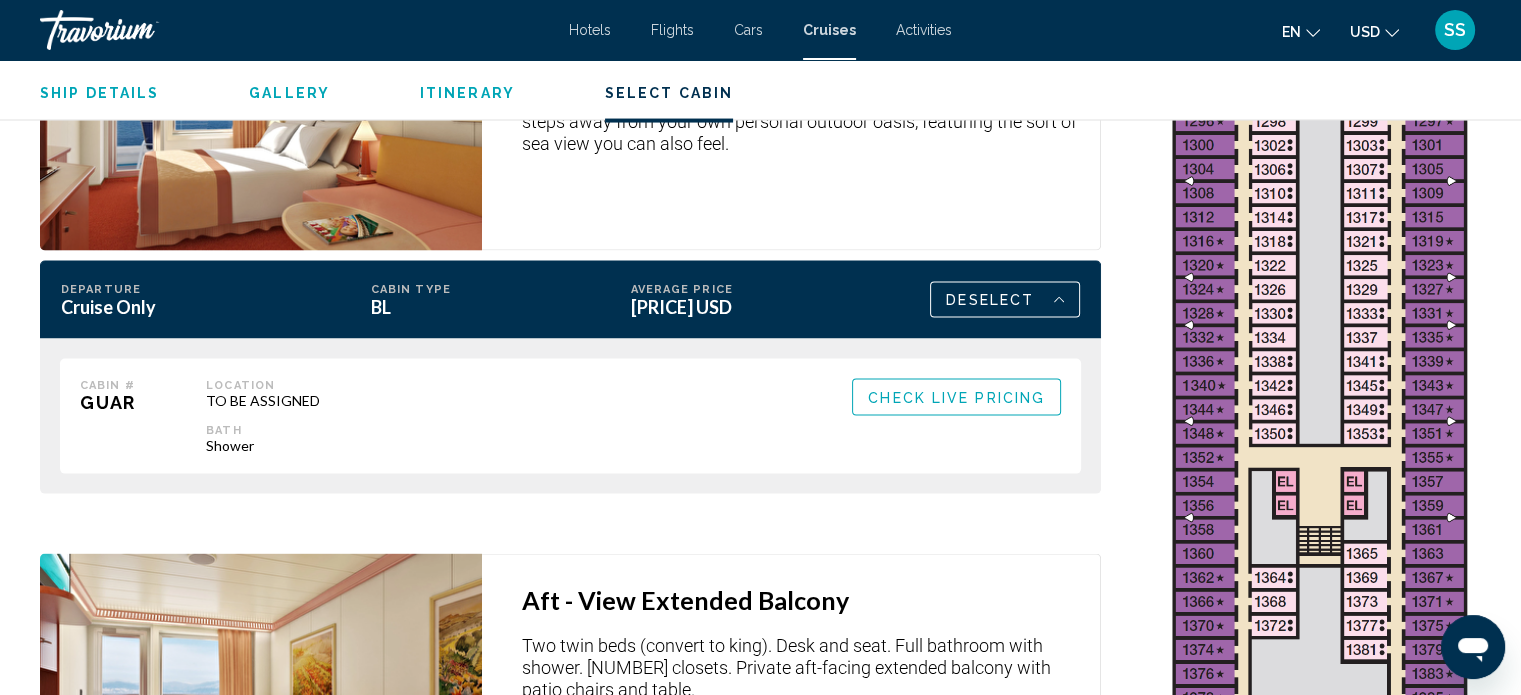 click on "Check Live Pricing" at bounding box center [956, 398] 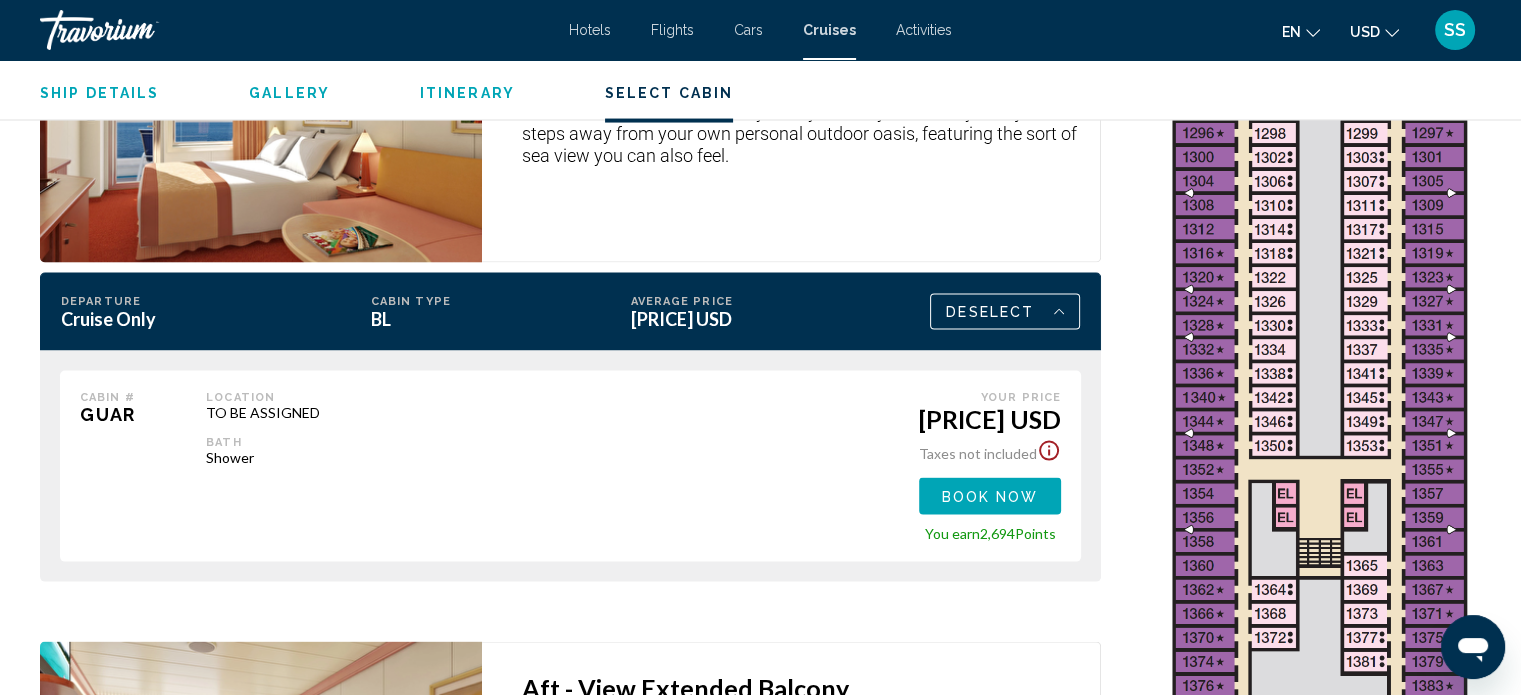scroll, scrollTop: 4112, scrollLeft: 0, axis: vertical 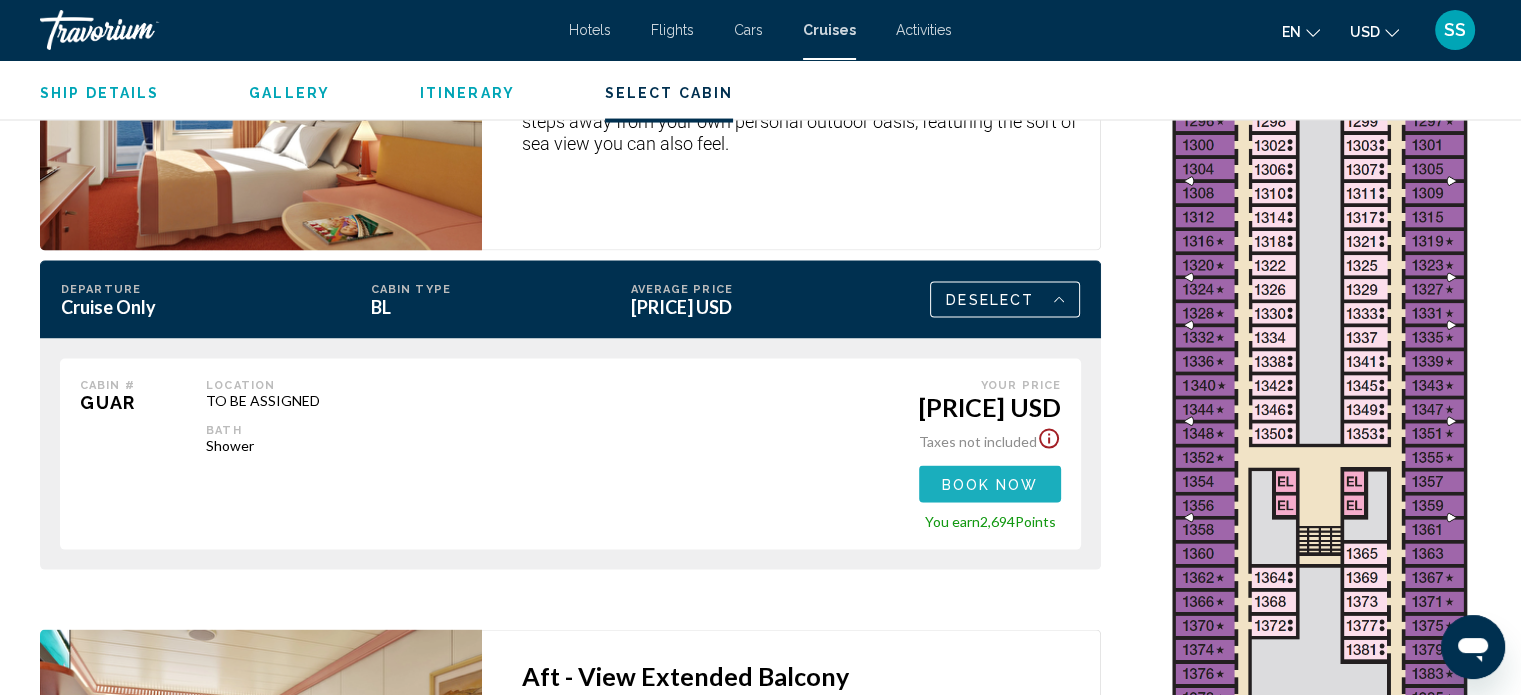 click on "Book now" at bounding box center [990, 485] 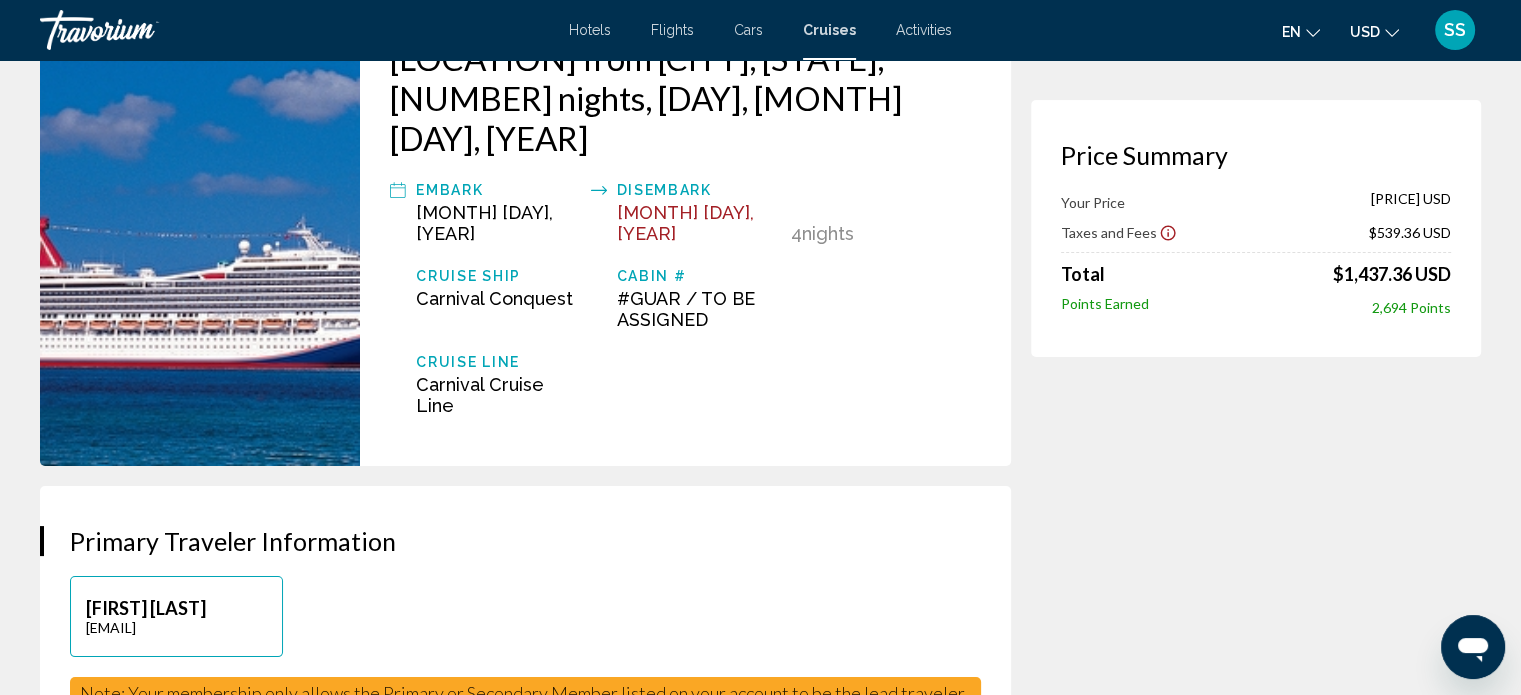 scroll, scrollTop: 200, scrollLeft: 0, axis: vertical 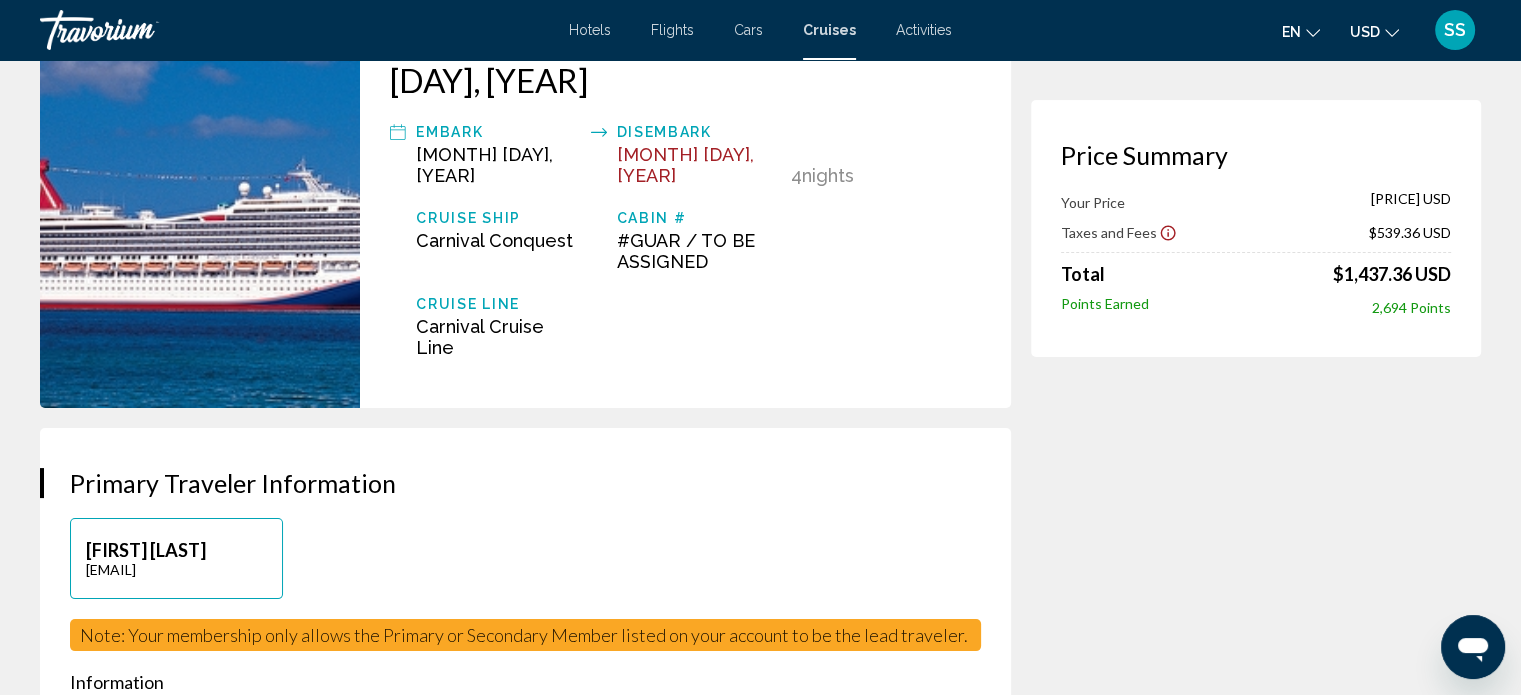 click 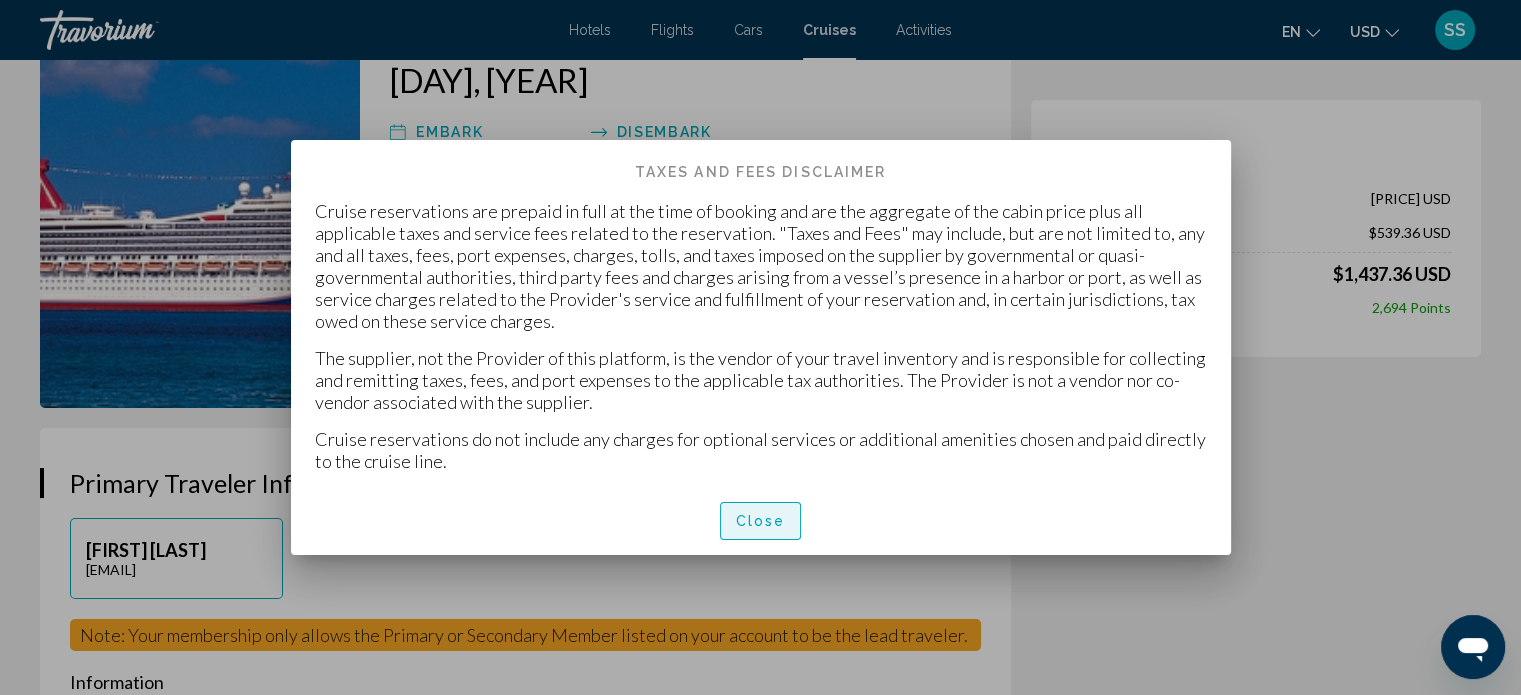 click on "Close" at bounding box center [761, 522] 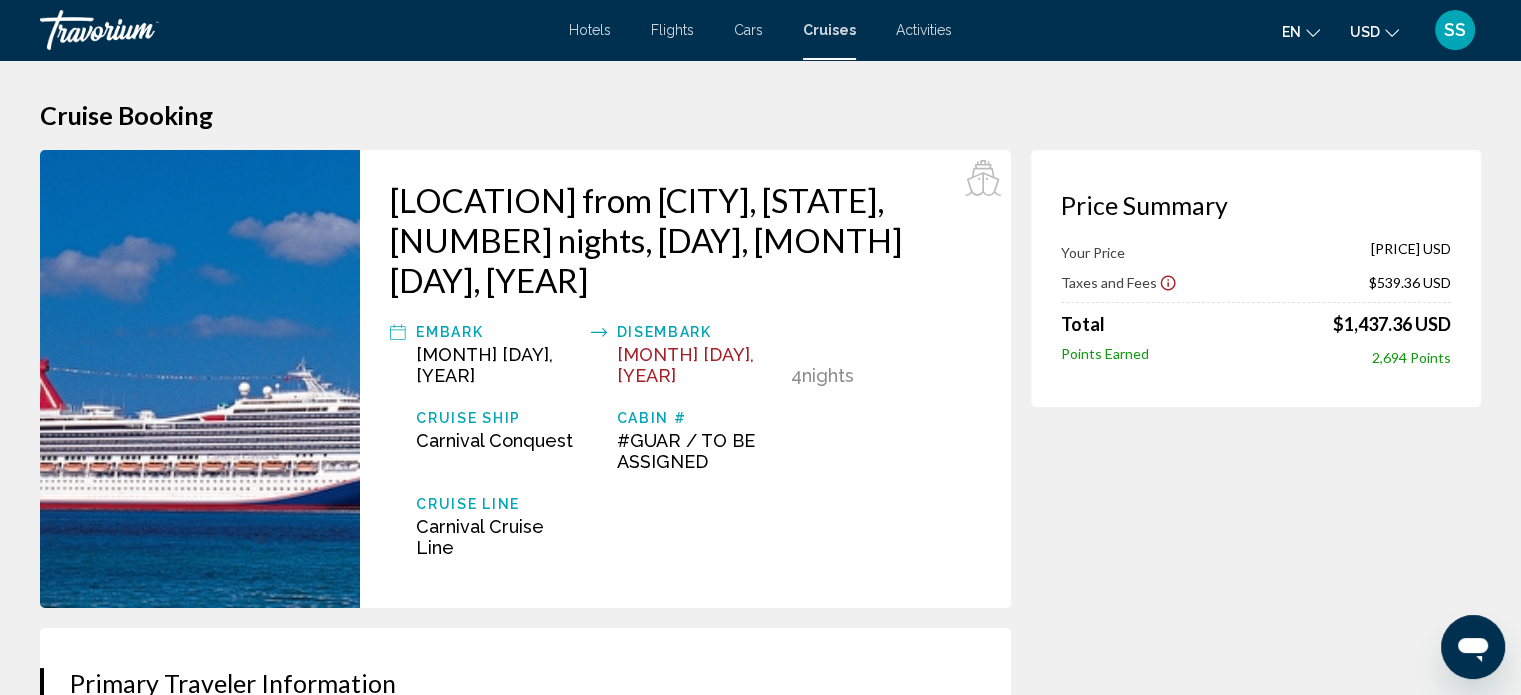 scroll, scrollTop: 0, scrollLeft: 0, axis: both 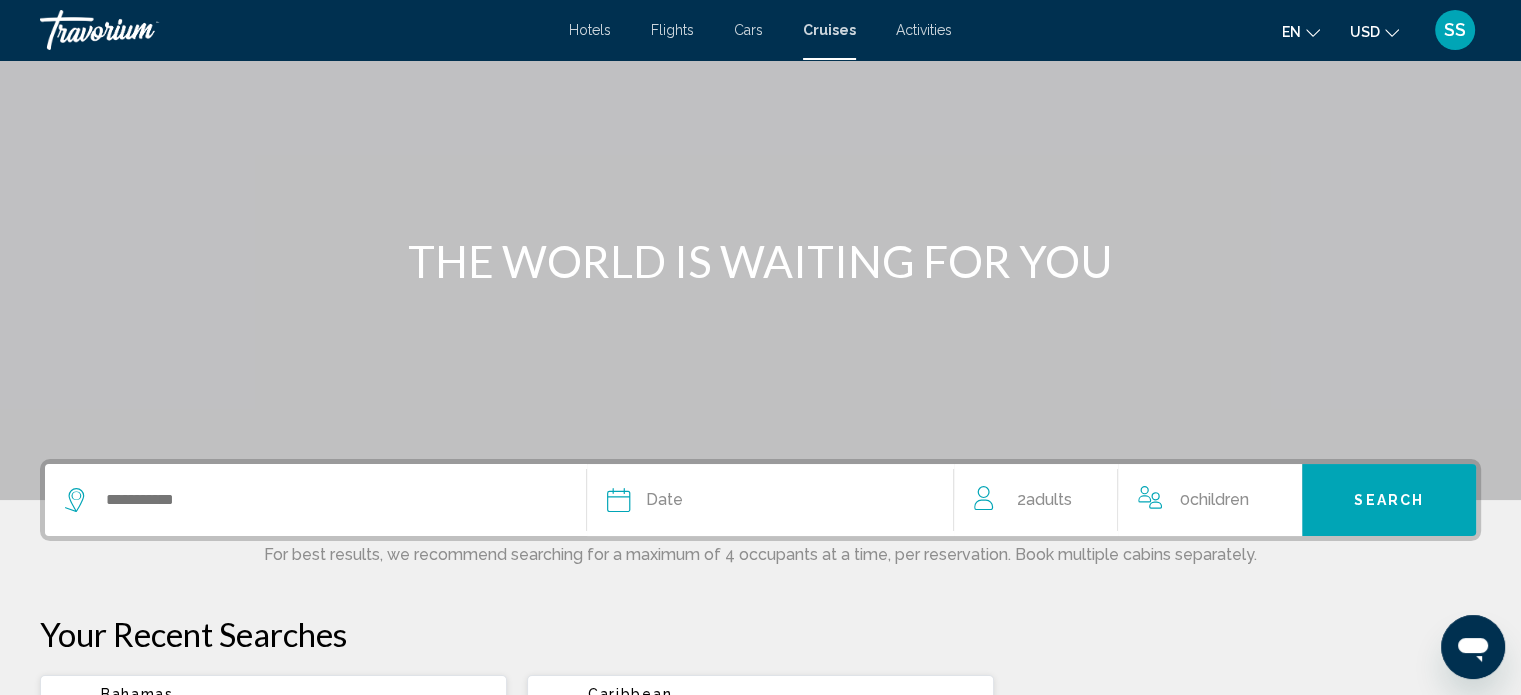 click at bounding box center [310, 500] 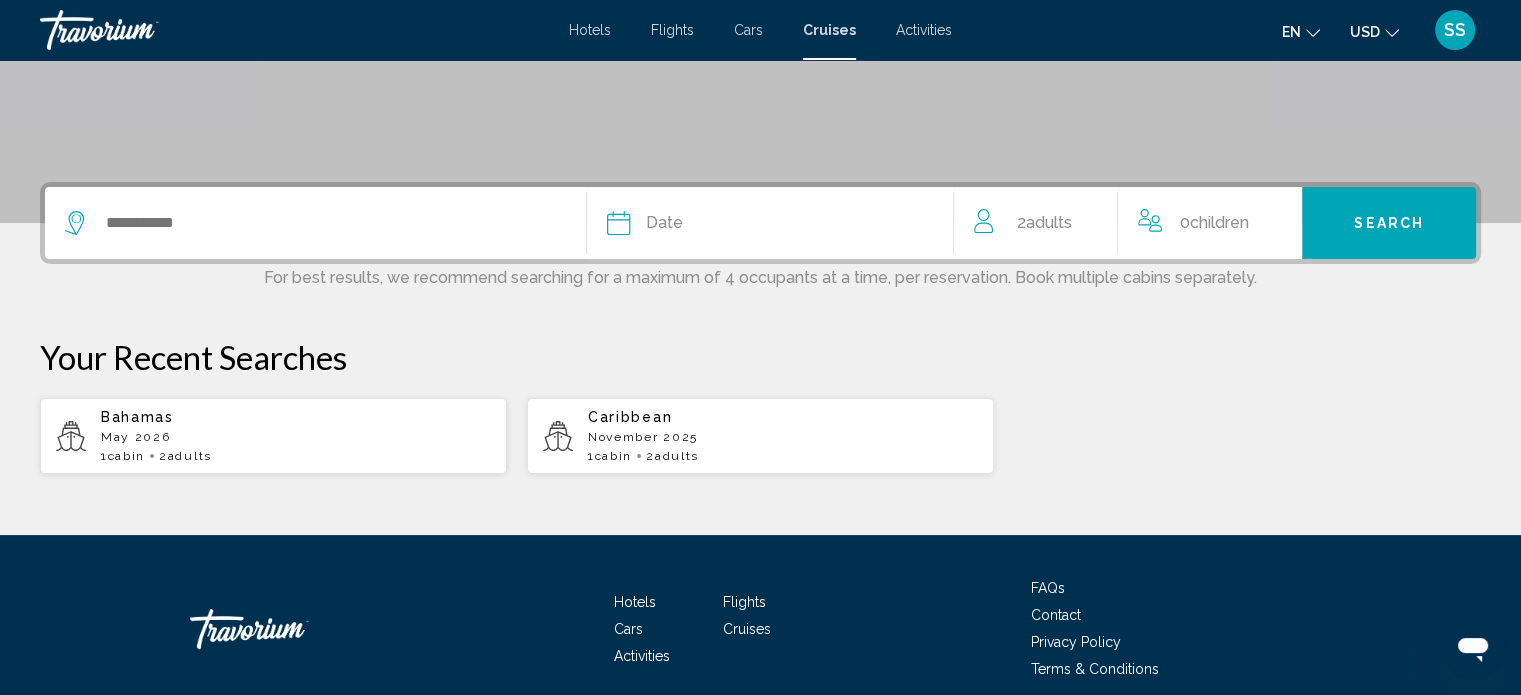 scroll, scrollTop: 460, scrollLeft: 0, axis: vertical 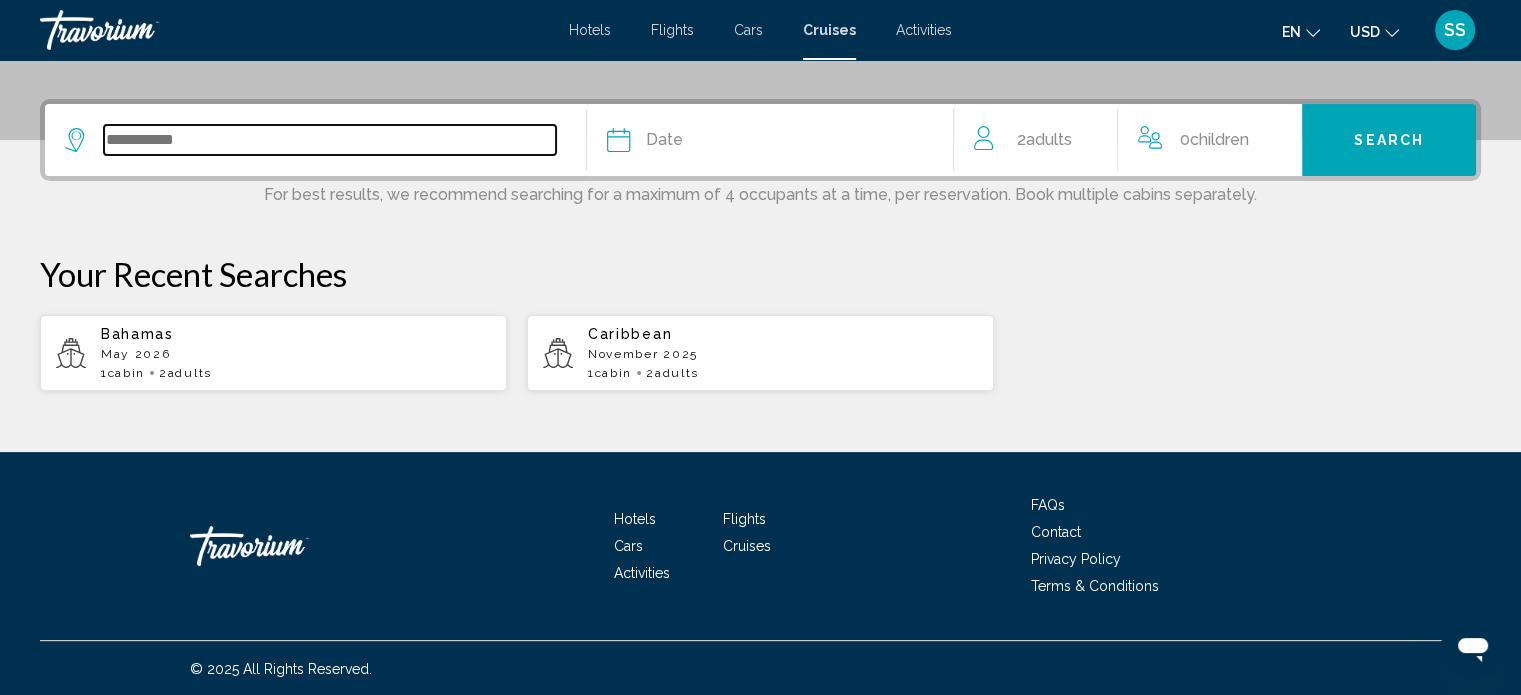 click at bounding box center [330, 140] 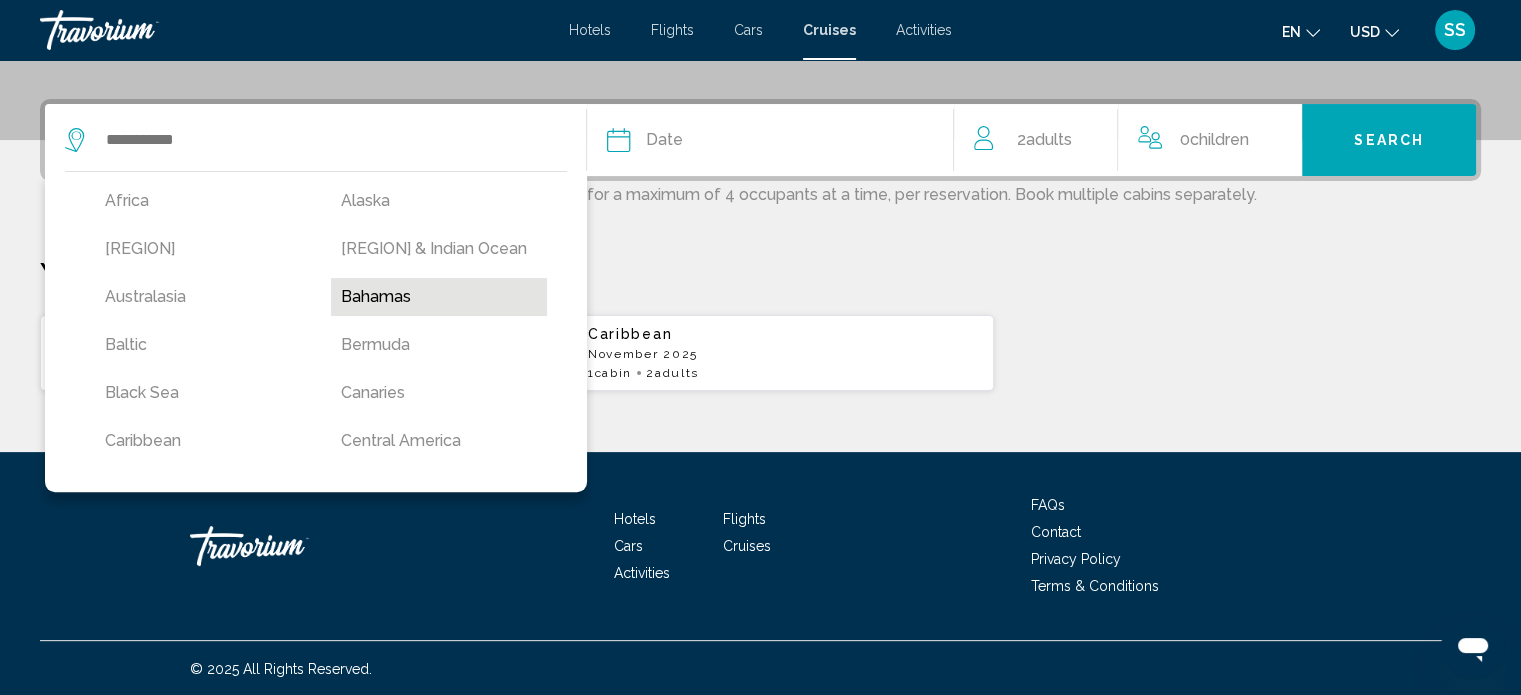 click on "Bahamas" at bounding box center [439, 297] 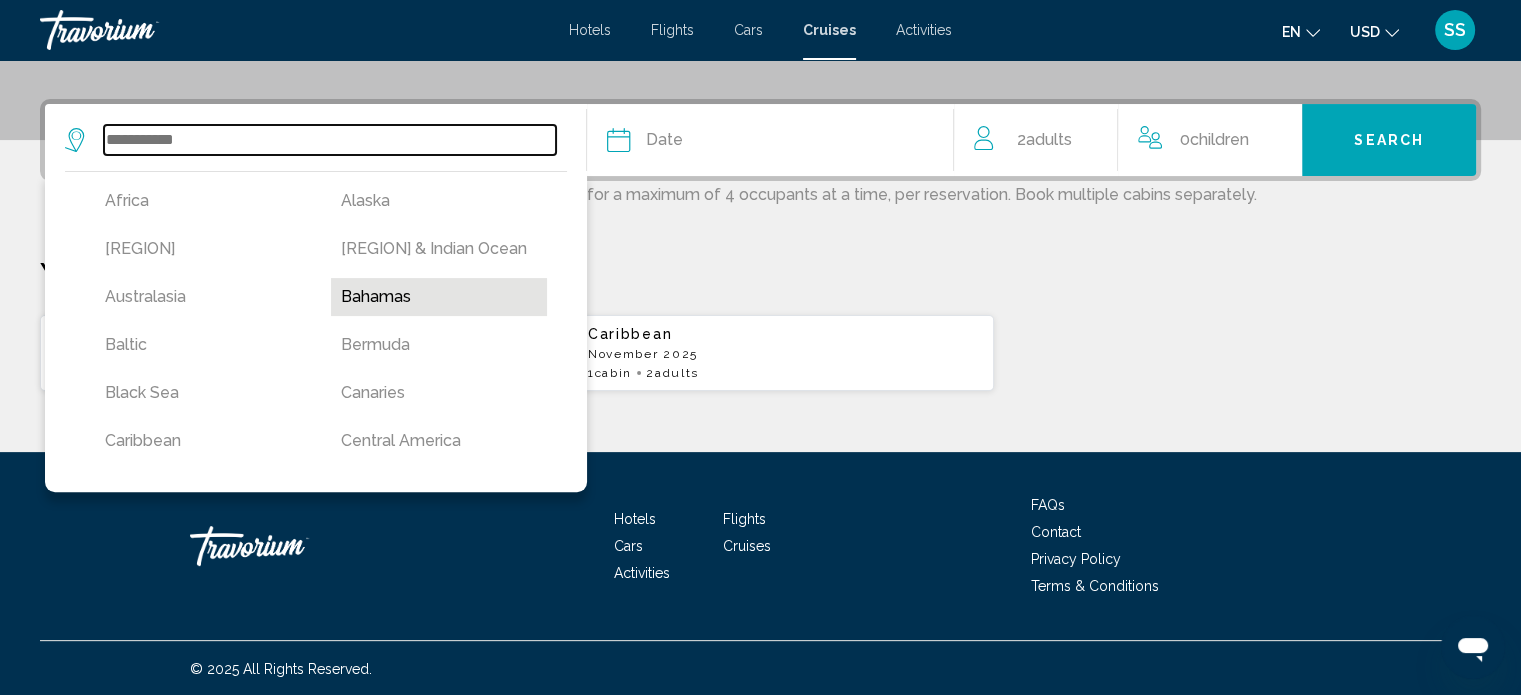 type on "*******" 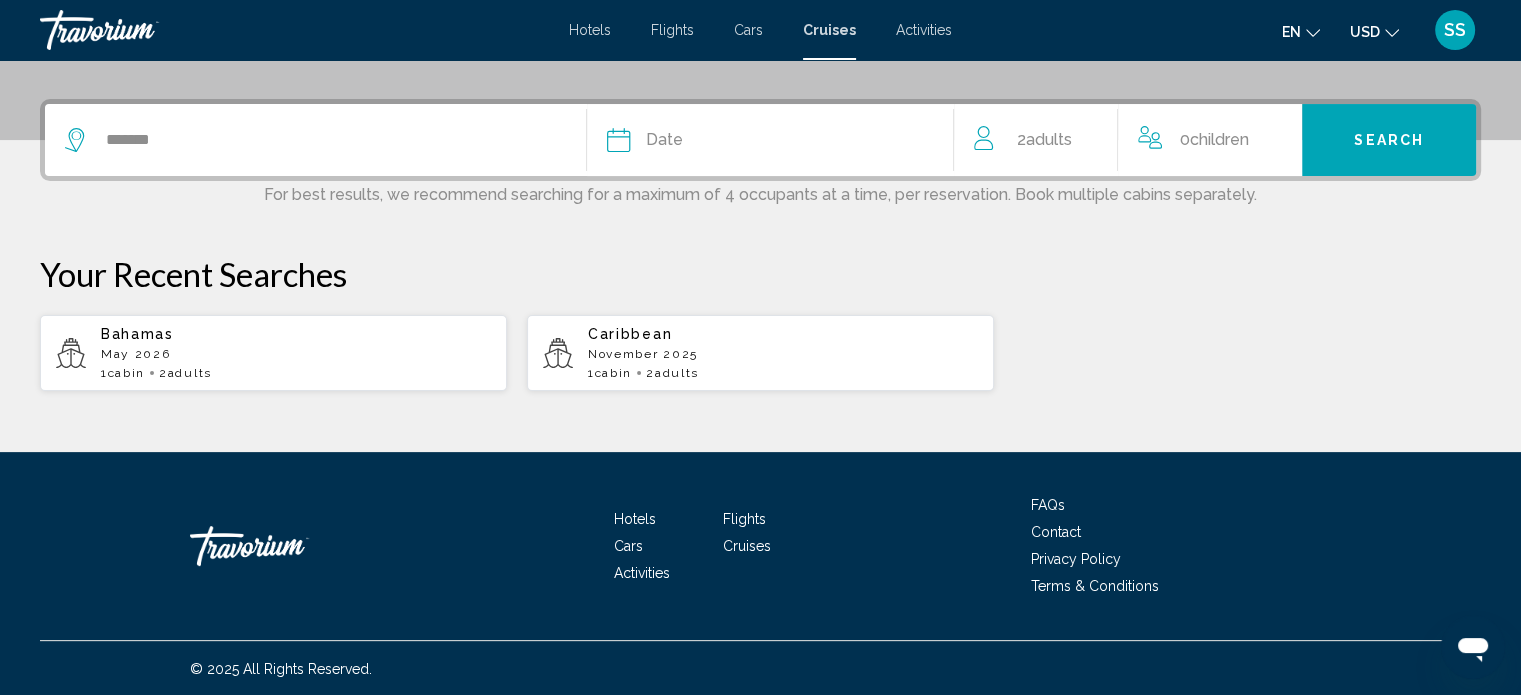 click on "Date" 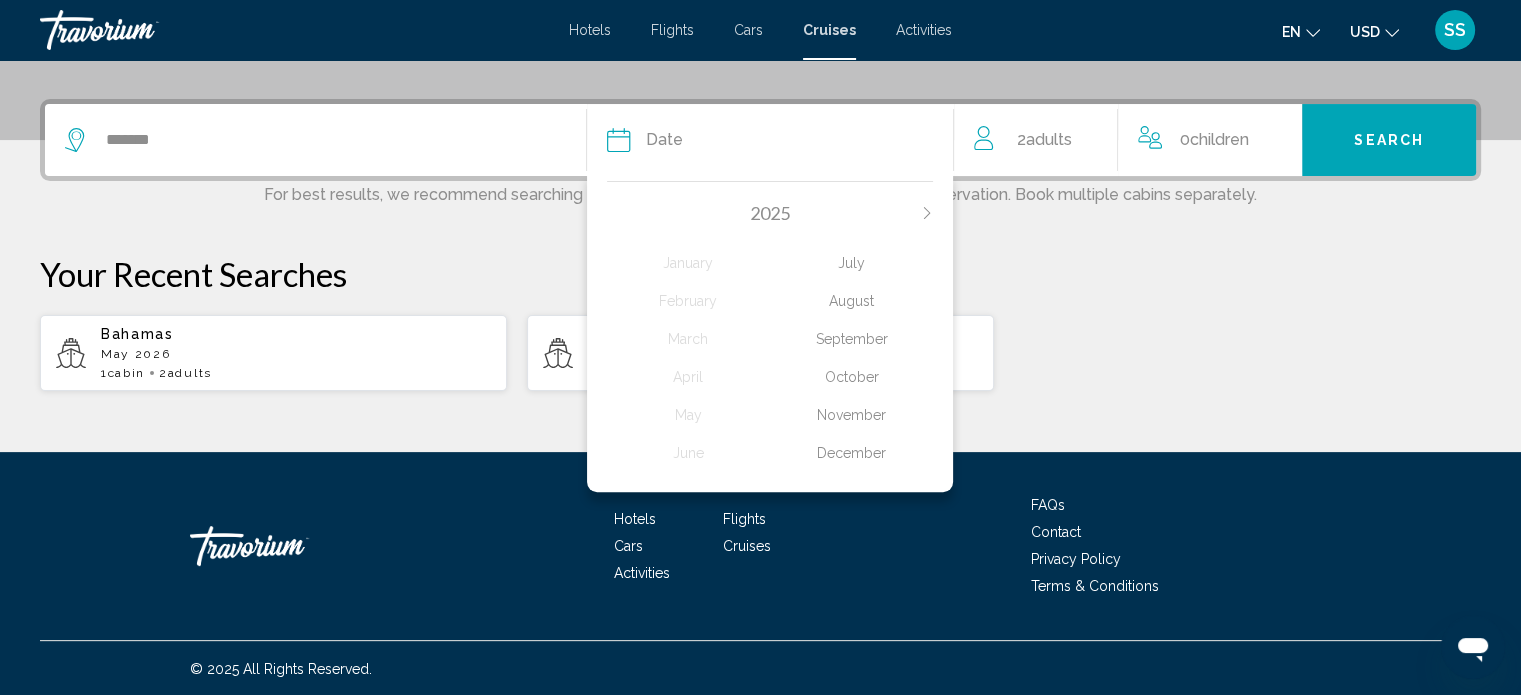 click on "[YEAR]
[MONTH] [MONTH] [MONTH] [MONTH] [MONTH] [MONTH] [MONTH] [MONTH] [MONTH] [MONTH] [MONTH] [MONTH]" 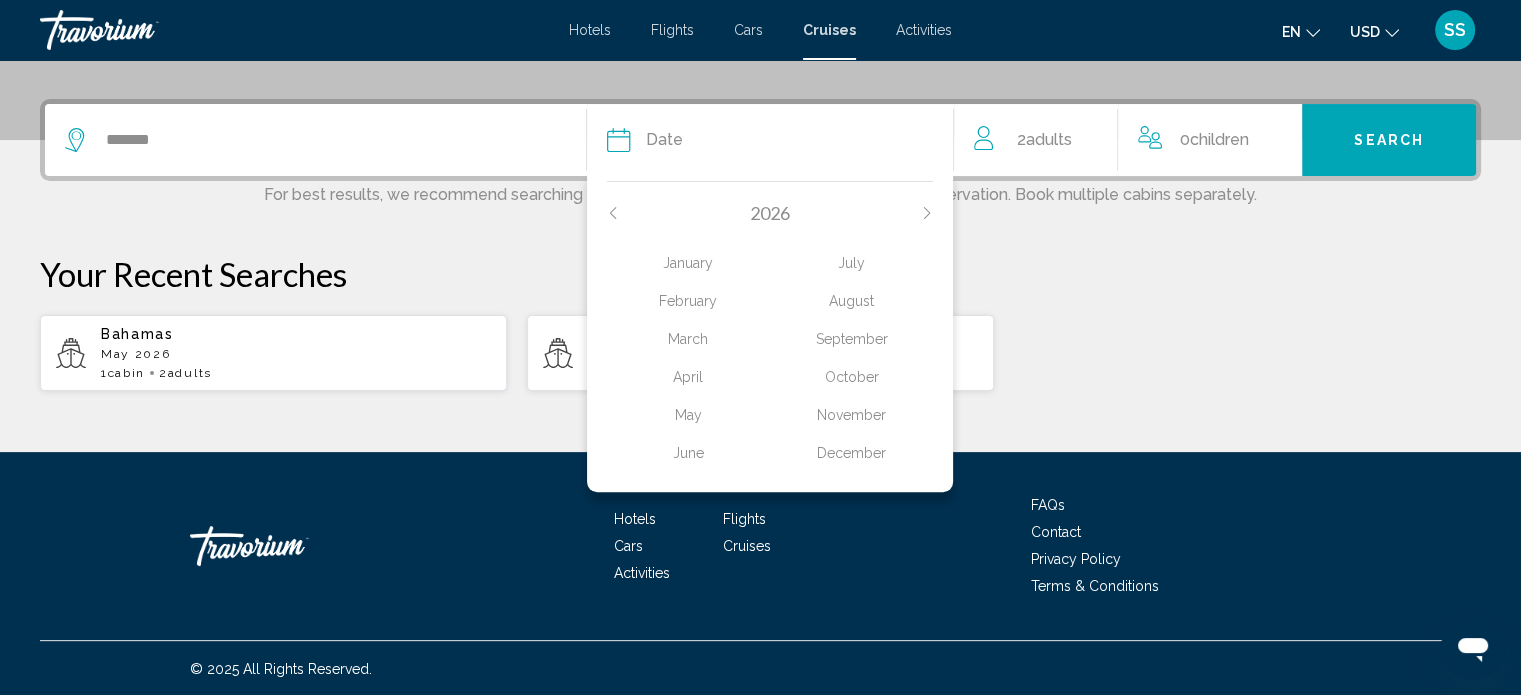 click on "May" 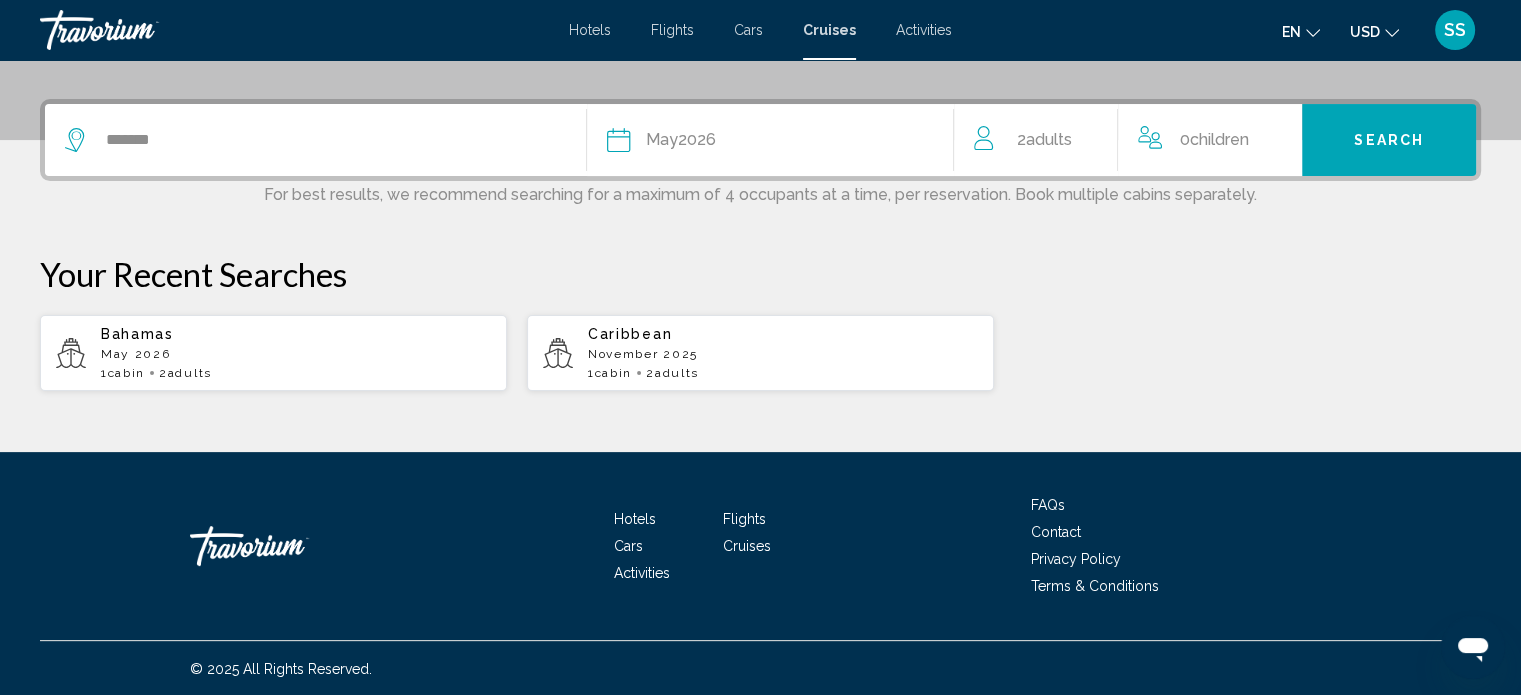 click on "Search" at bounding box center (1389, 140) 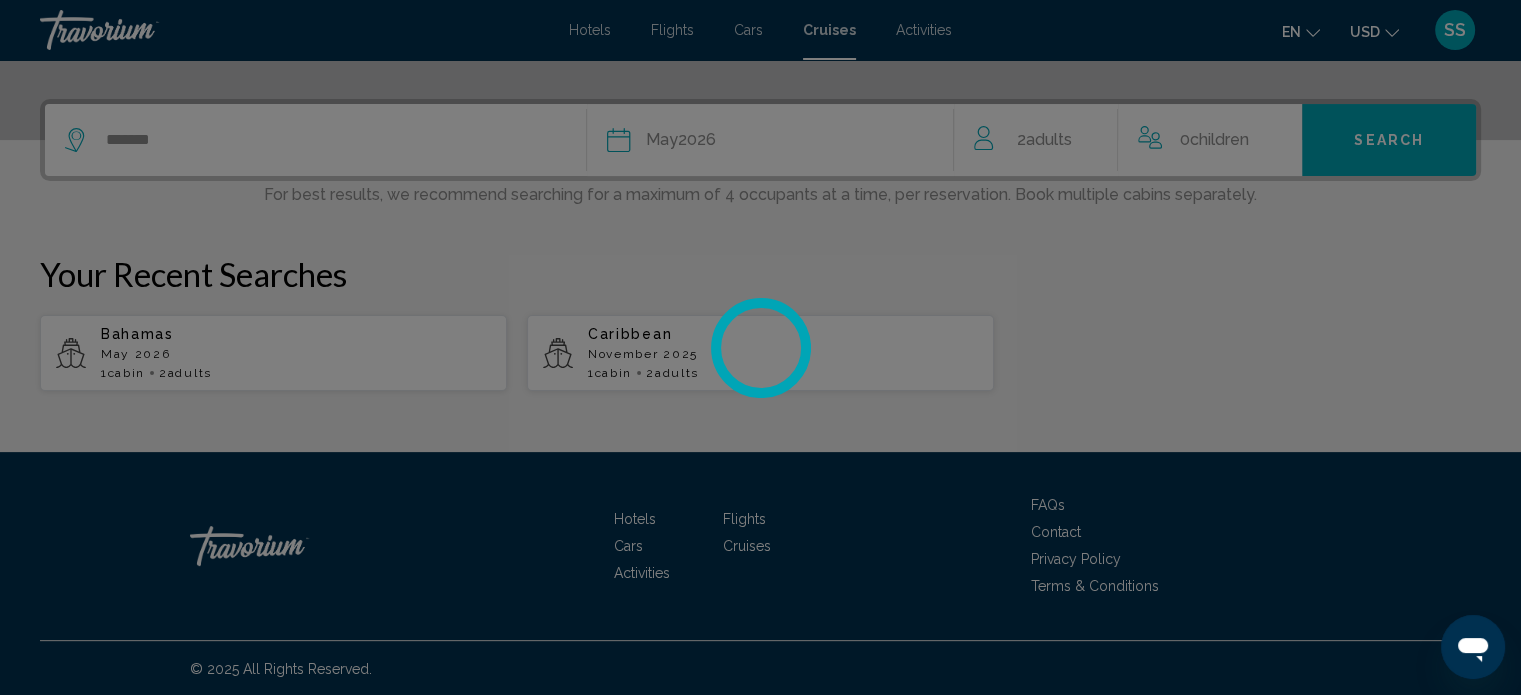 scroll, scrollTop: 0, scrollLeft: 0, axis: both 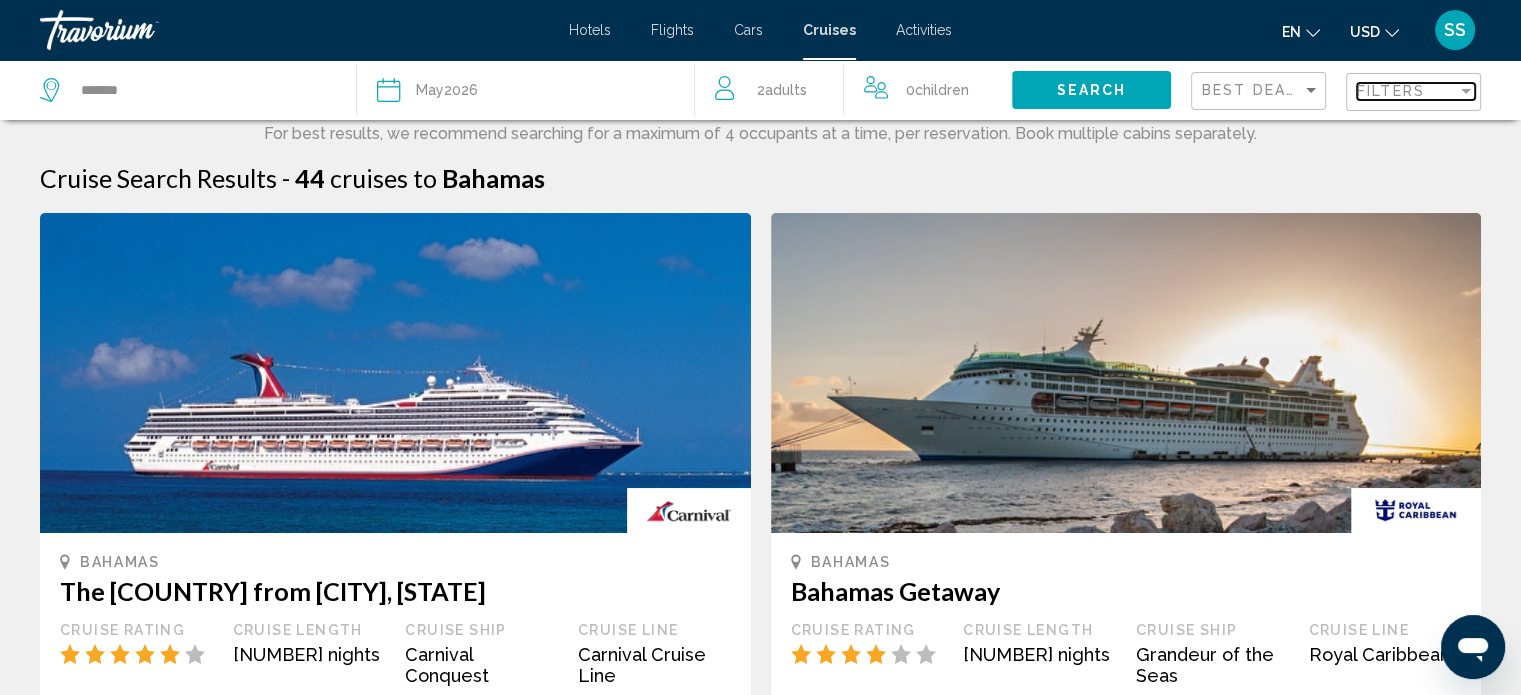 click on "Filters" at bounding box center (1391, 91) 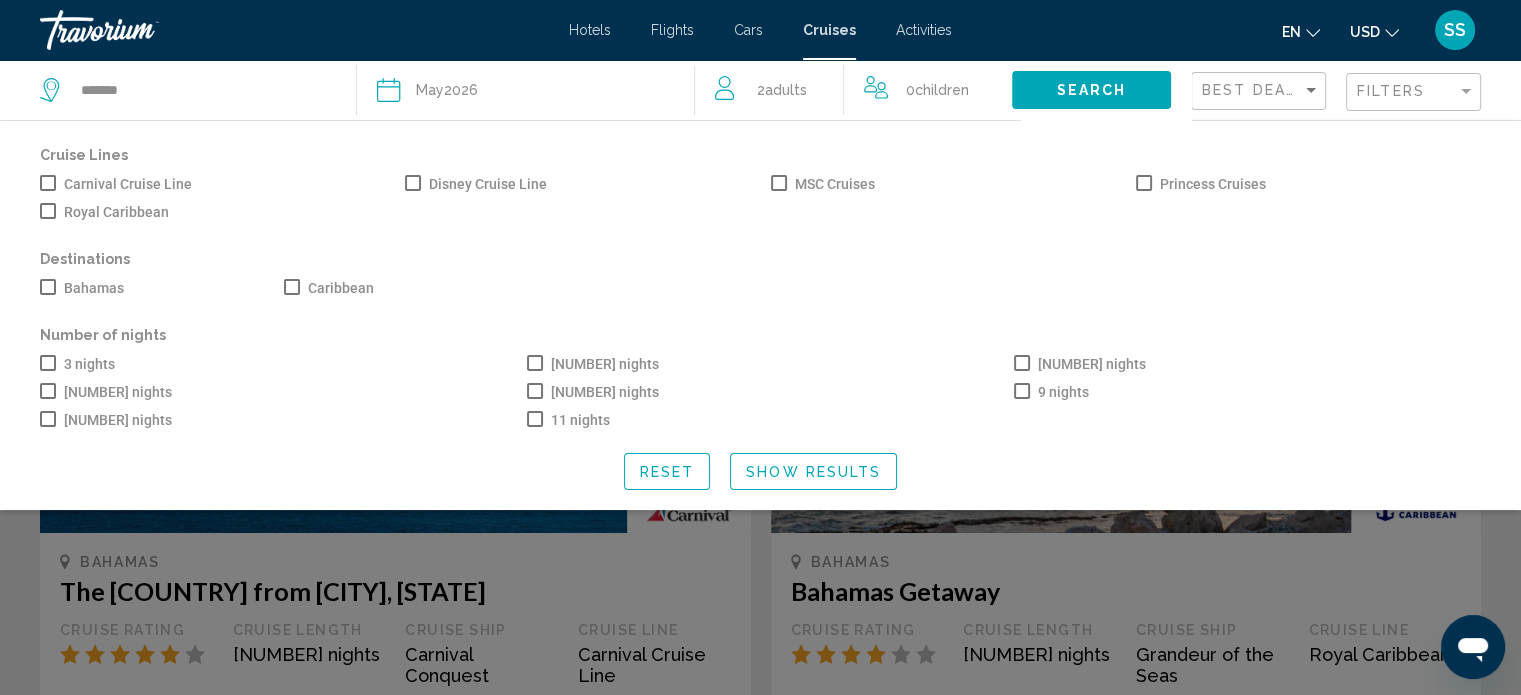 click at bounding box center (48, 211) 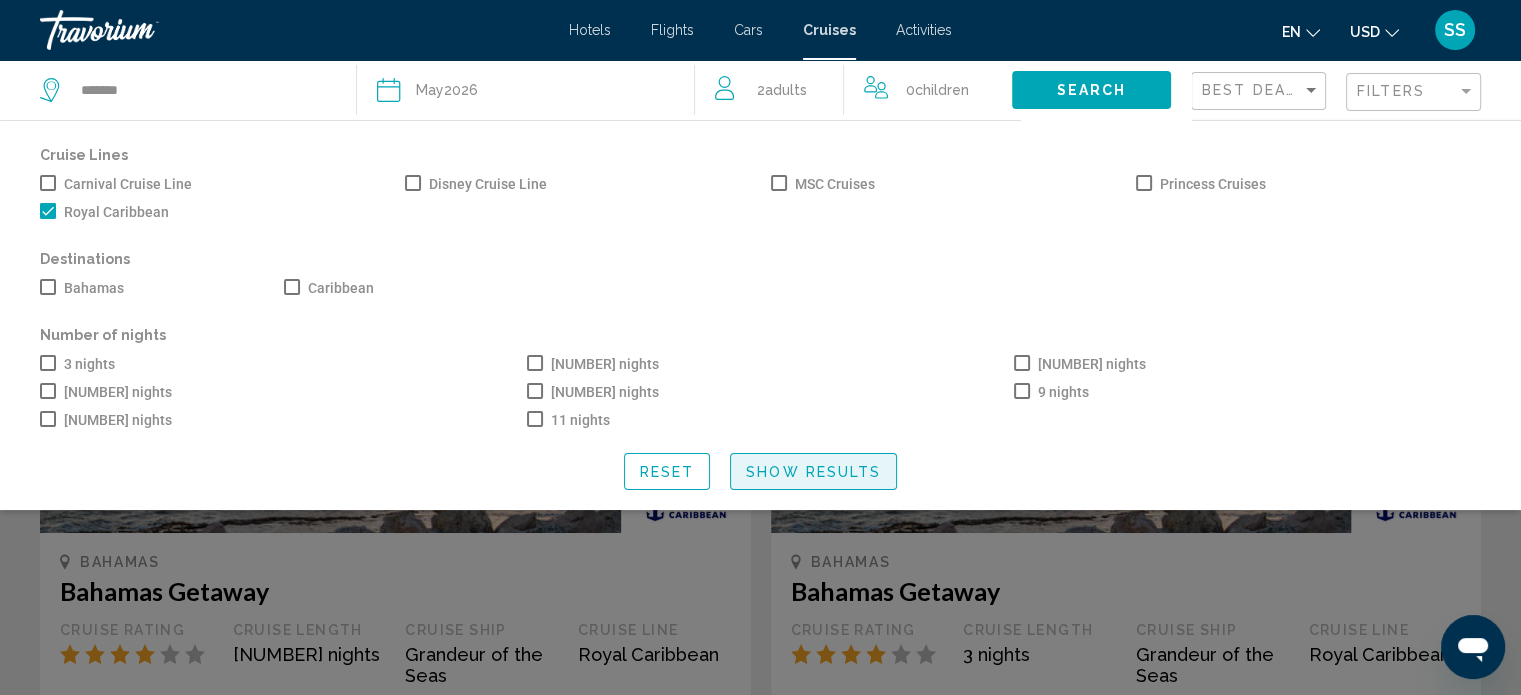 click on "Show Results" 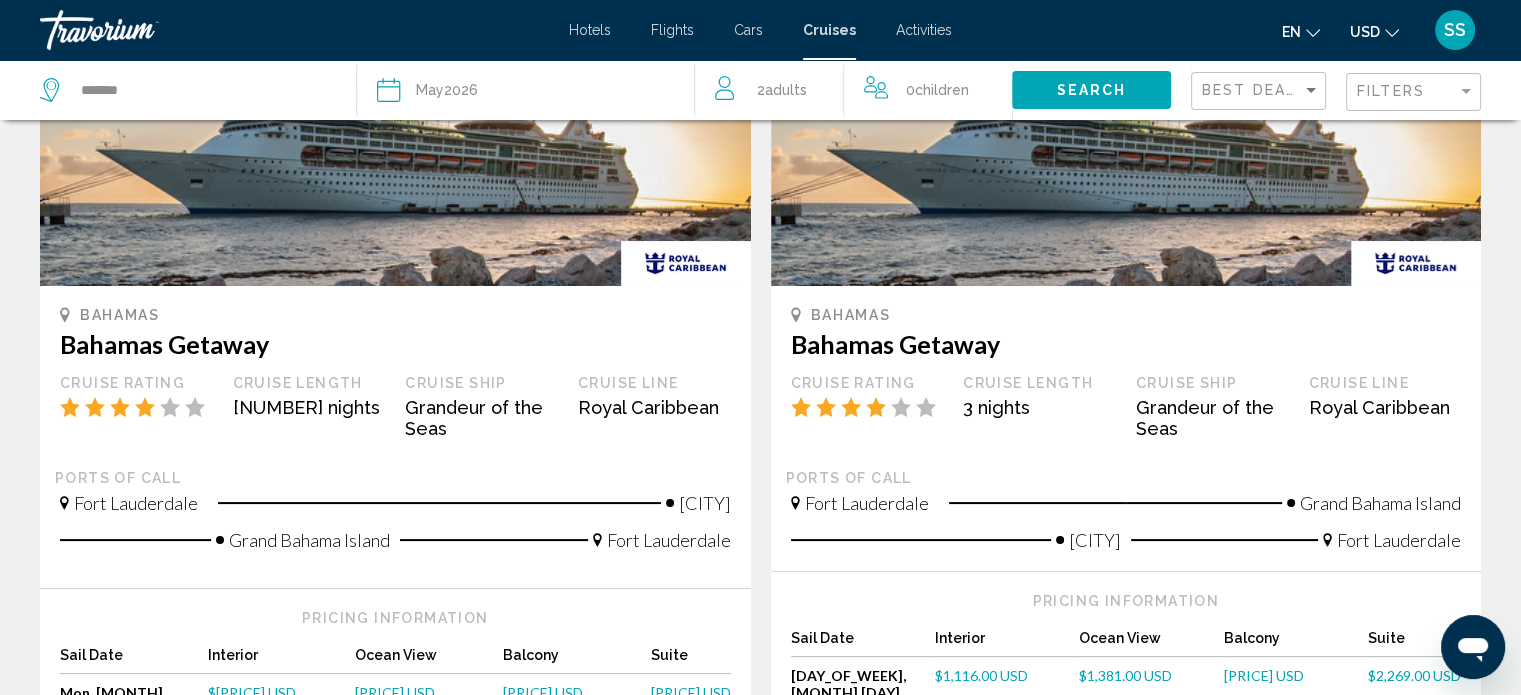 scroll, scrollTop: 300, scrollLeft: 0, axis: vertical 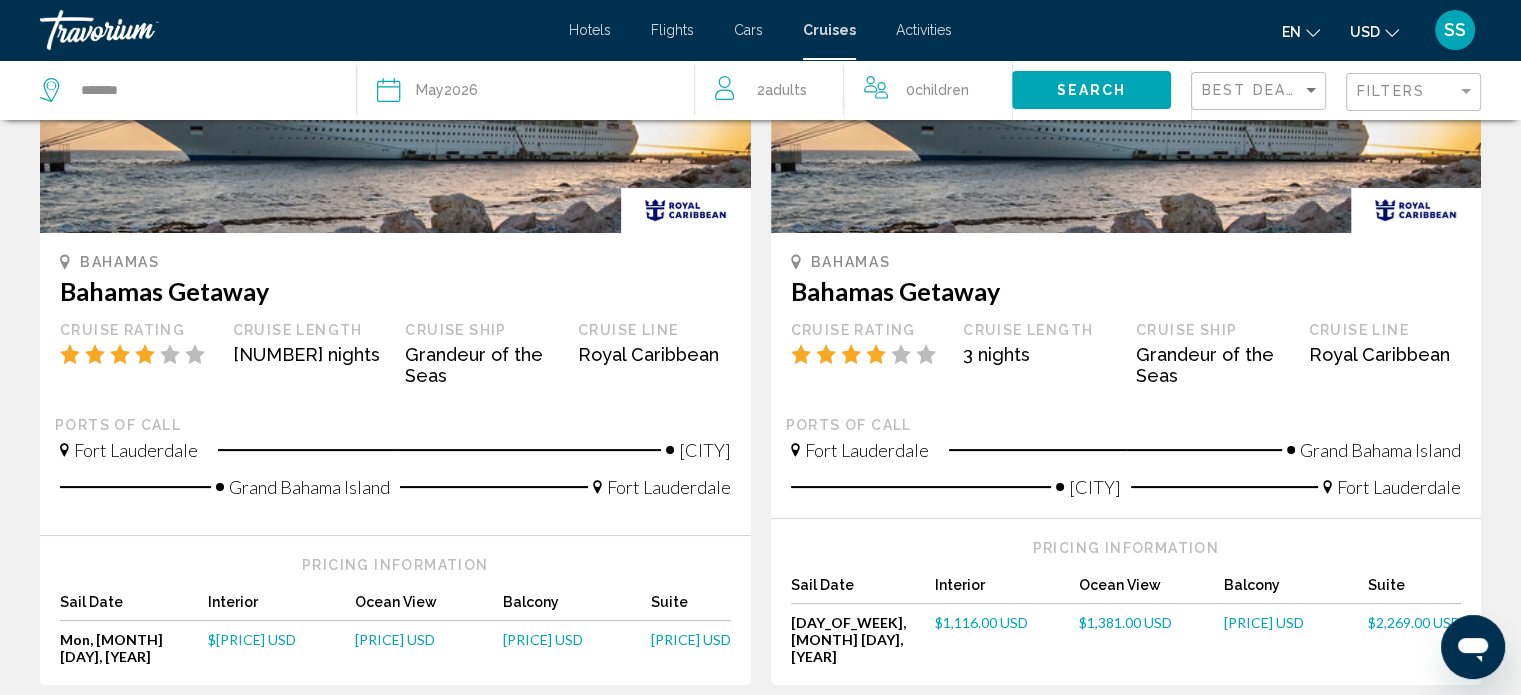 click on "[PRICE] USD" at bounding box center (543, 639) 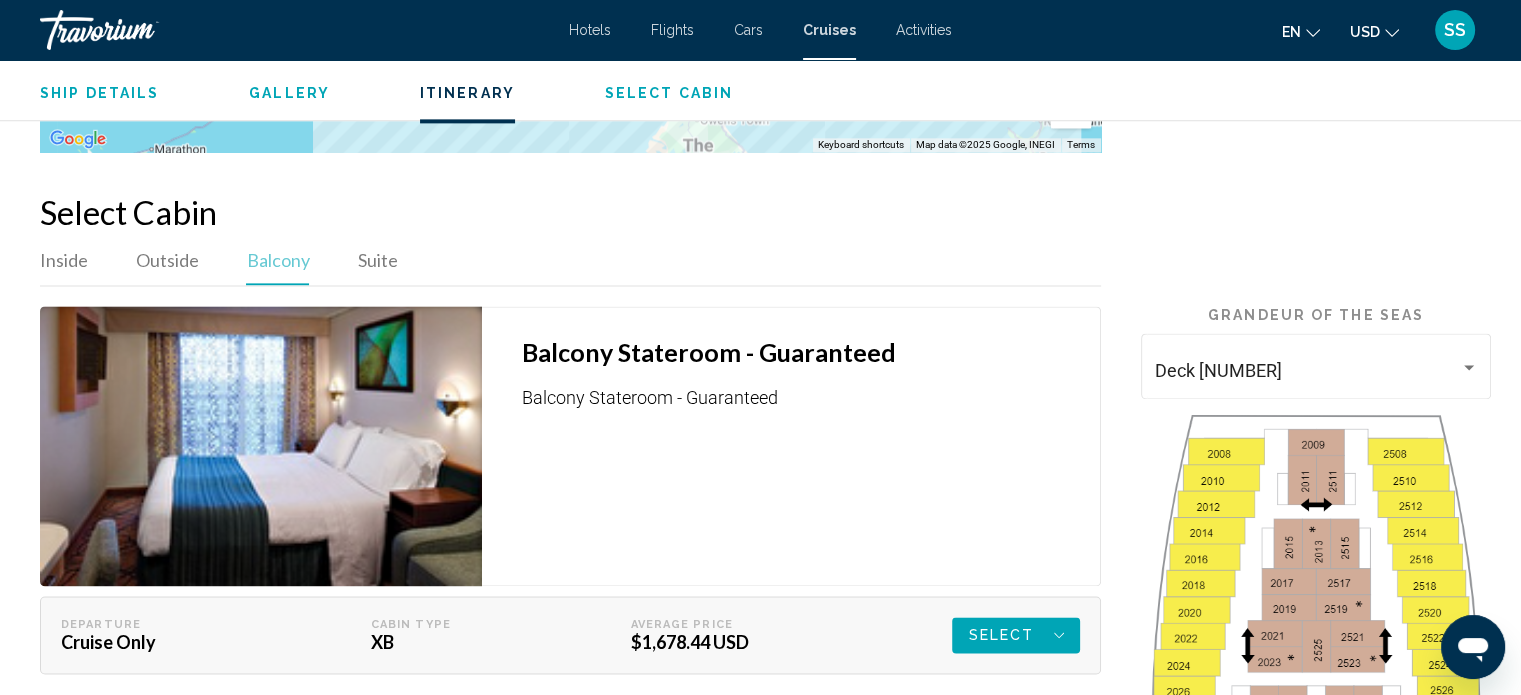scroll, scrollTop: 2711, scrollLeft: 0, axis: vertical 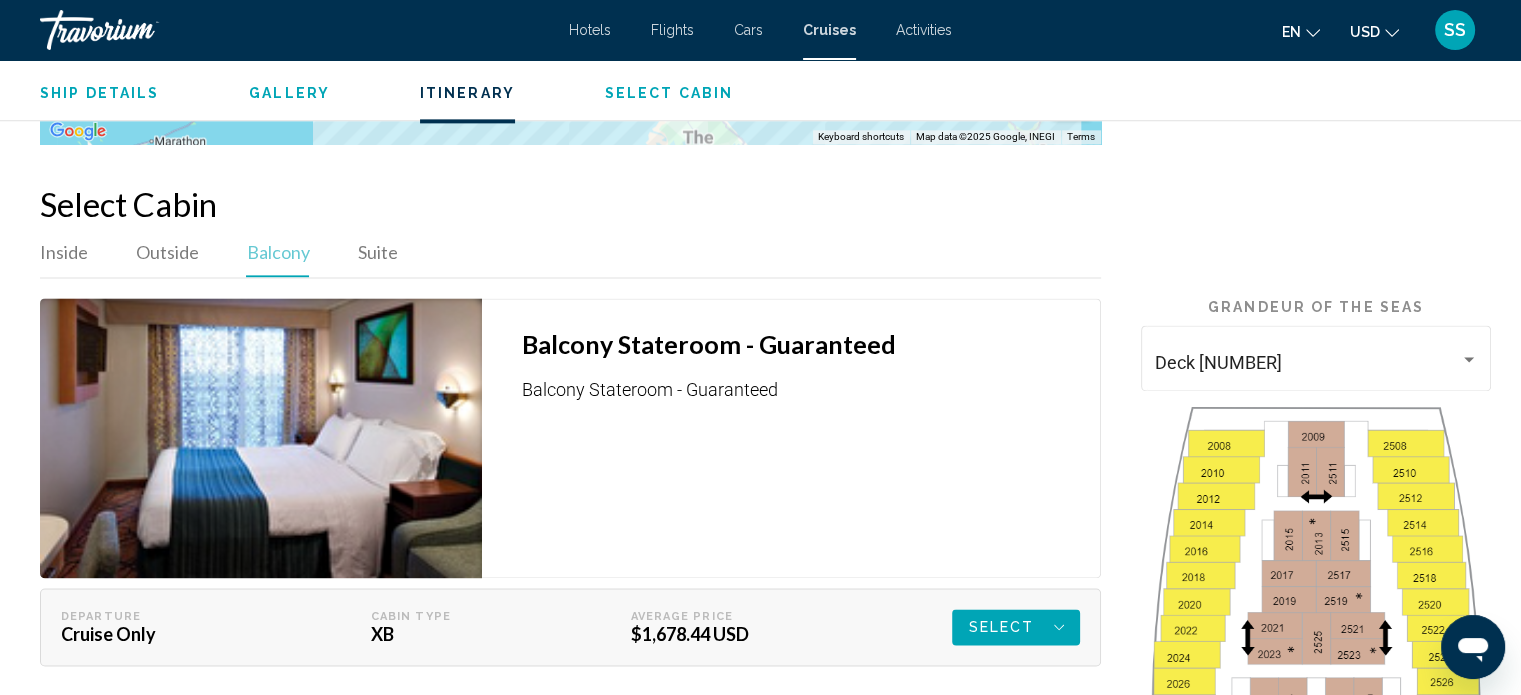 click on "Select" at bounding box center (1001, 627) 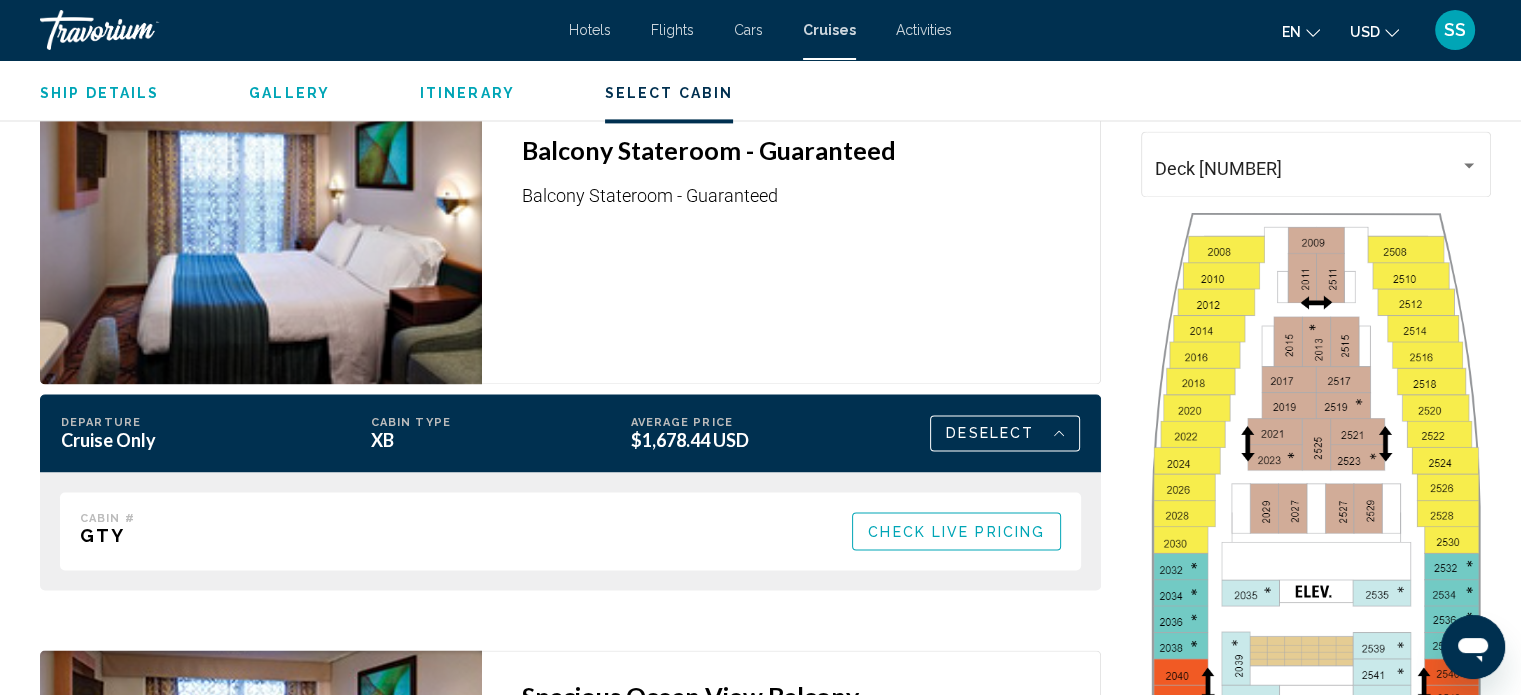 scroll, scrollTop: 2911, scrollLeft: 0, axis: vertical 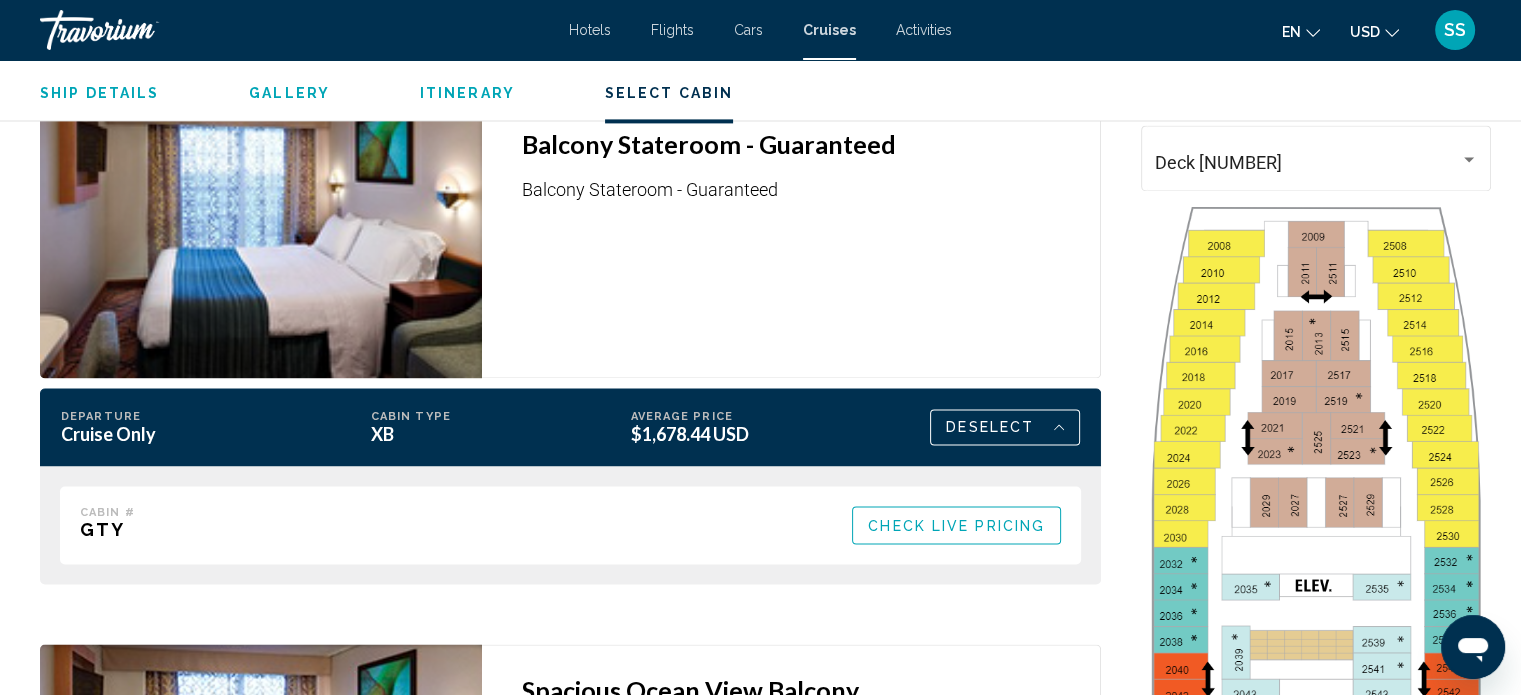 click on "Check Live Pricing" at bounding box center (956, 526) 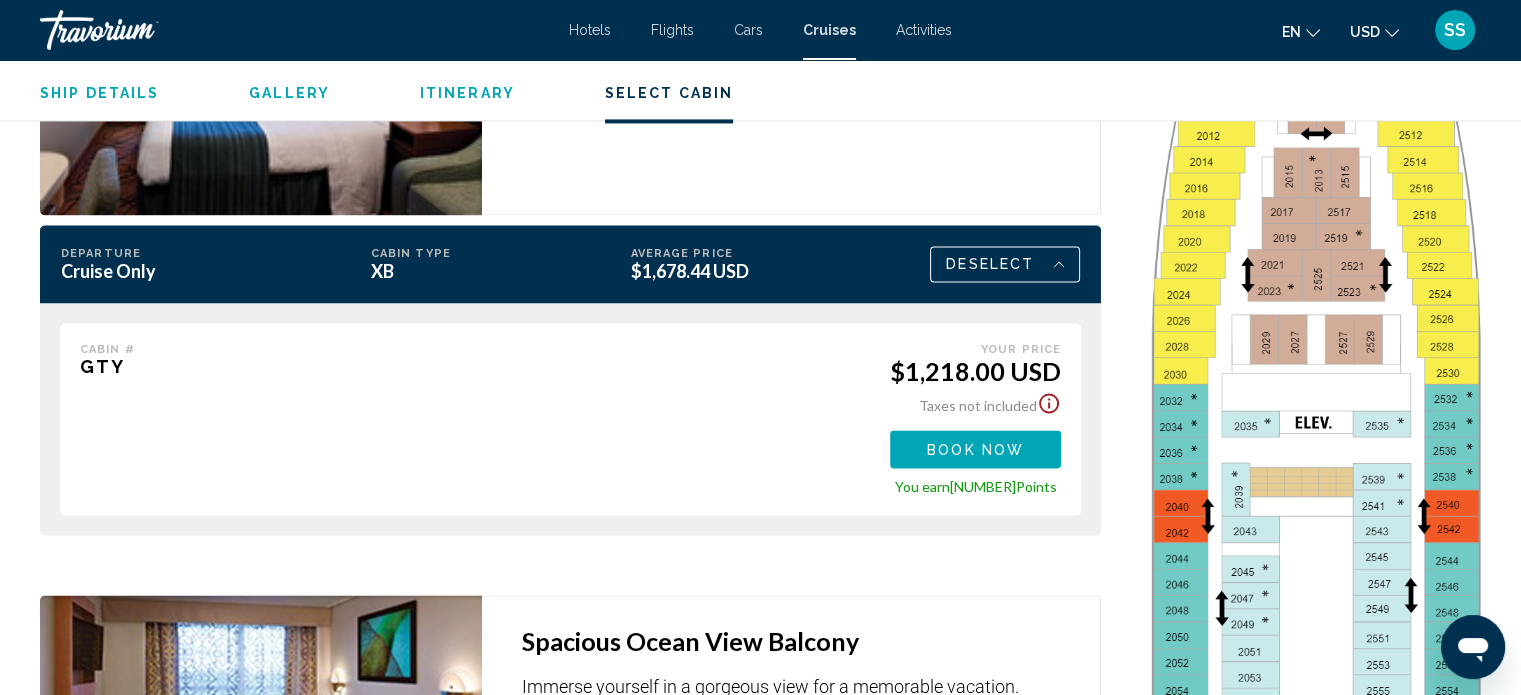 scroll, scrollTop: 3011, scrollLeft: 0, axis: vertical 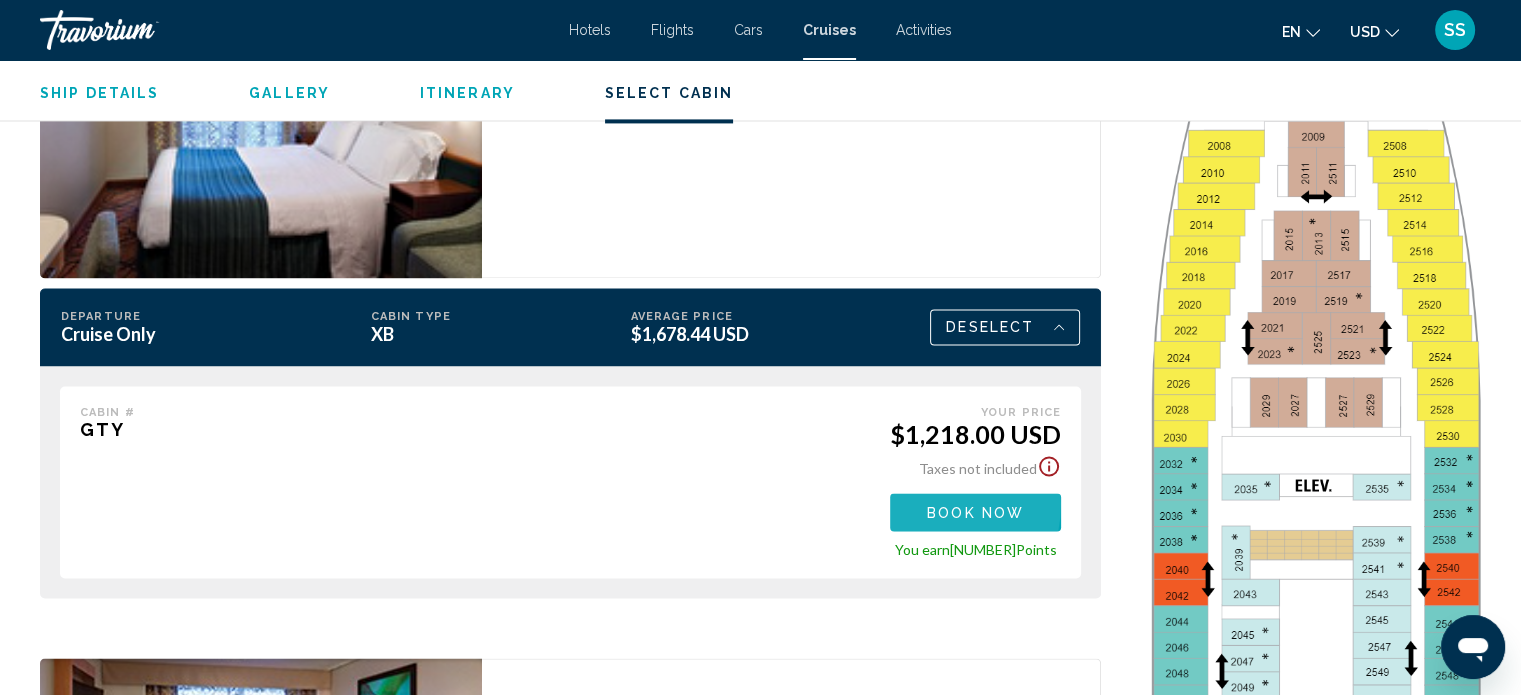 click on "Book now" at bounding box center [975, 511] 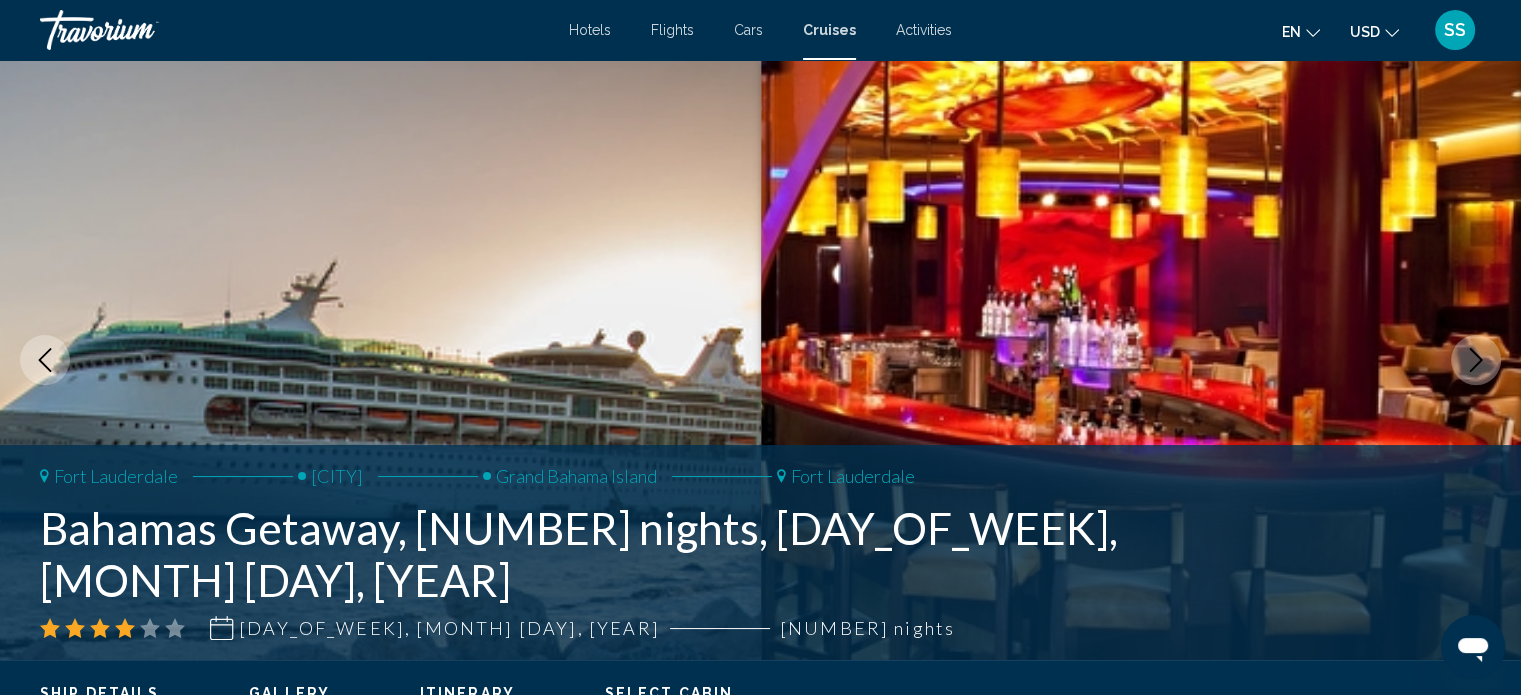 scroll, scrollTop: 12, scrollLeft: 0, axis: vertical 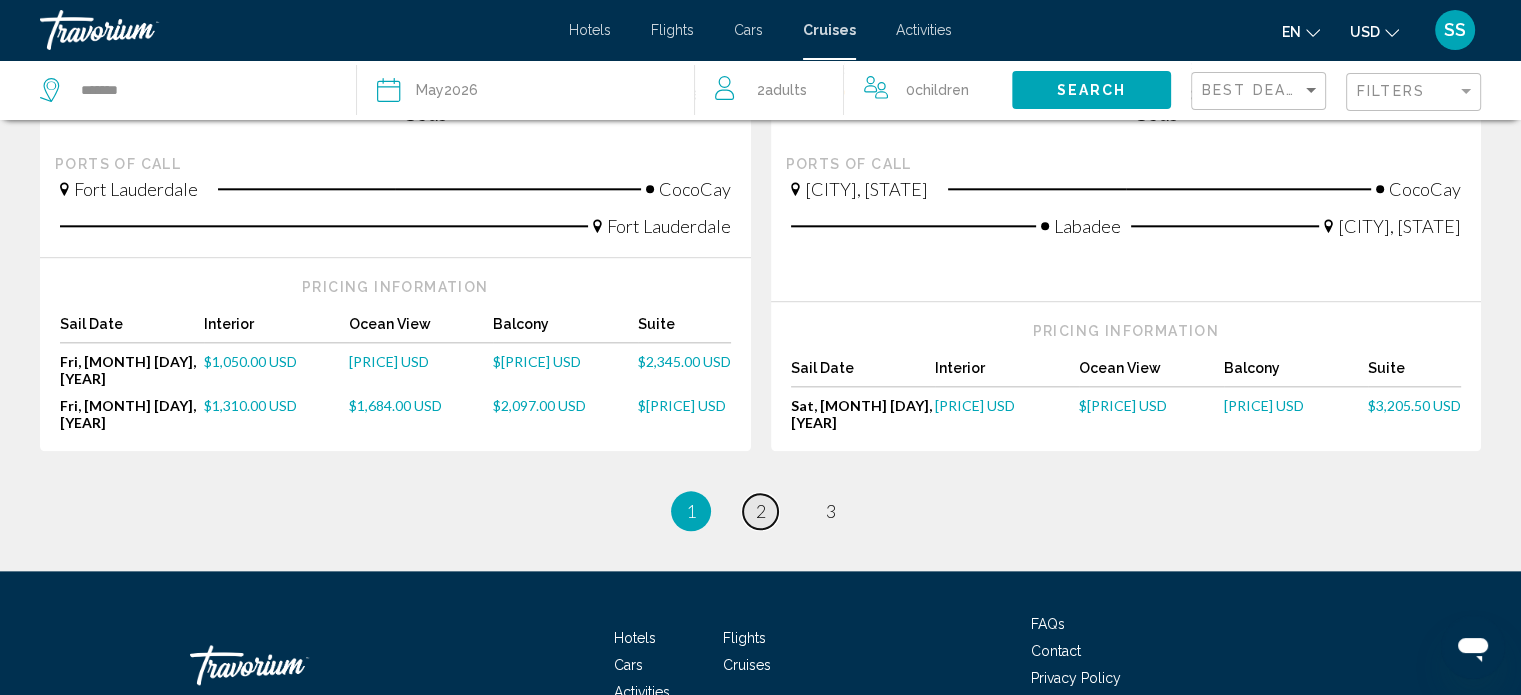 click on "page  2" at bounding box center (760, 511) 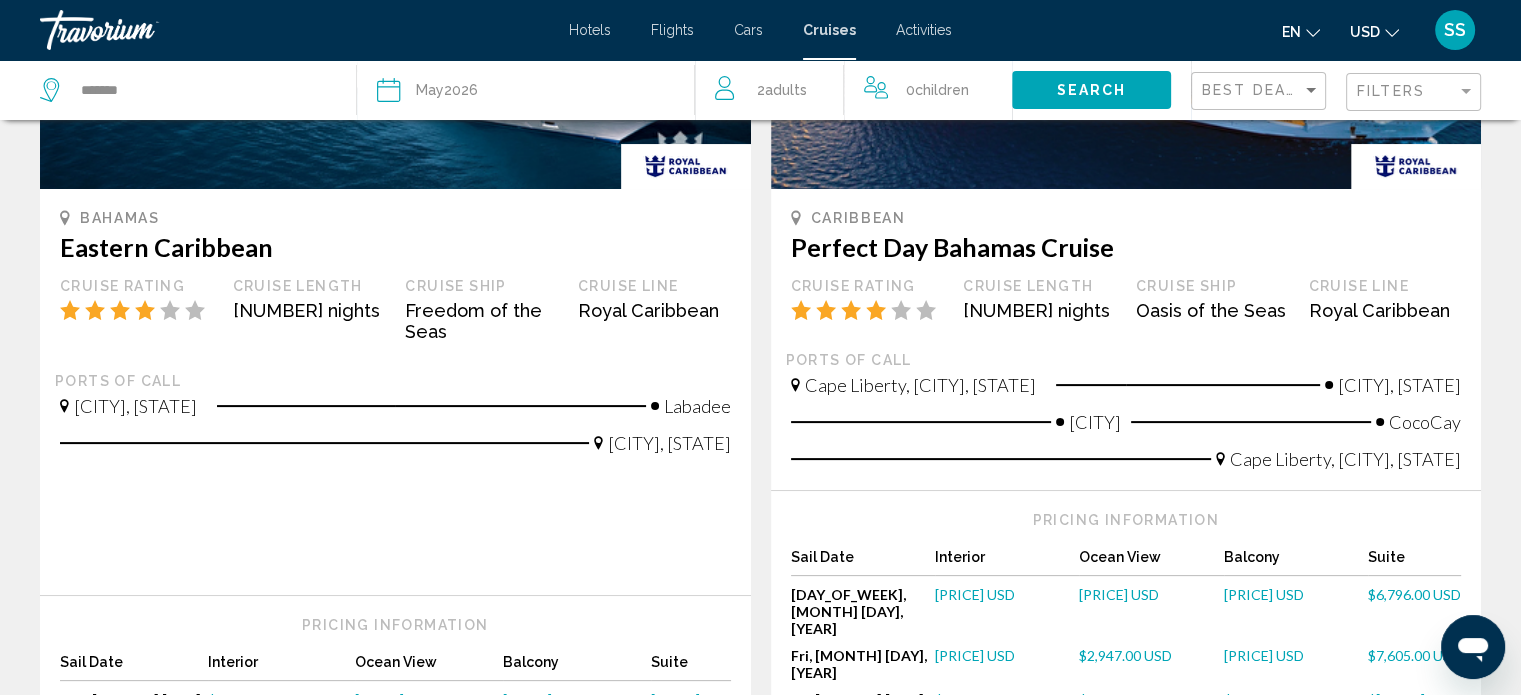 scroll, scrollTop: 400, scrollLeft: 0, axis: vertical 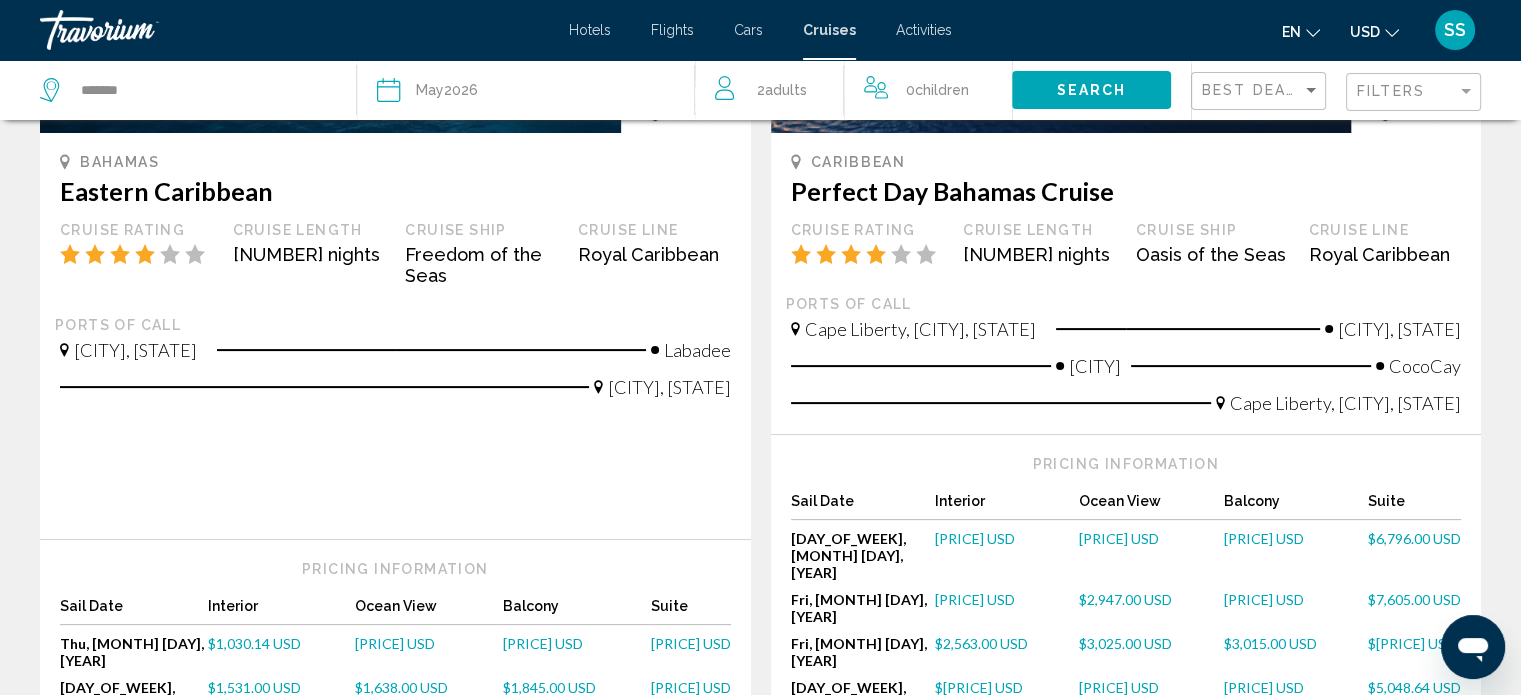 click on "[PRICE] USD" at bounding box center [543, 643] 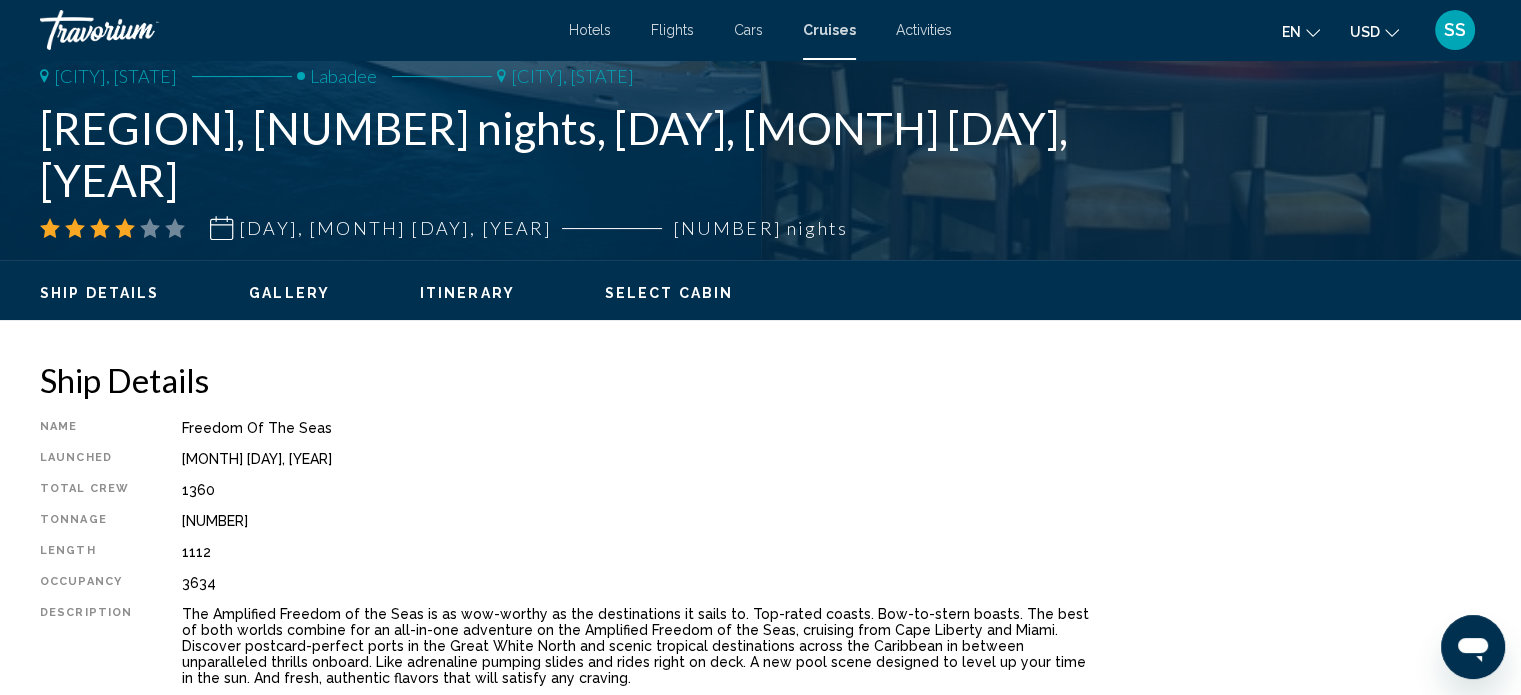 scroll, scrollTop: 12, scrollLeft: 0, axis: vertical 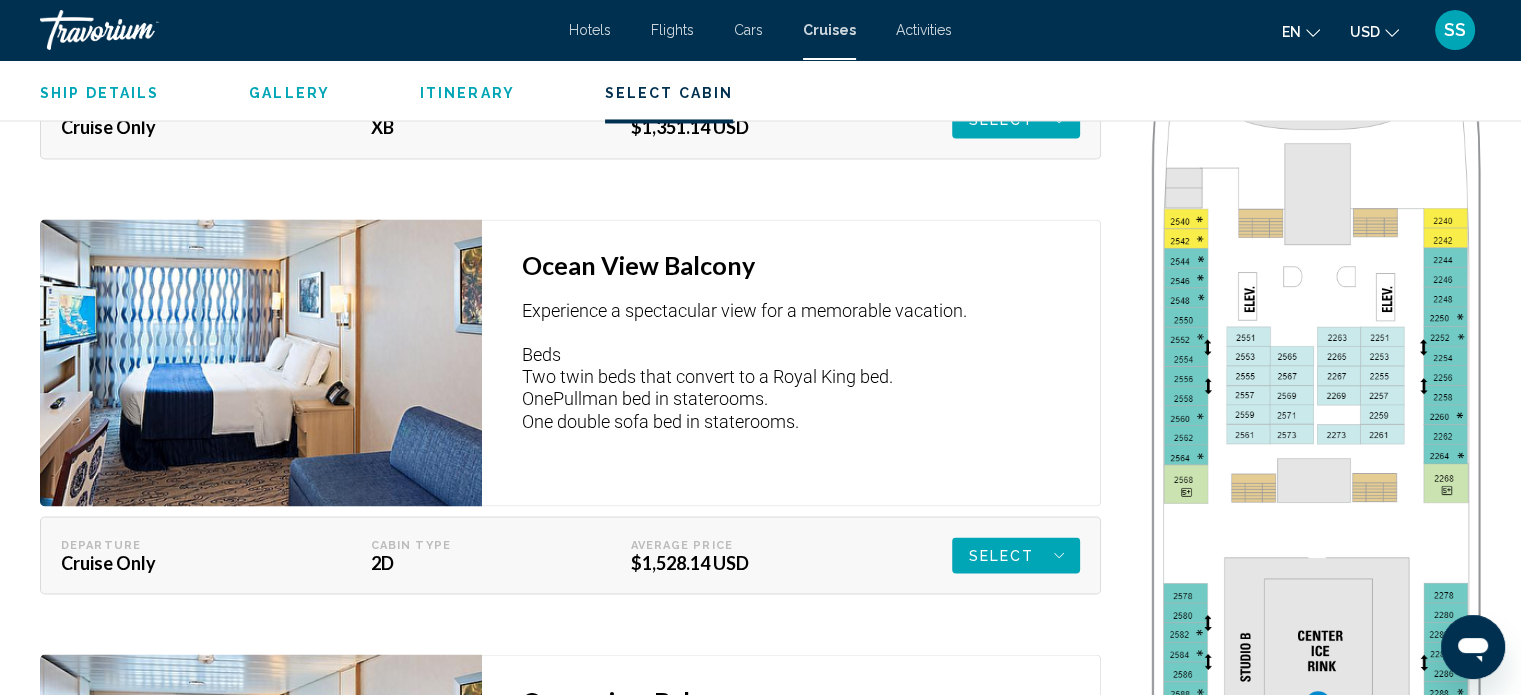 click on "Select" at bounding box center [1016, 120] 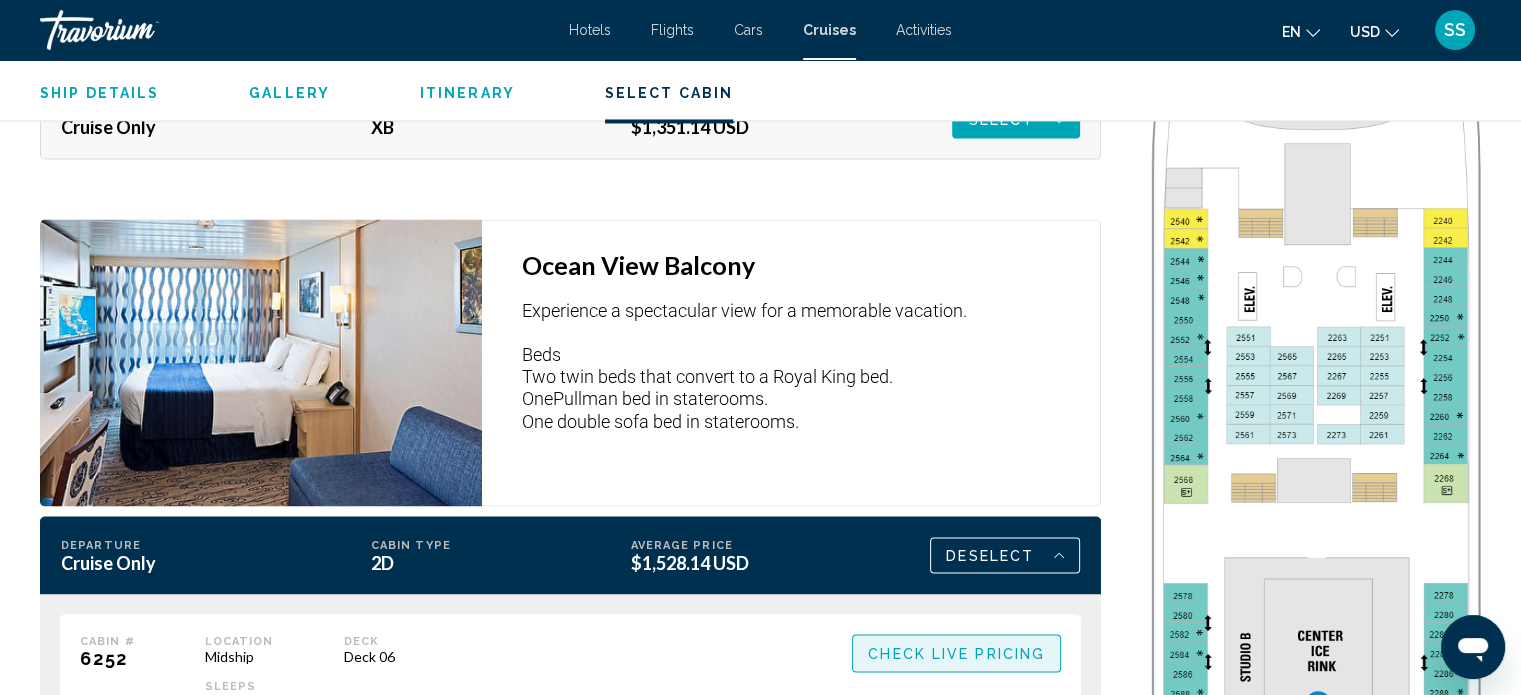 click on "Check Live Pricing" at bounding box center [956, 654] 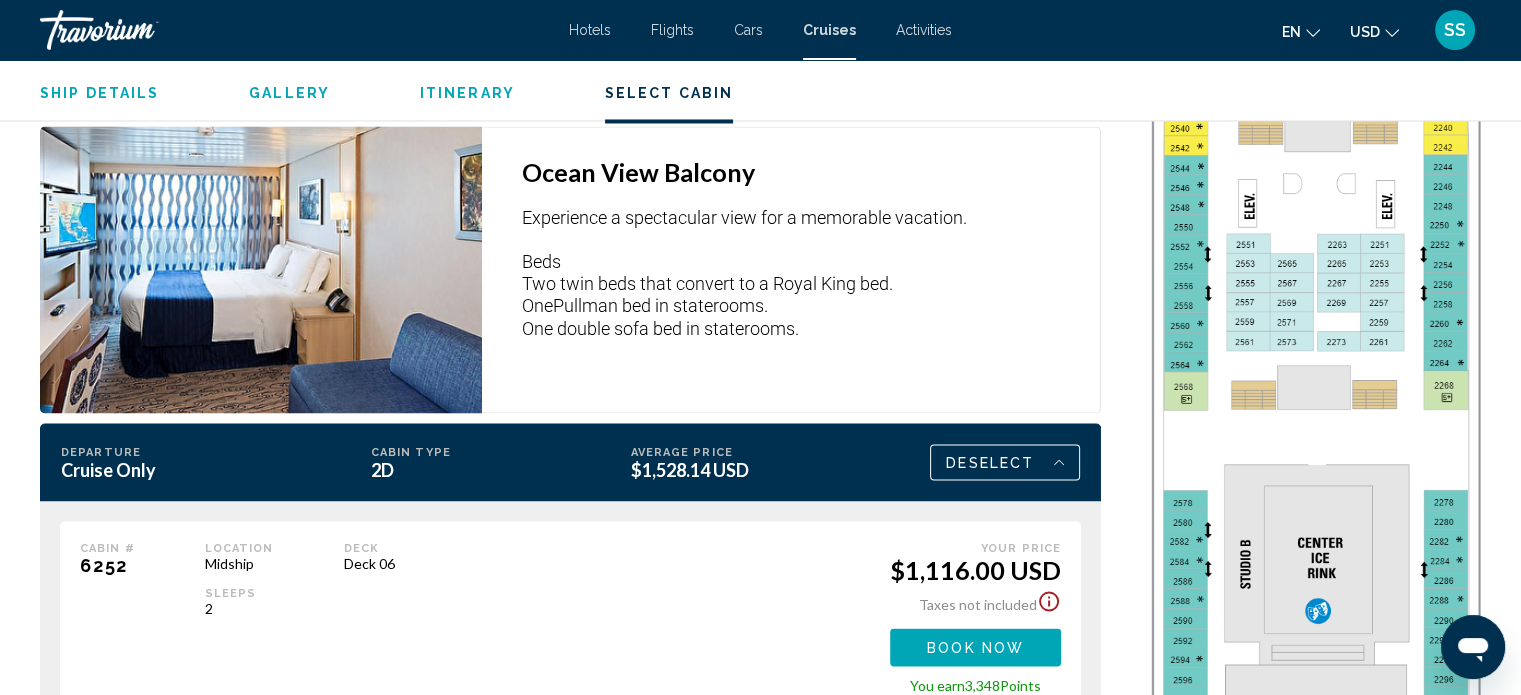scroll, scrollTop: 3476, scrollLeft: 0, axis: vertical 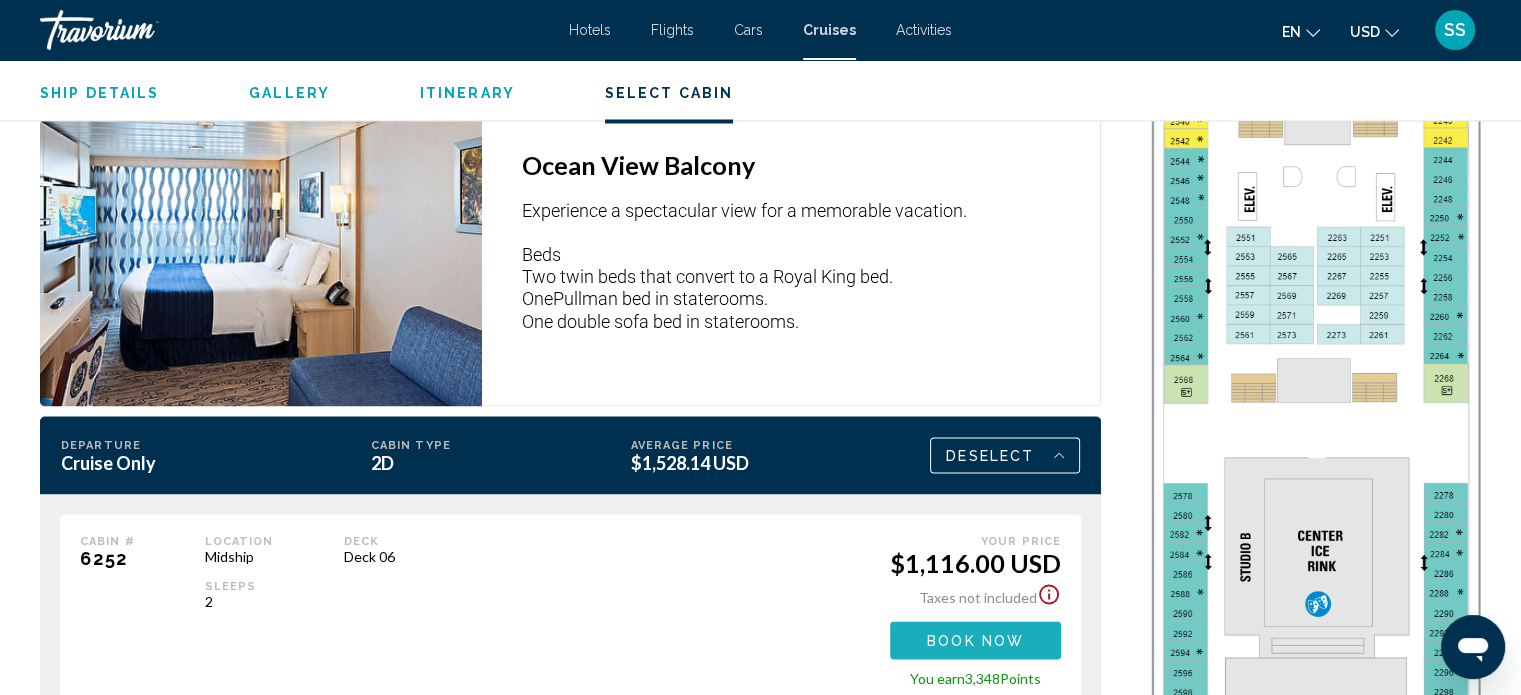 click on "Book now" at bounding box center (975, 641) 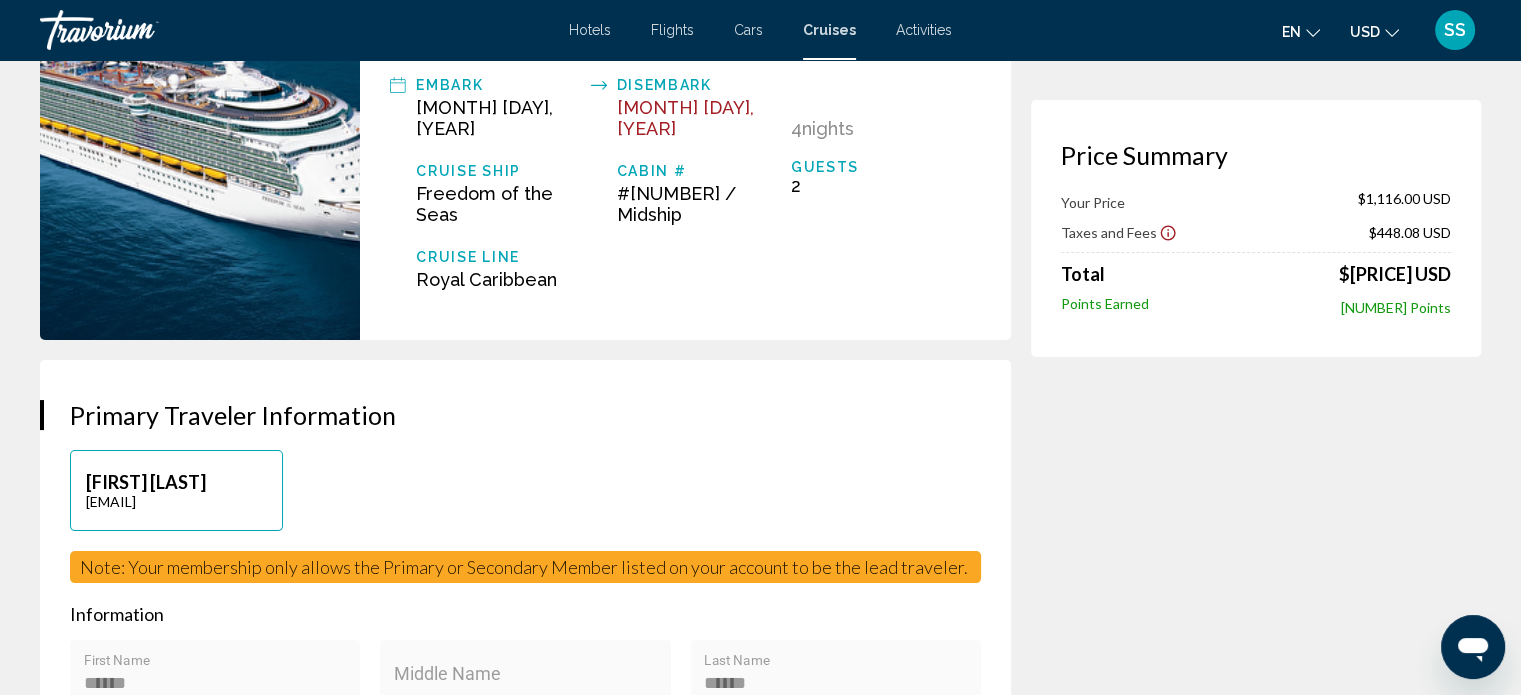 scroll, scrollTop: 0, scrollLeft: 0, axis: both 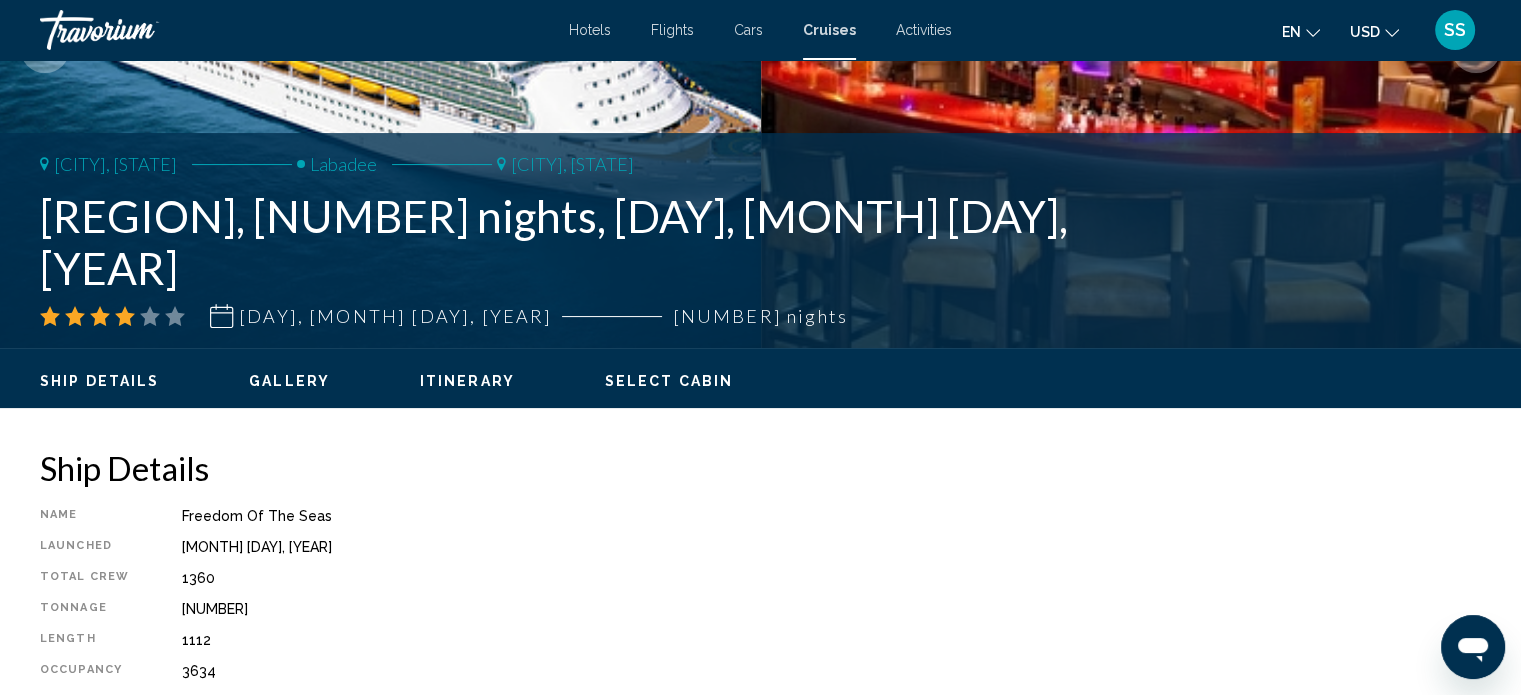 click on "Itinerary" at bounding box center (467, 381) 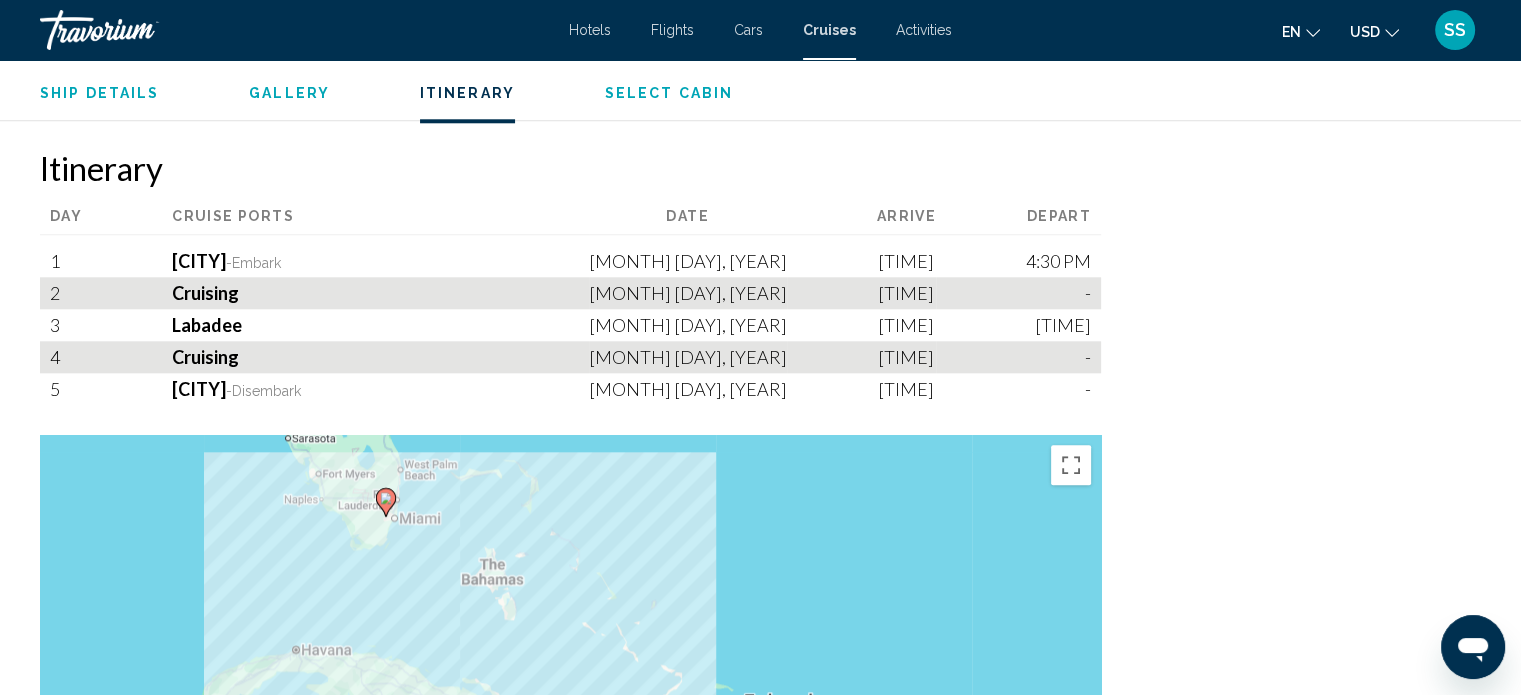 scroll, scrollTop: 2131, scrollLeft: 0, axis: vertical 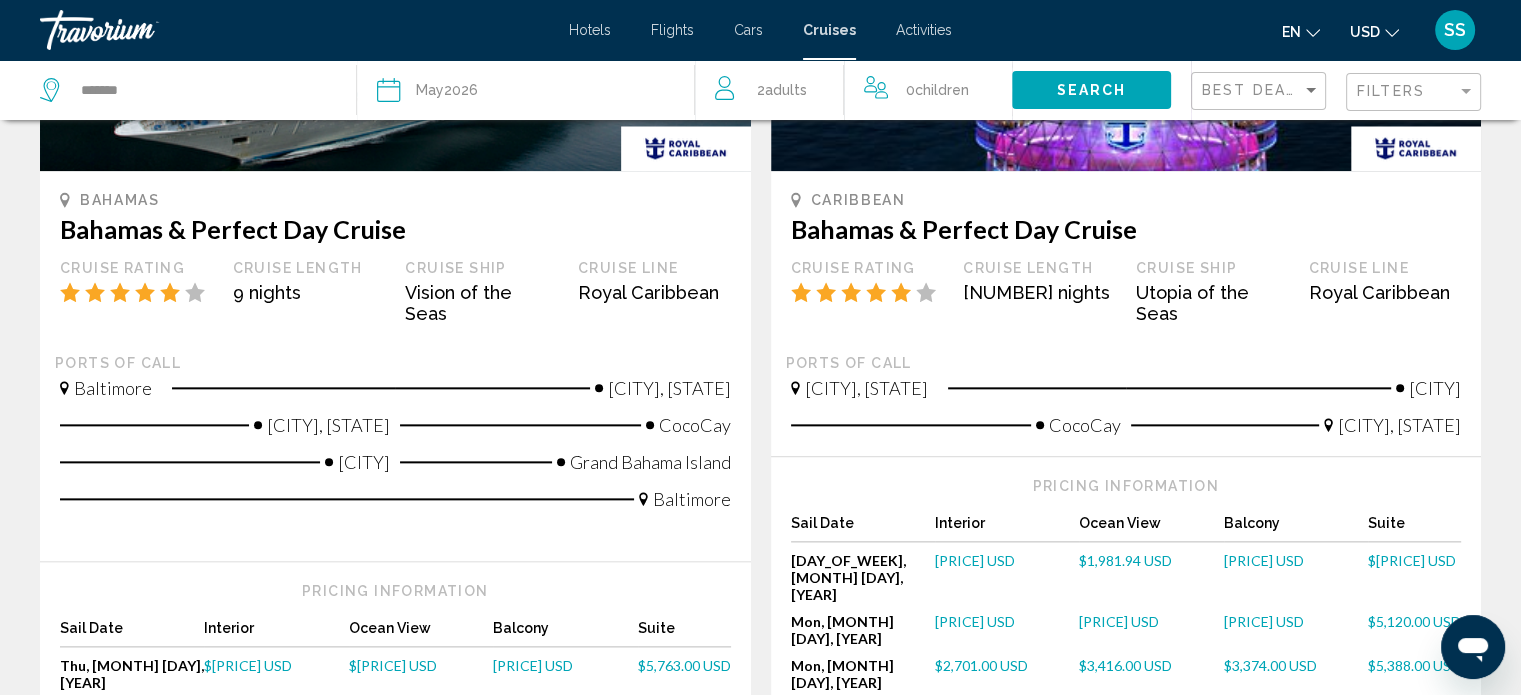 click on "3" at bounding box center (831, 771) 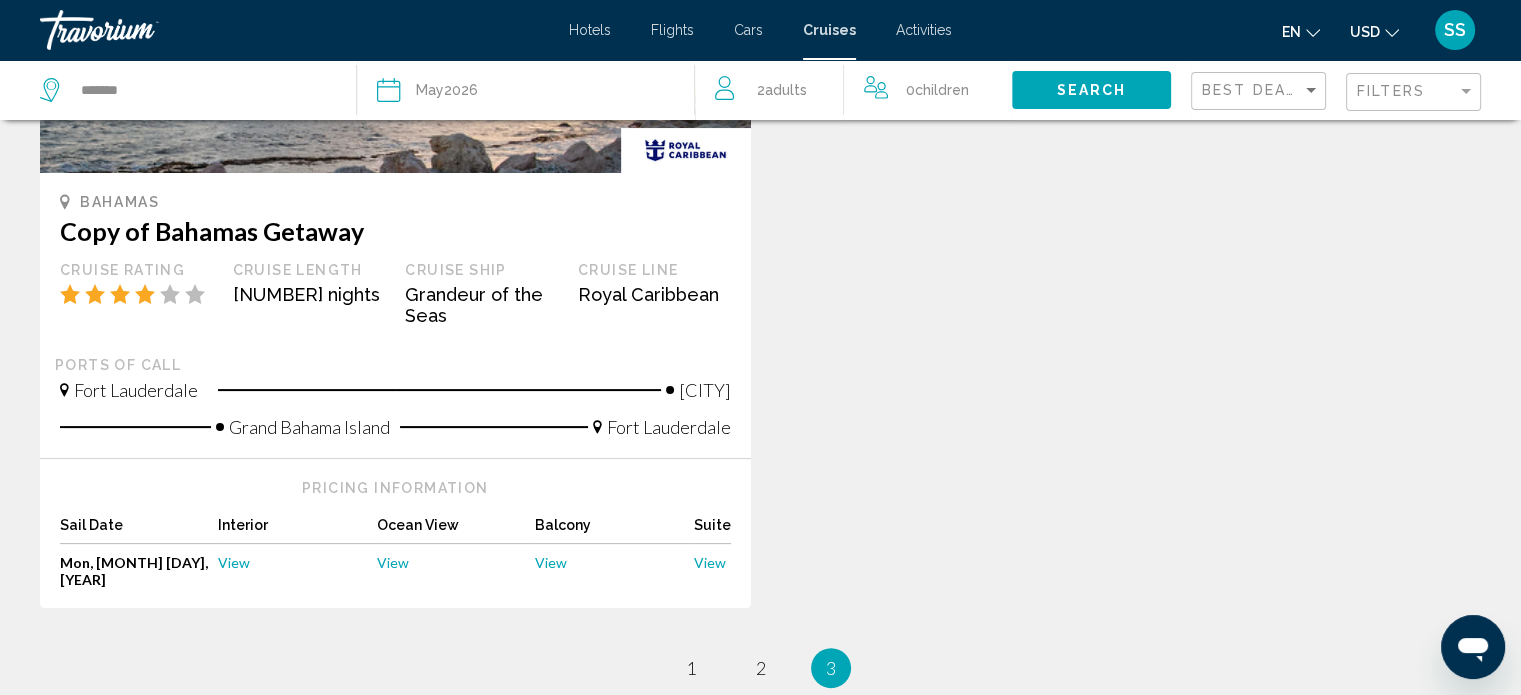 scroll, scrollTop: 400, scrollLeft: 0, axis: vertical 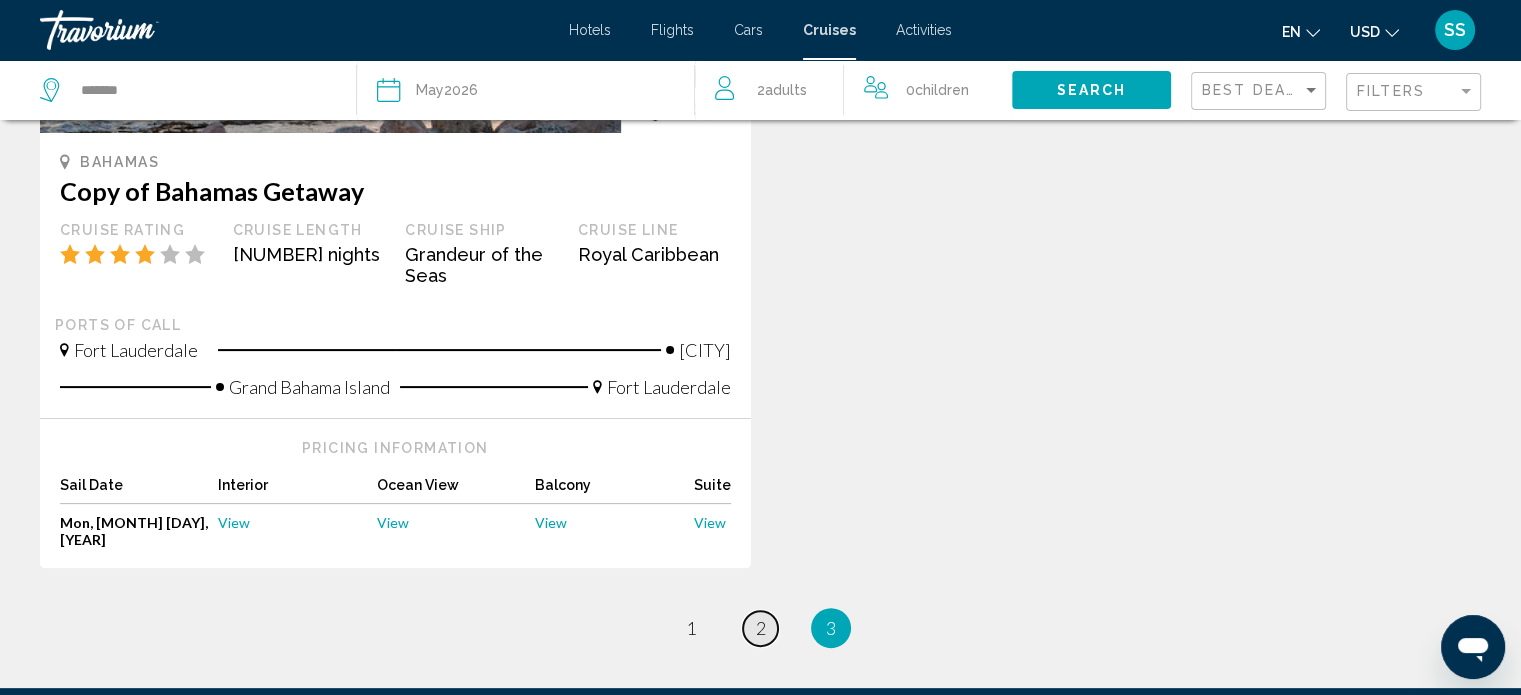 click on "2" at bounding box center (761, 628) 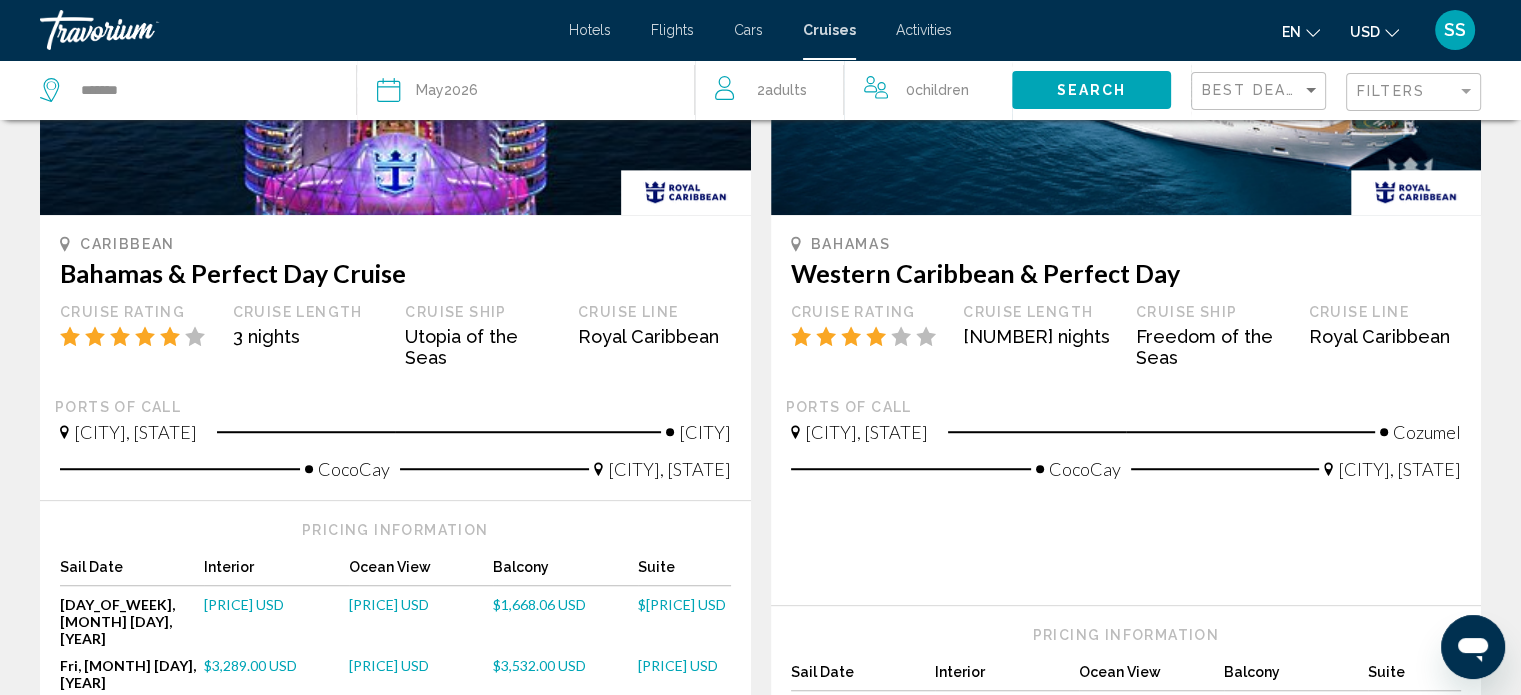 scroll, scrollTop: 1300, scrollLeft: 0, axis: vertical 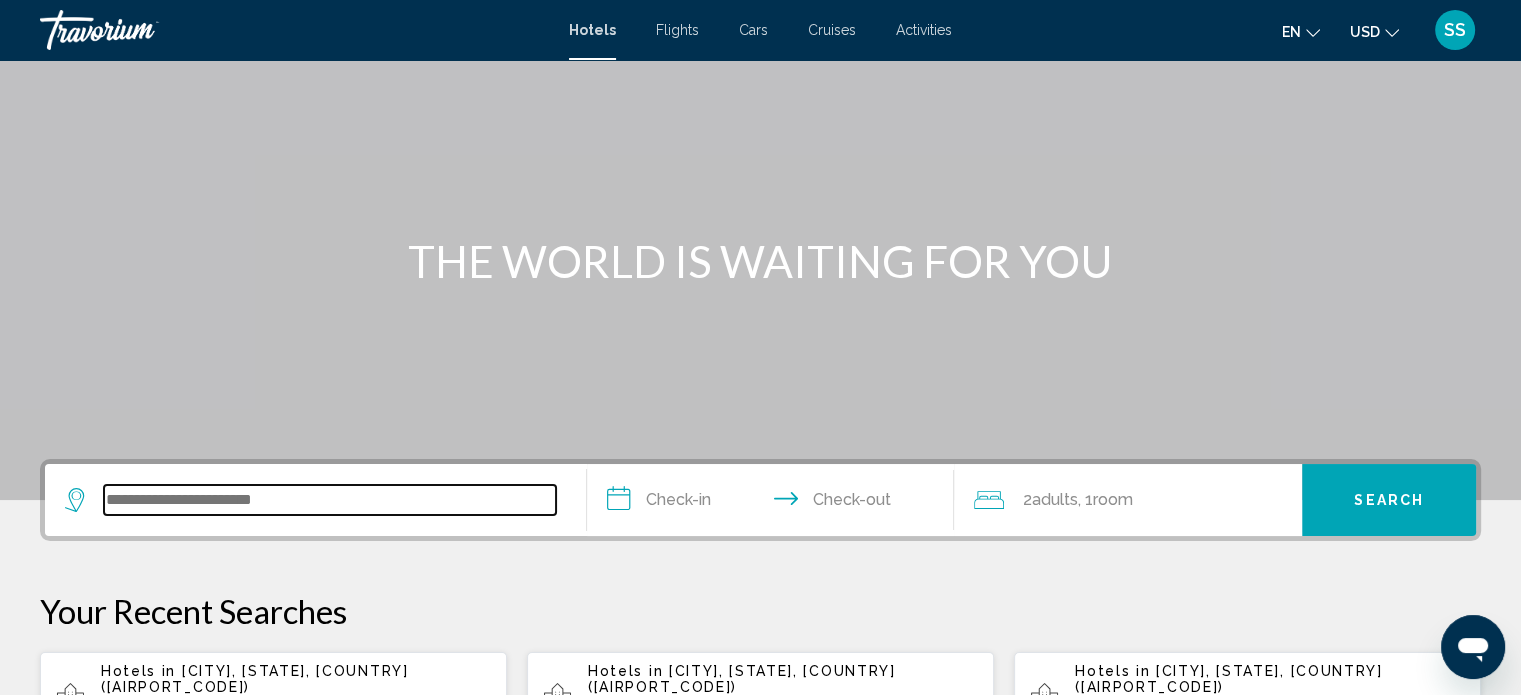 click at bounding box center [330, 500] 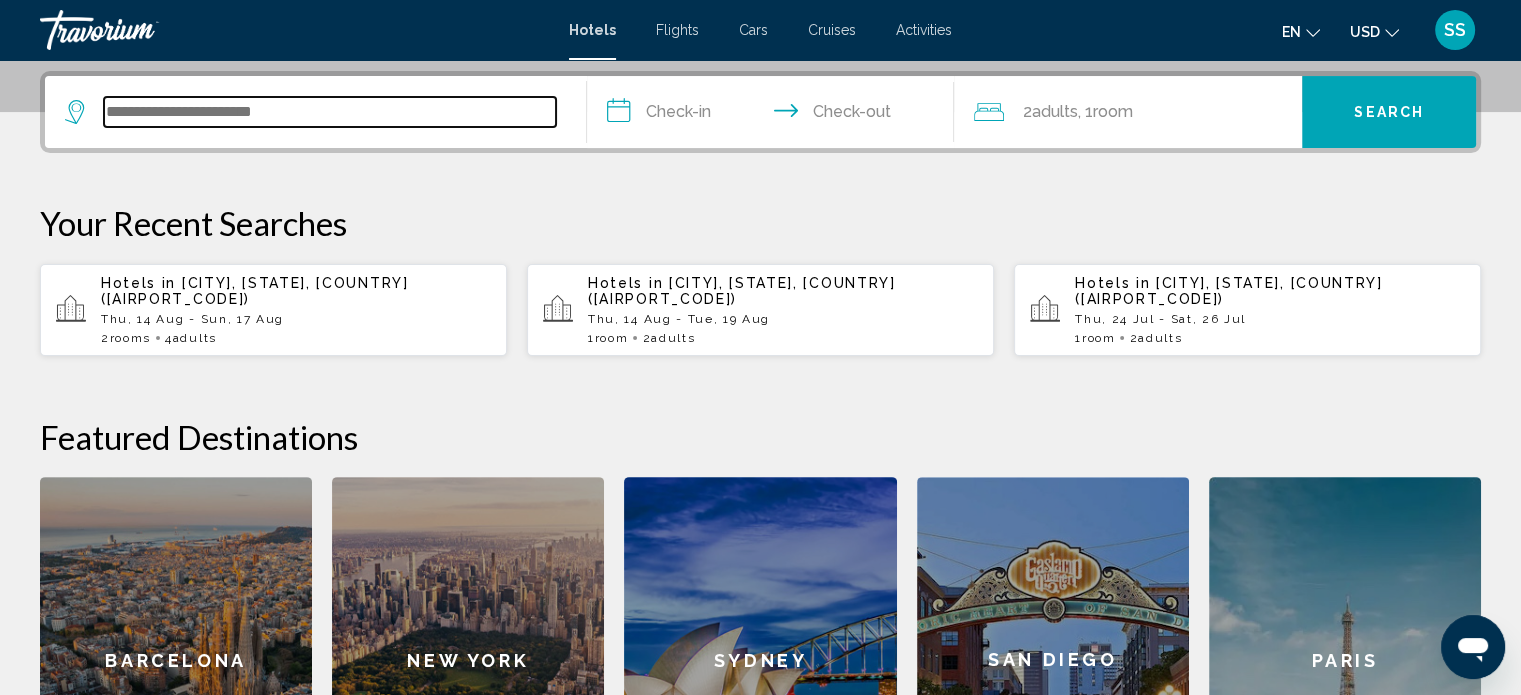 scroll, scrollTop: 493, scrollLeft: 0, axis: vertical 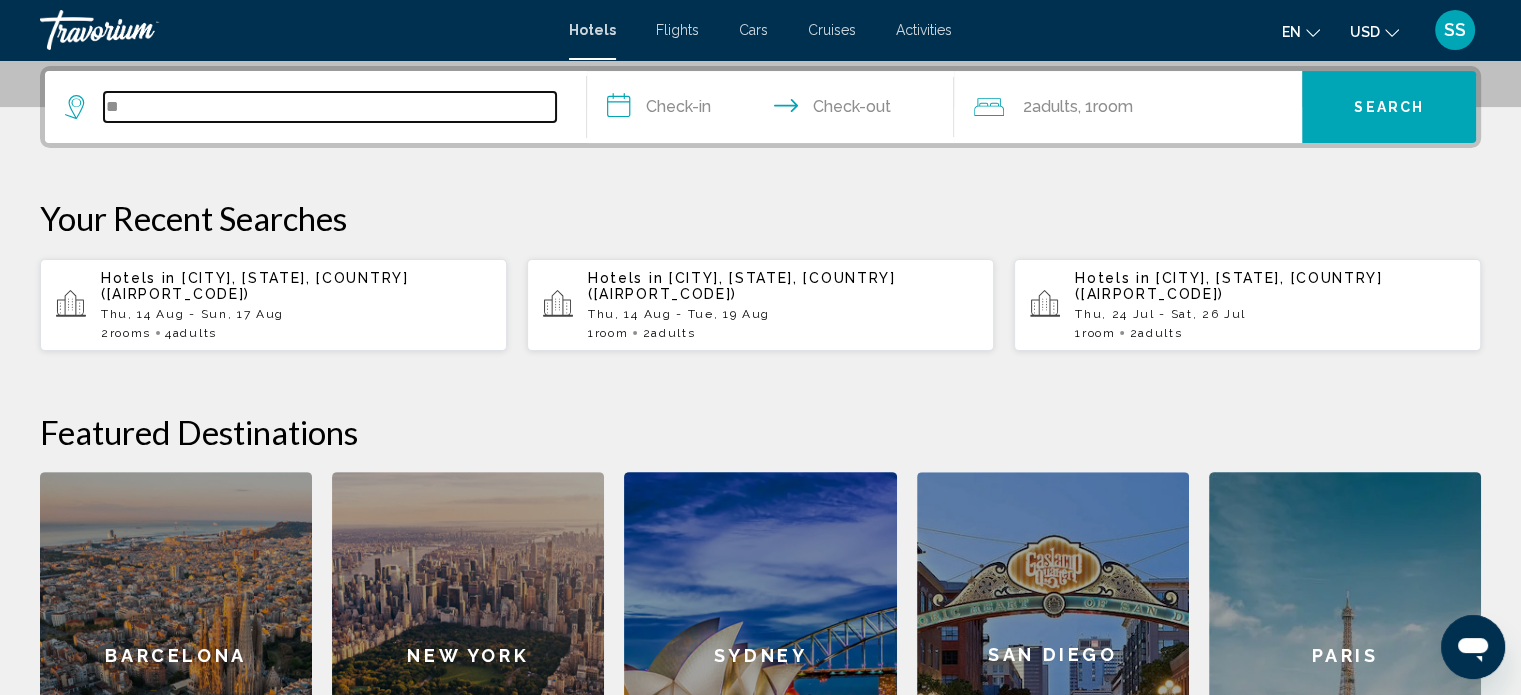 type on "*" 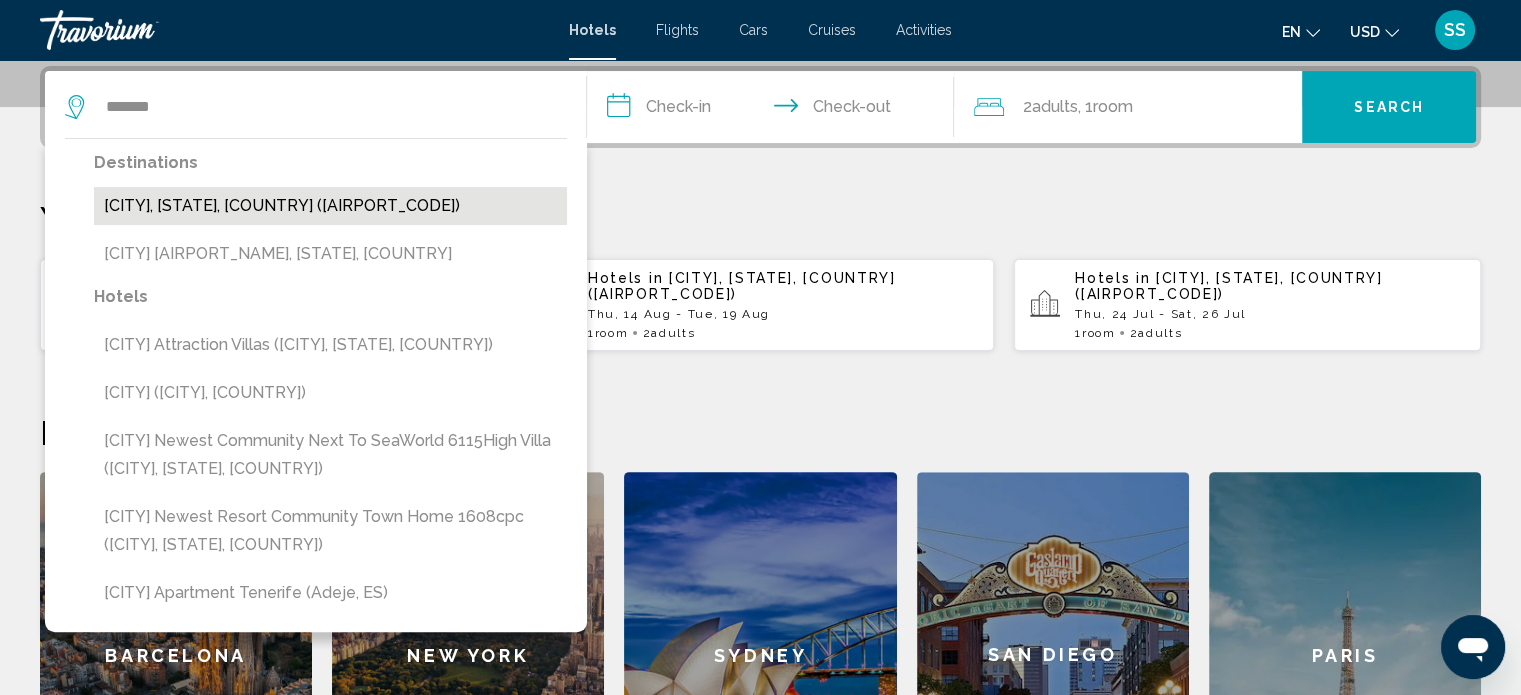 click on "[CITY], [STATE], [COUNTRY] ([AIRPORT_CODE])" at bounding box center [330, 206] 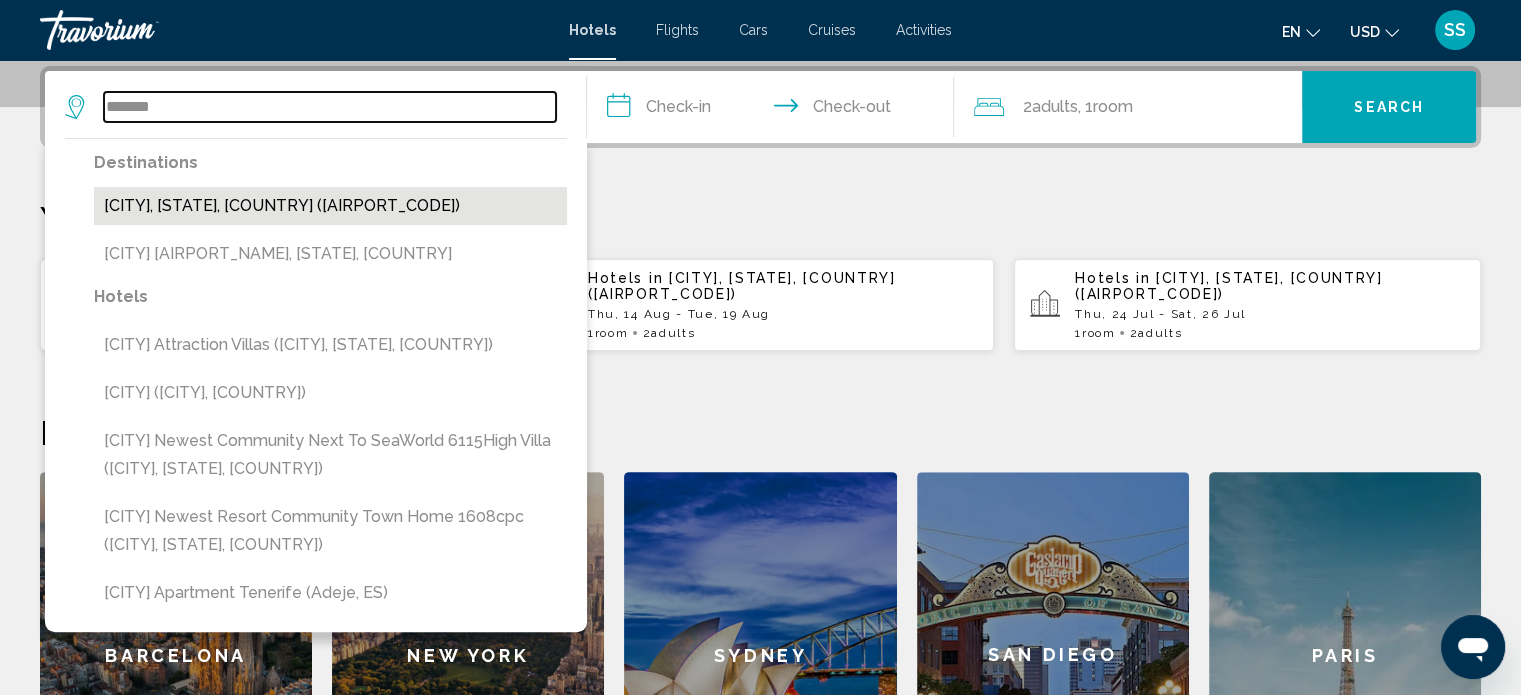 type on "**********" 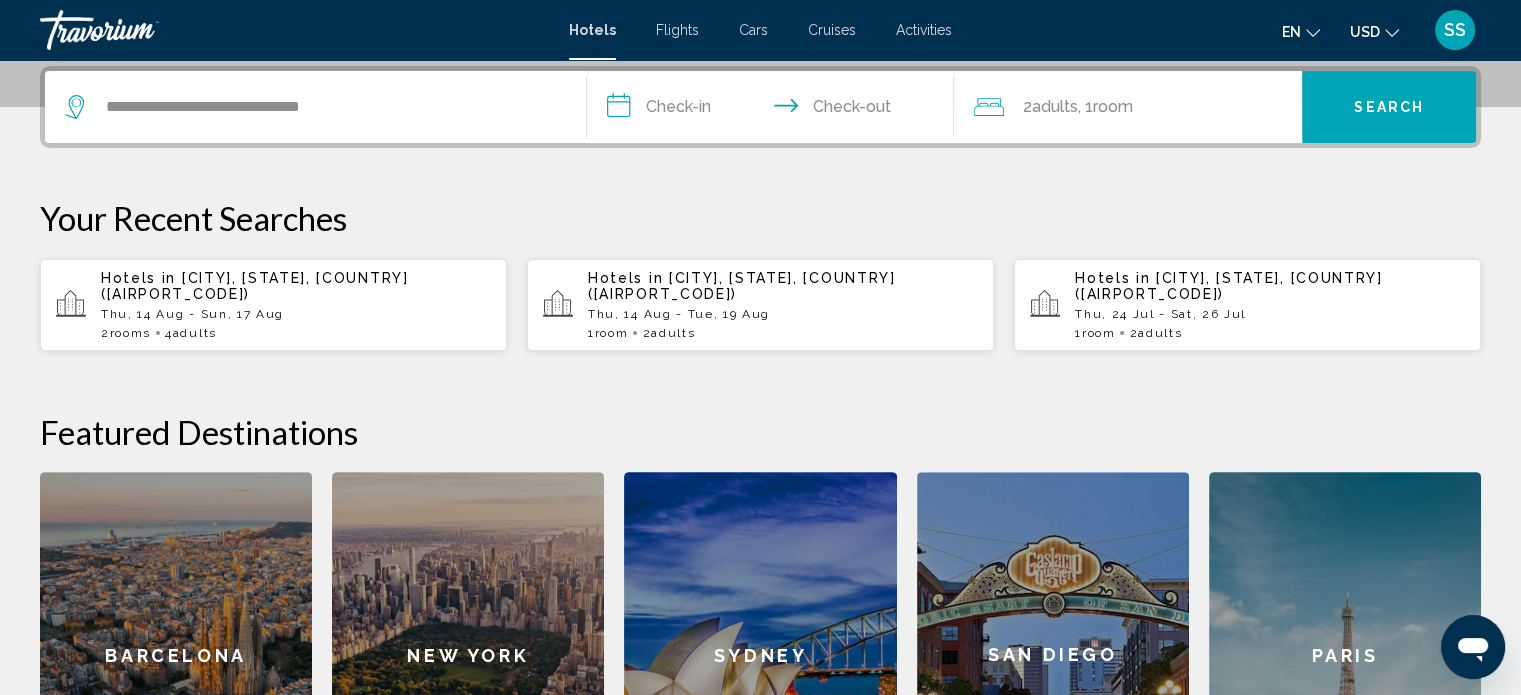 click on "**********" at bounding box center (775, 110) 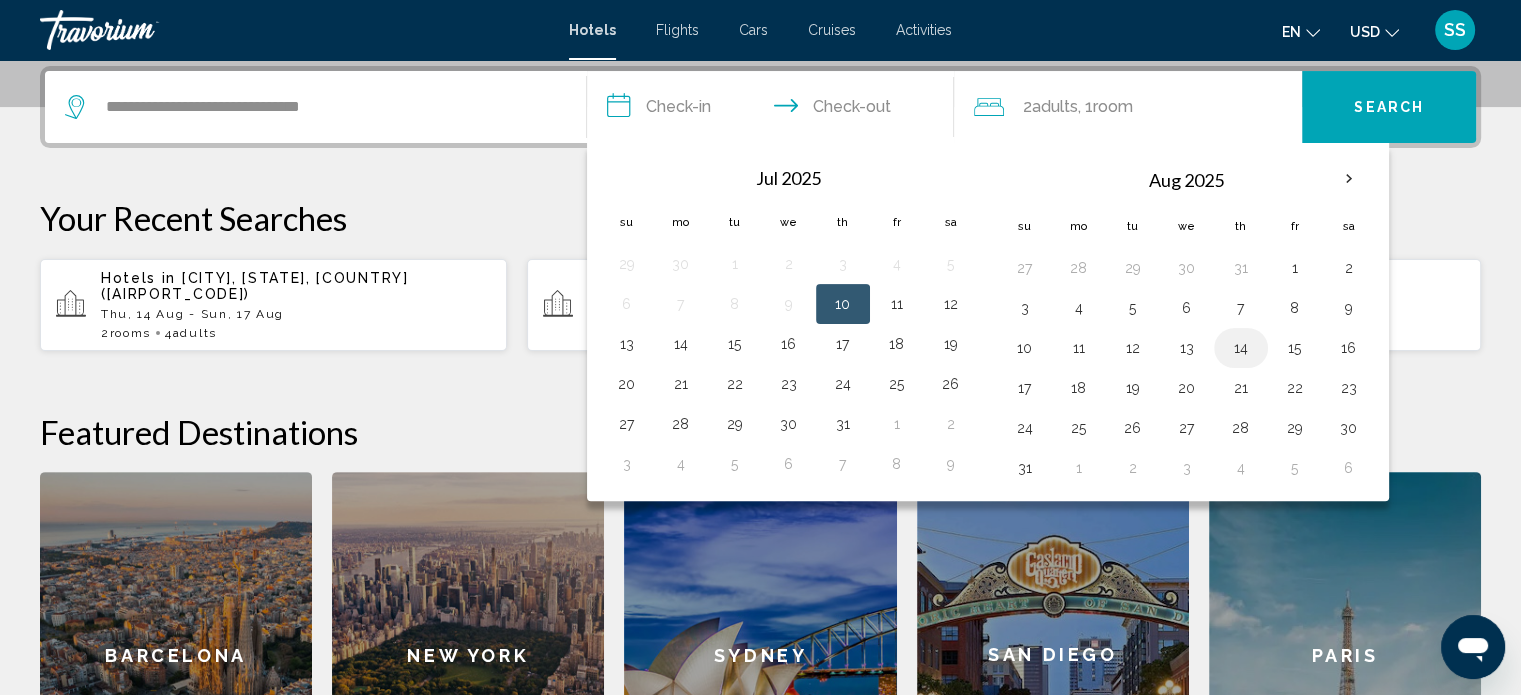 click on "14" at bounding box center [1241, 348] 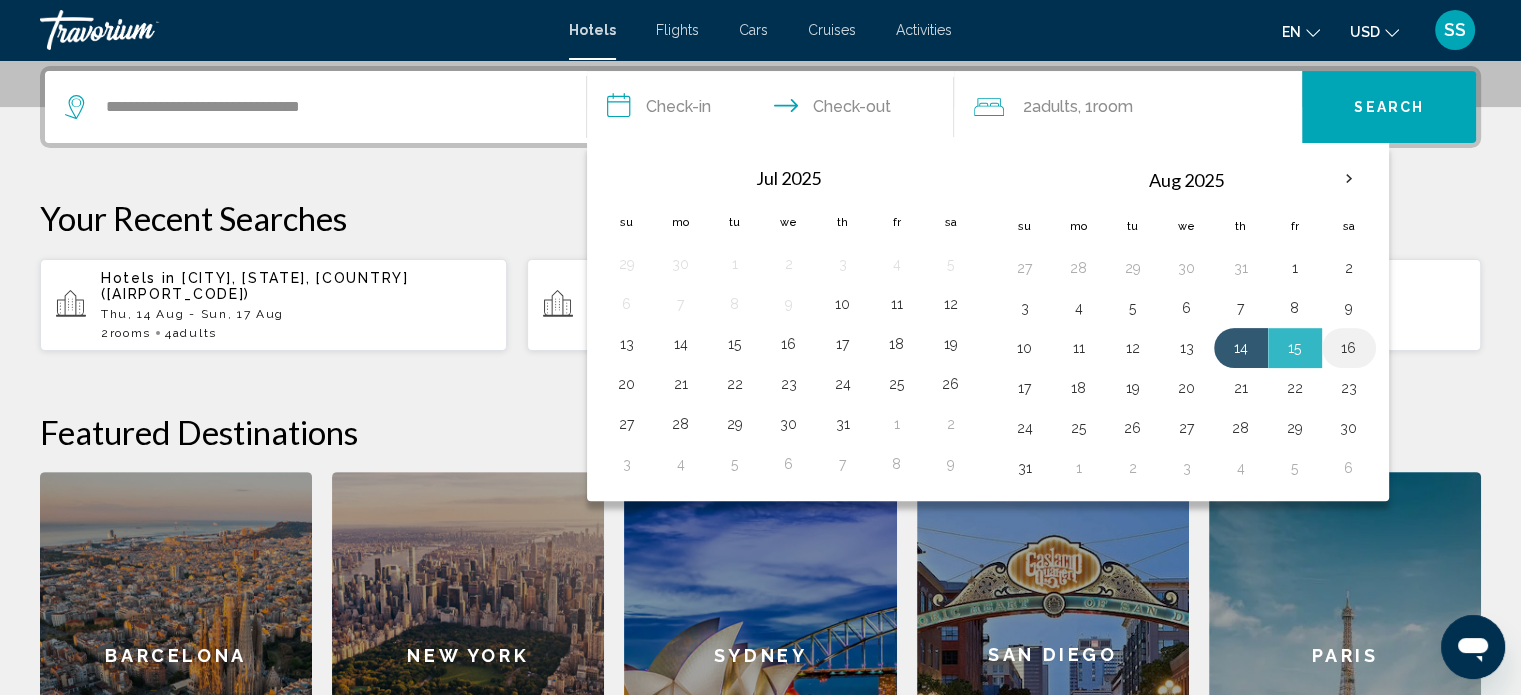 click on "16" at bounding box center (1349, 348) 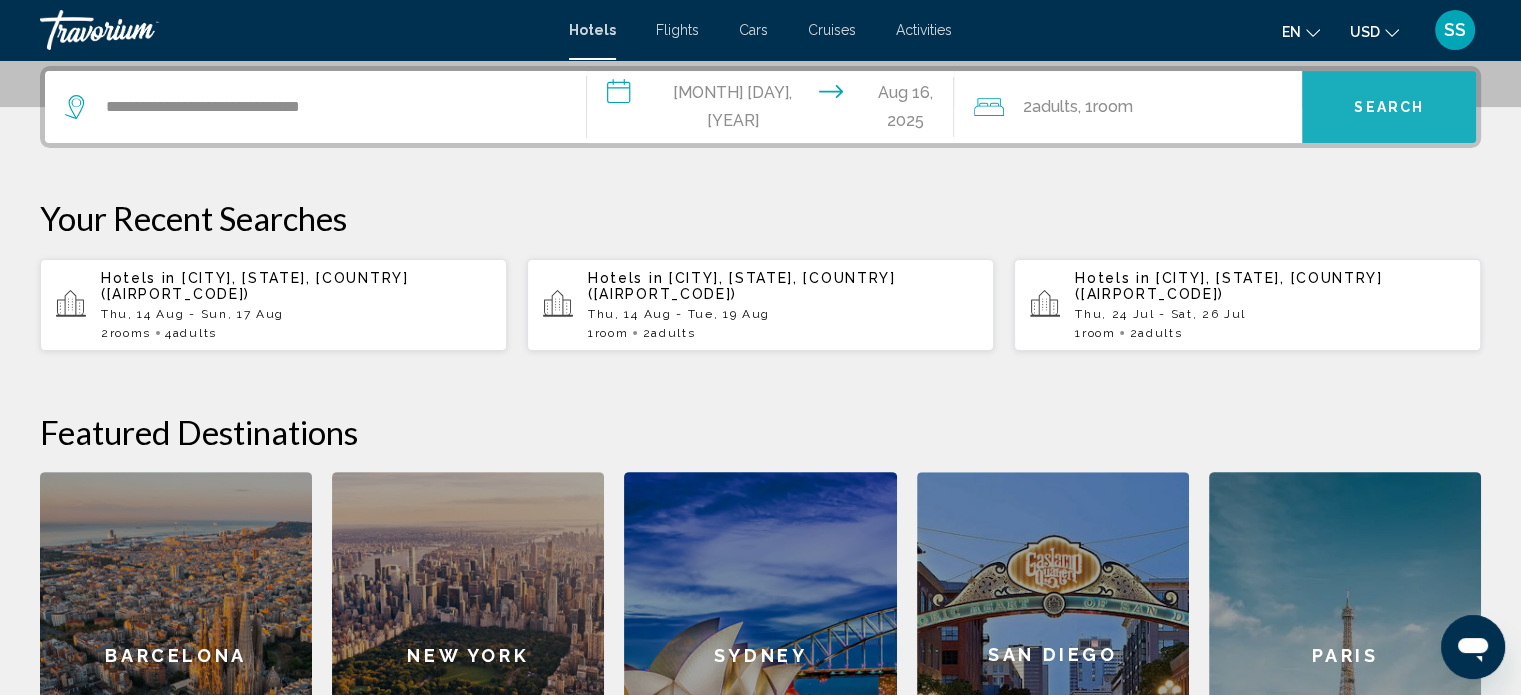 click on "Search" at bounding box center (1389, 107) 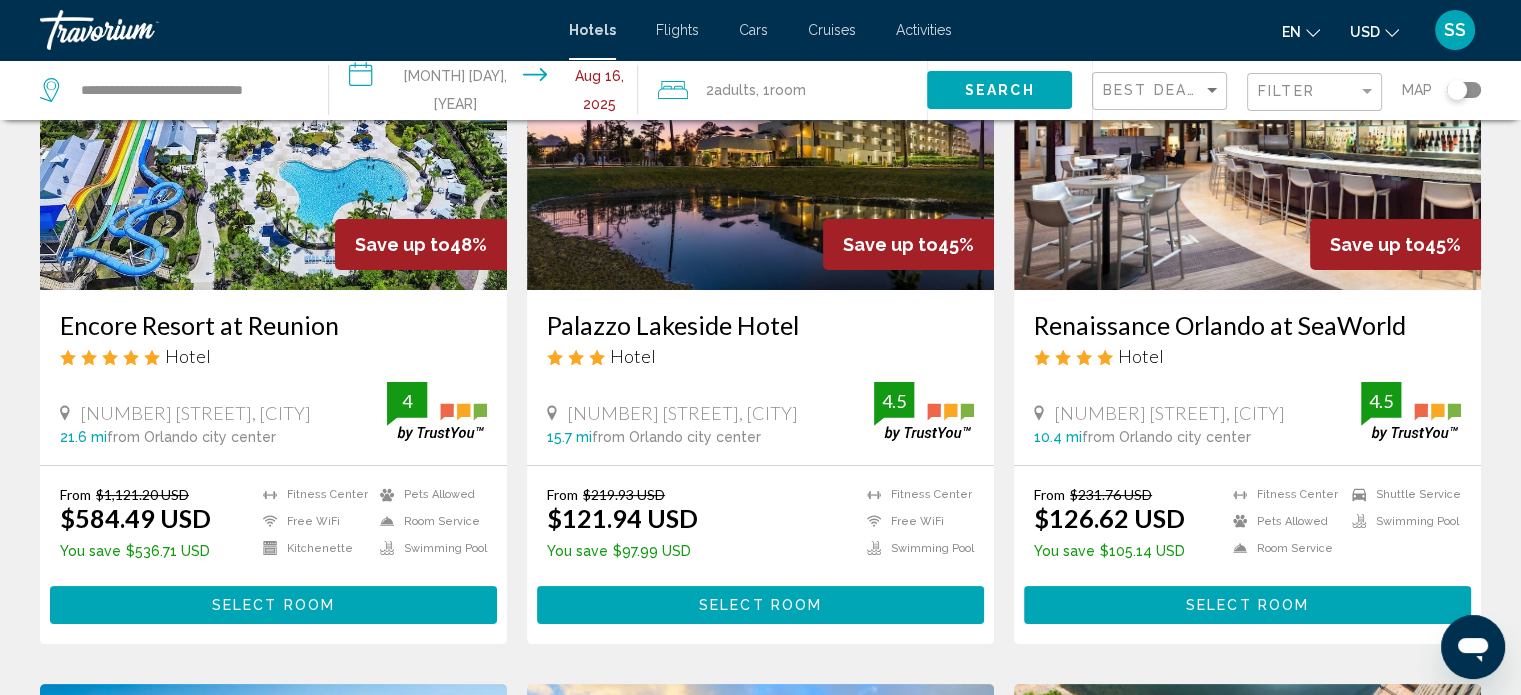 scroll, scrollTop: 200, scrollLeft: 0, axis: vertical 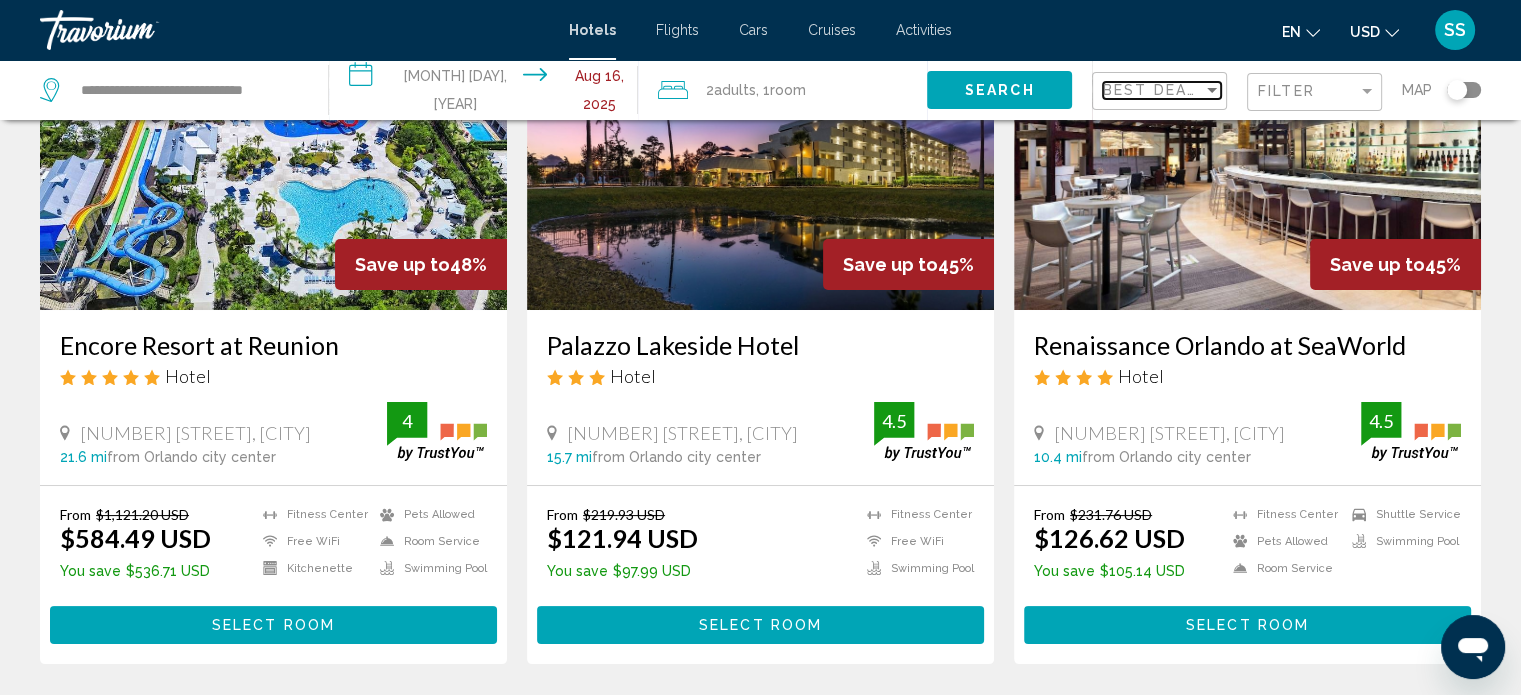 click at bounding box center [1212, 90] 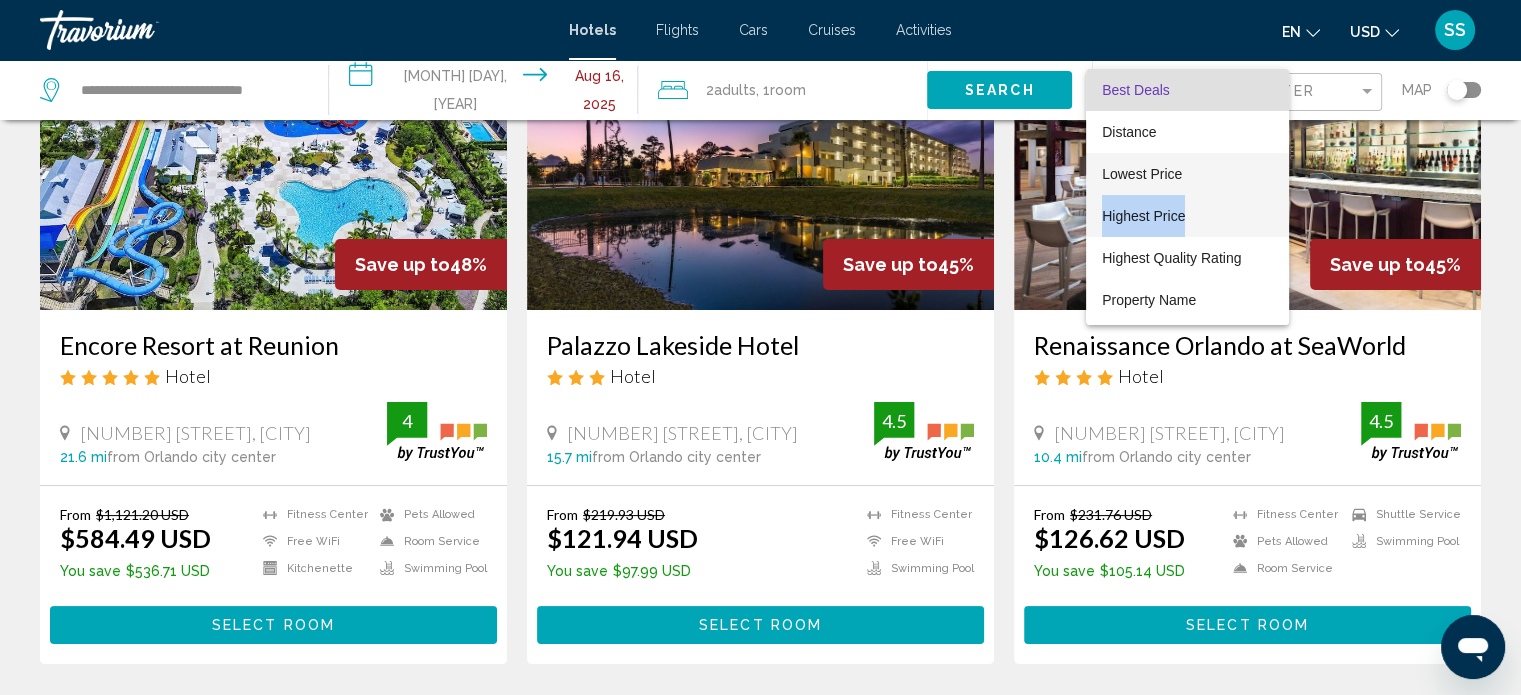 drag, startPoint x: 1284, startPoint y: 166, endPoint x: 1283, endPoint y: 198, distance: 32.01562 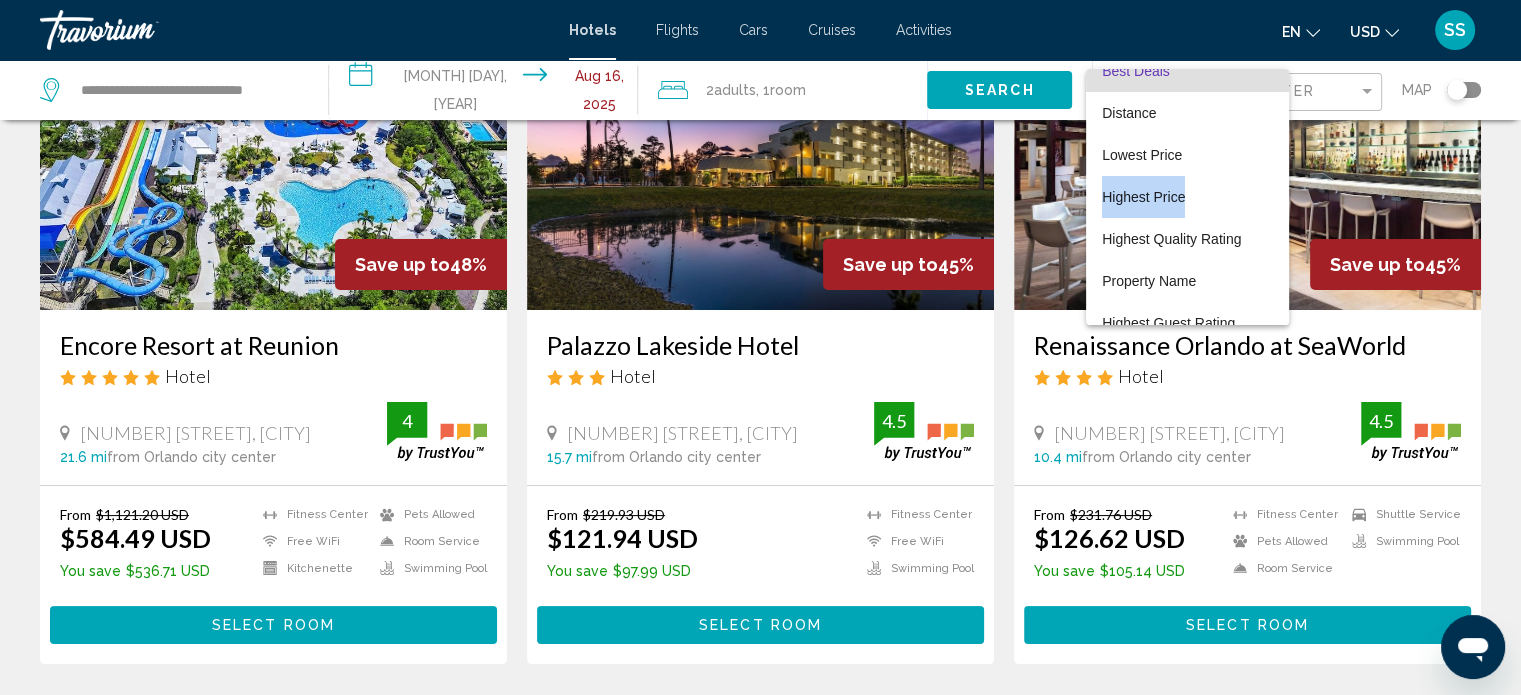 scroll, scrollTop: 15, scrollLeft: 0, axis: vertical 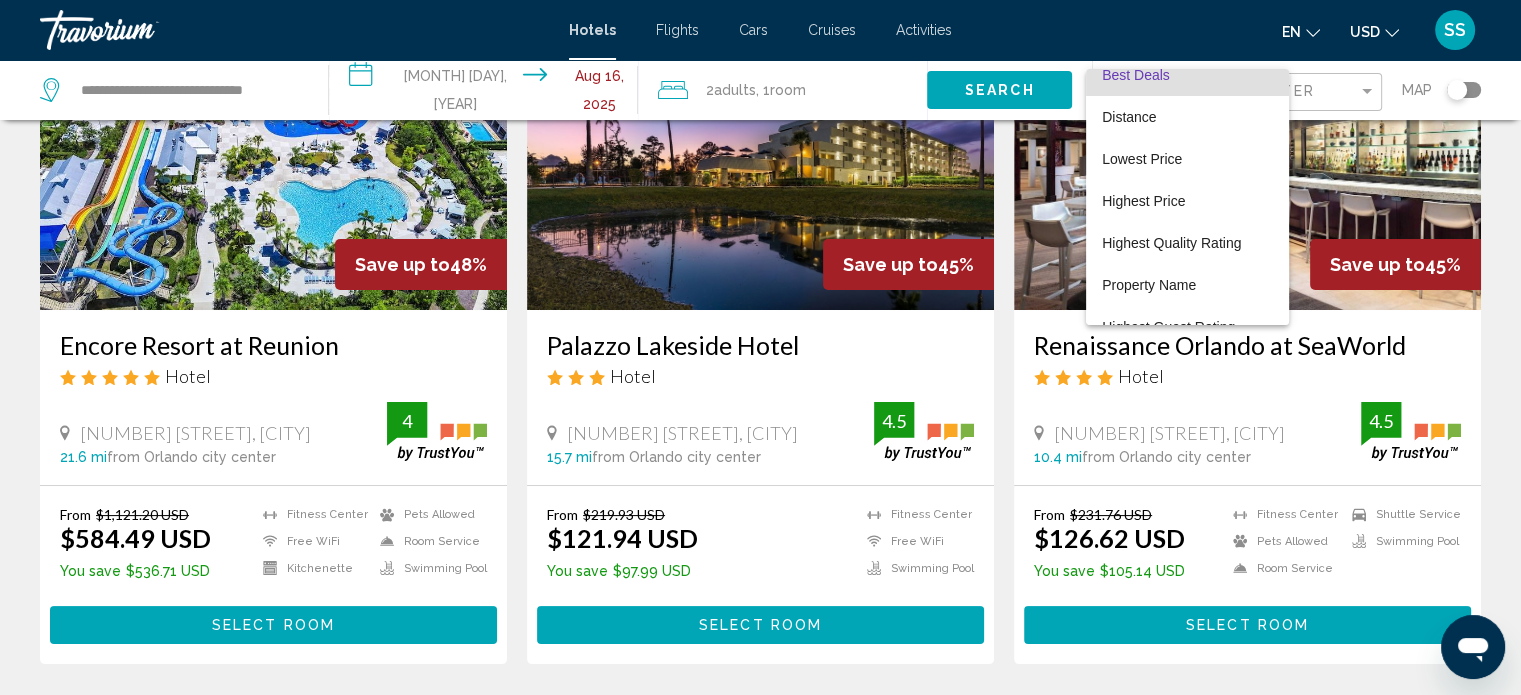 click at bounding box center (760, 347) 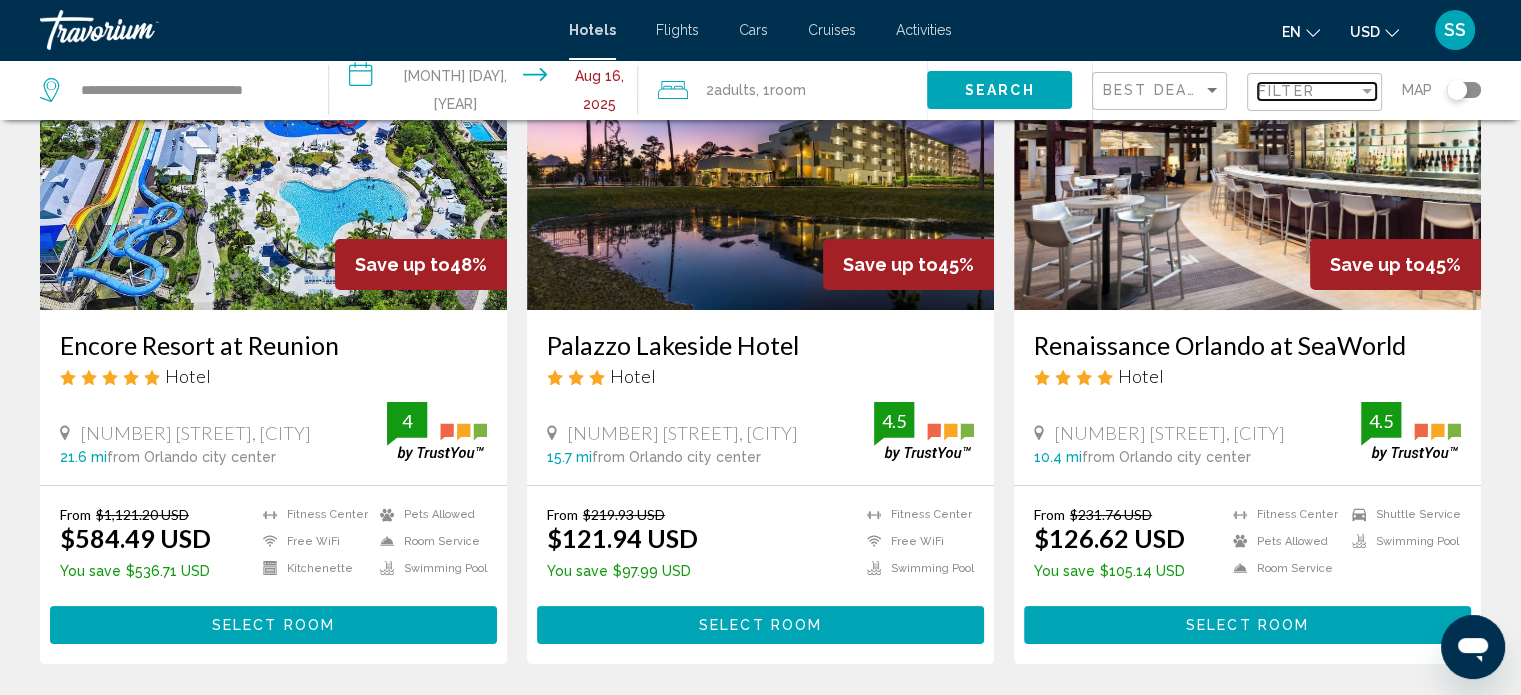 click at bounding box center (1367, 91) 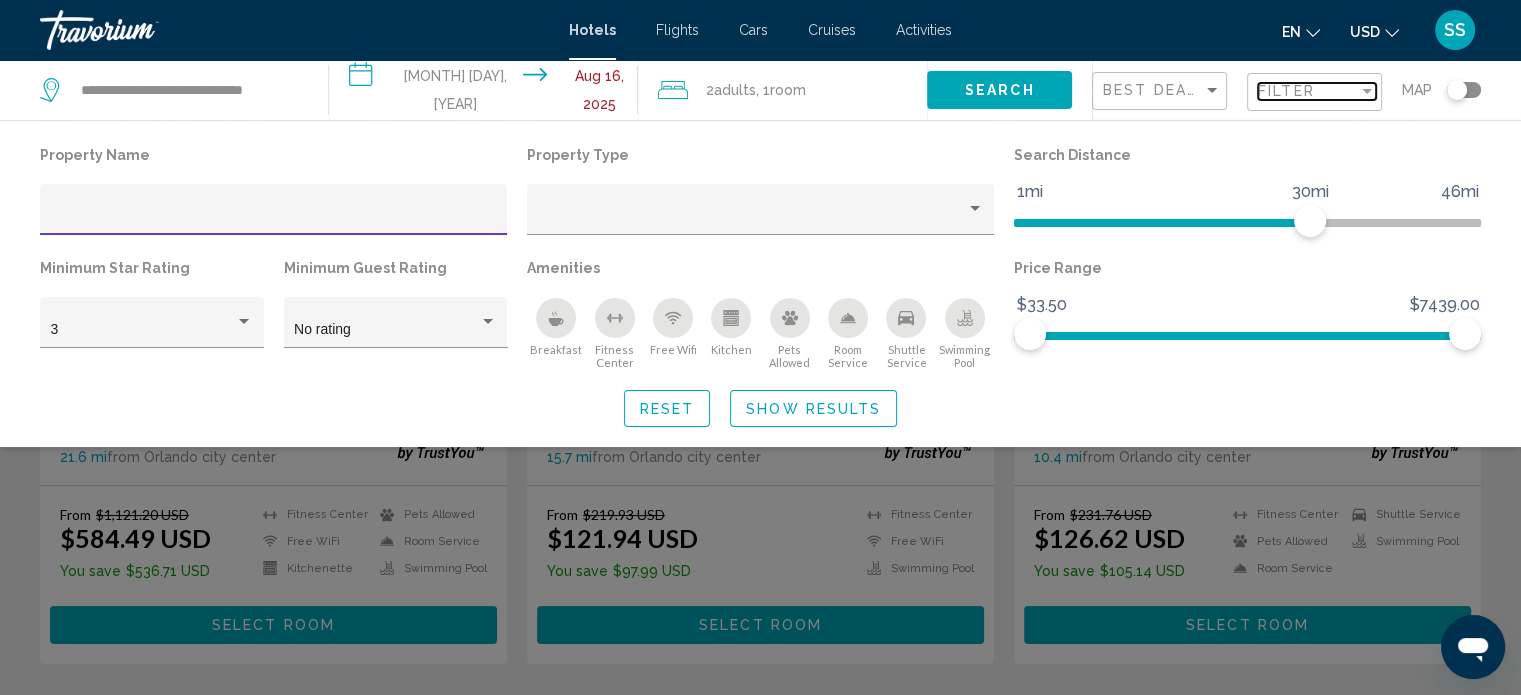 click at bounding box center [1367, 91] 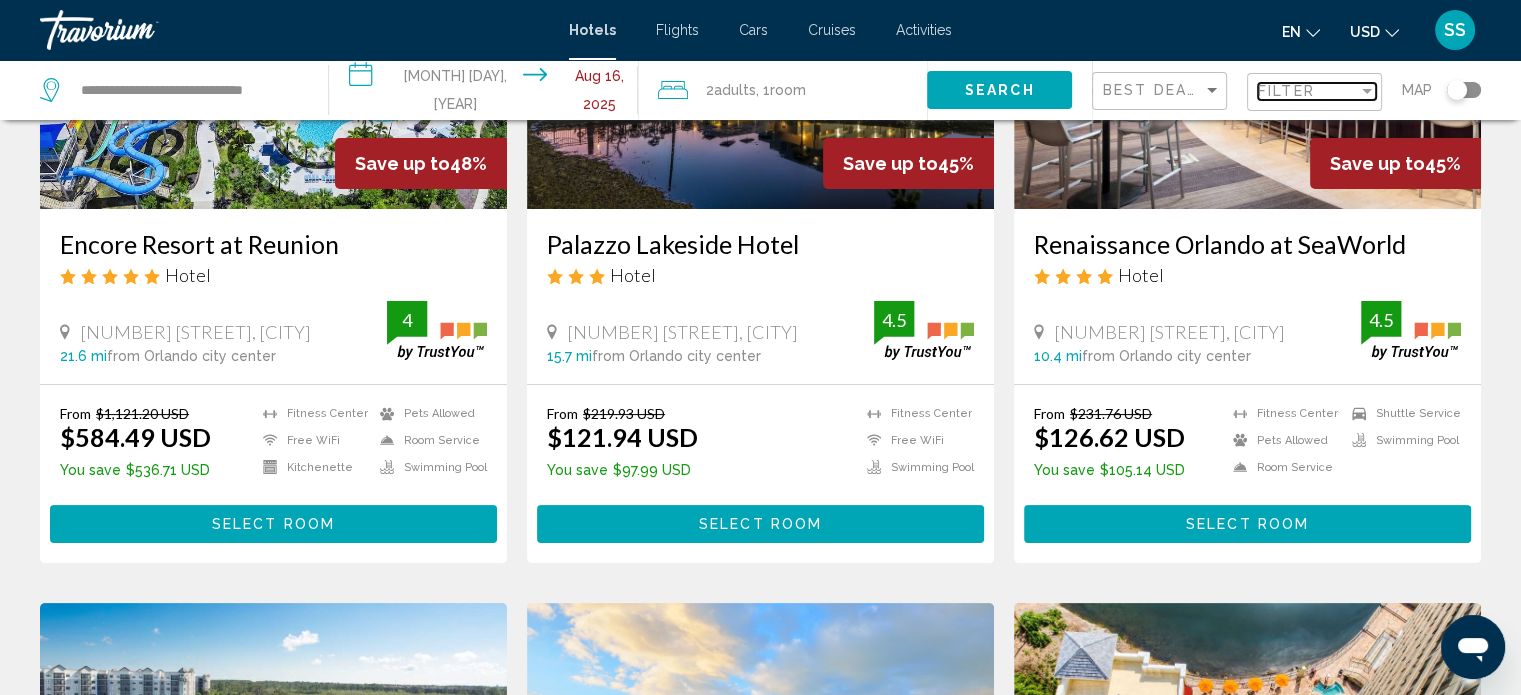 scroll, scrollTop: 300, scrollLeft: 0, axis: vertical 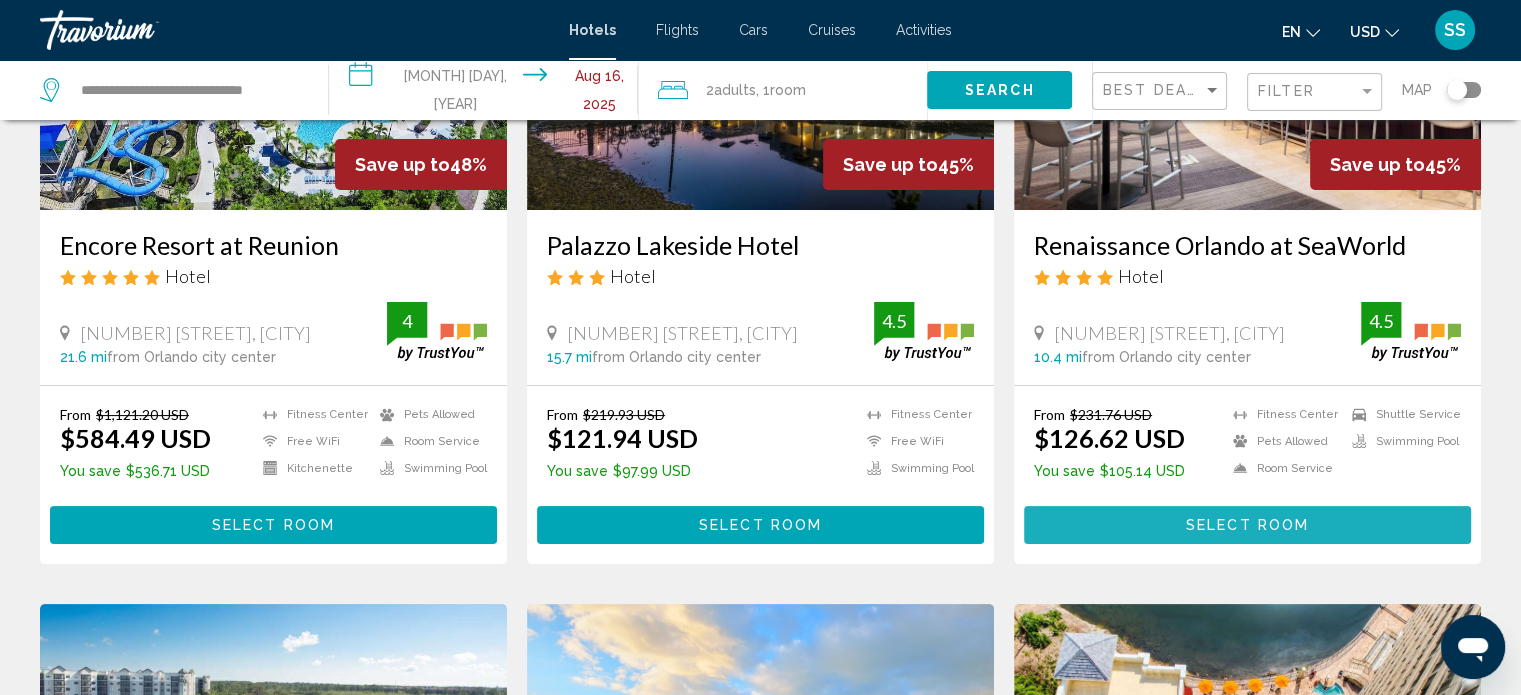 click on "Select Room" at bounding box center (1247, 526) 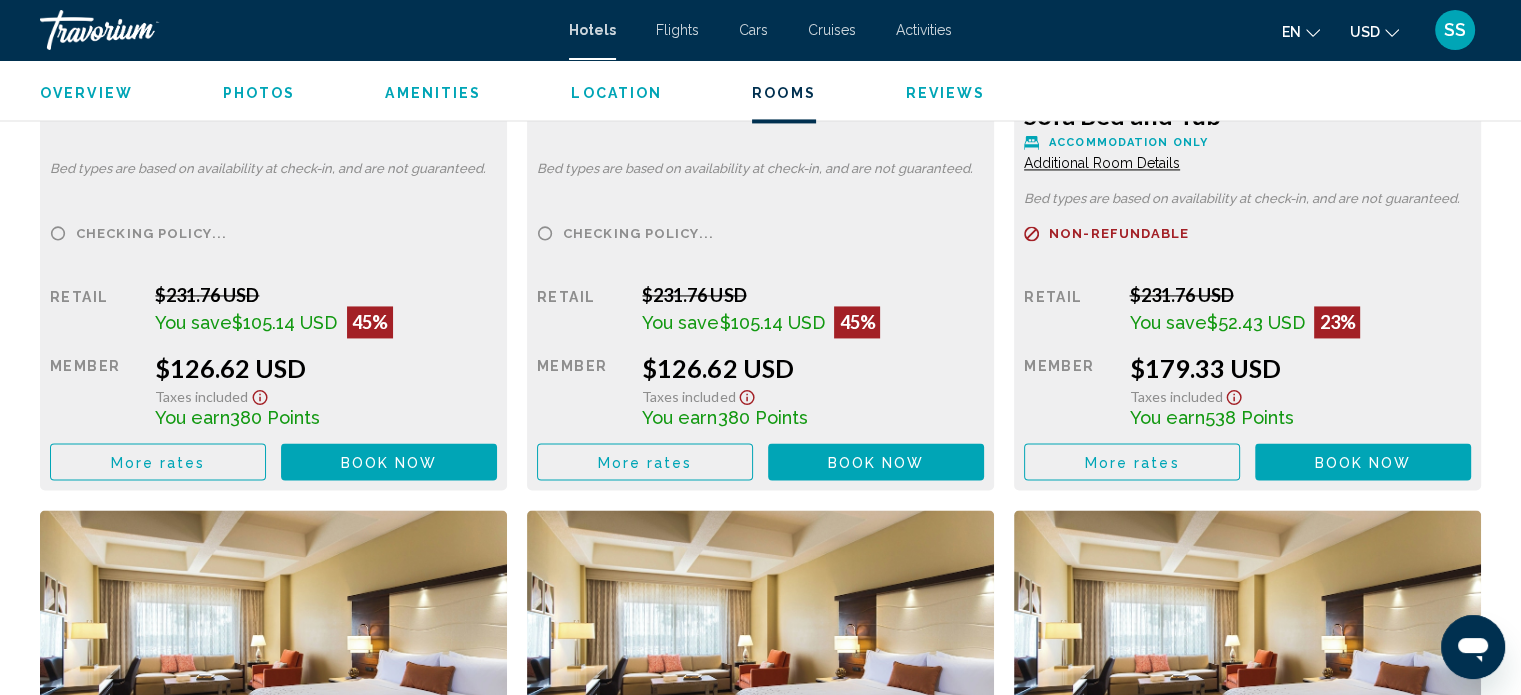 scroll, scrollTop: 3112, scrollLeft: 0, axis: vertical 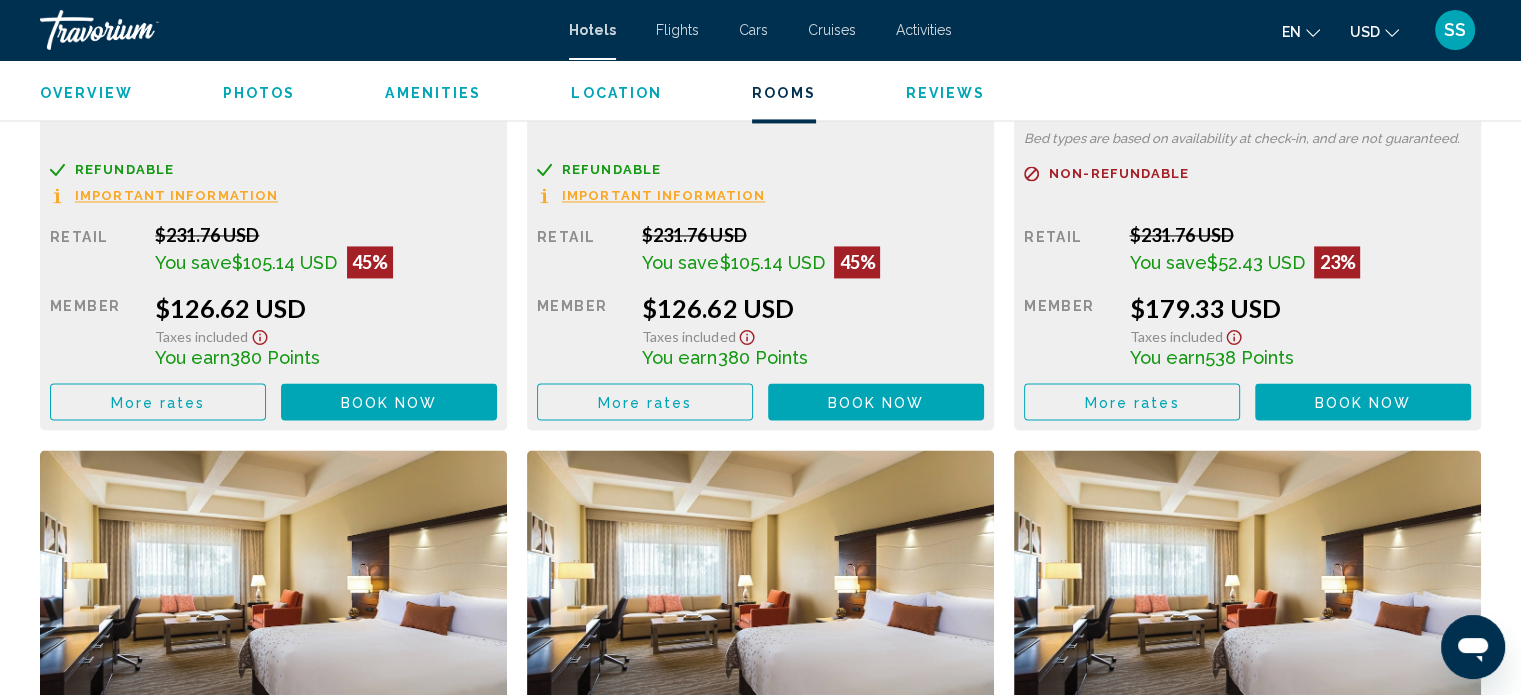 click on "Important Information" at bounding box center (176, 195) 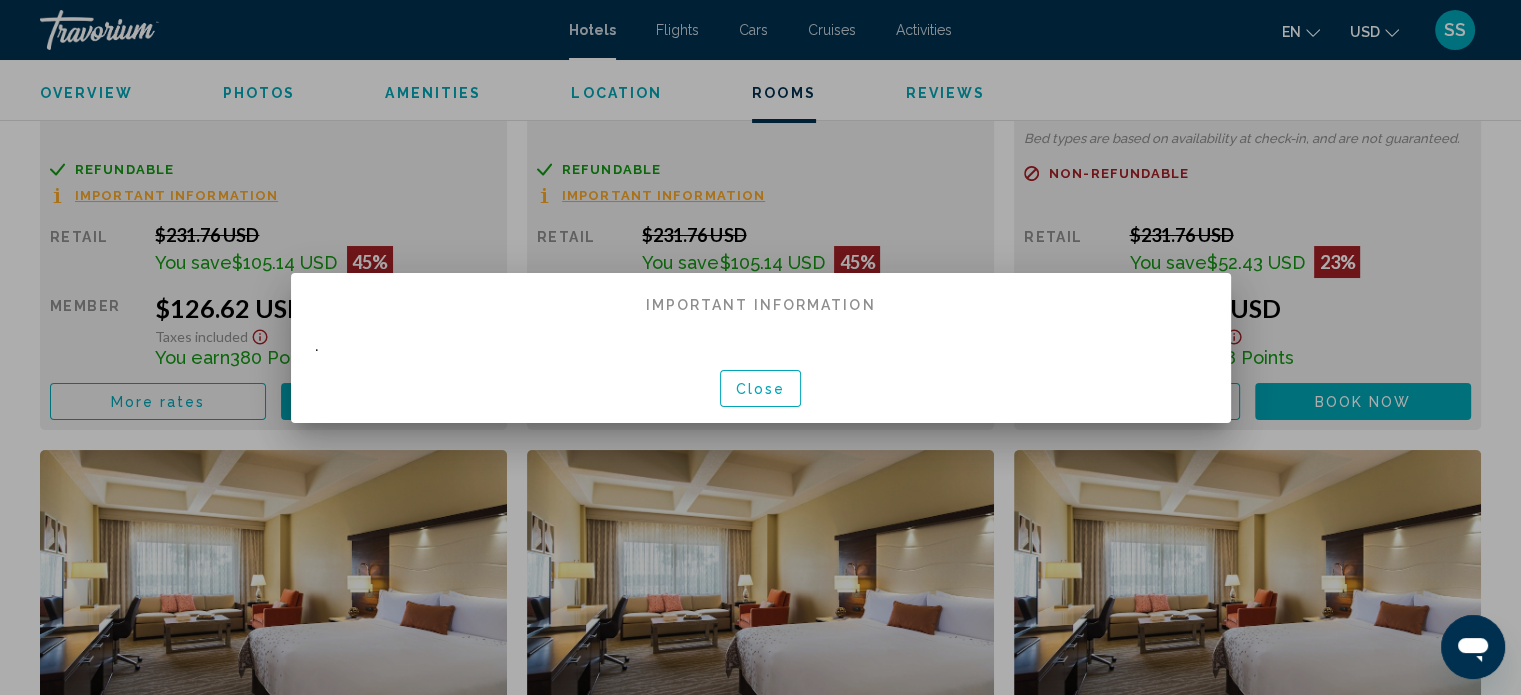scroll, scrollTop: 0, scrollLeft: 0, axis: both 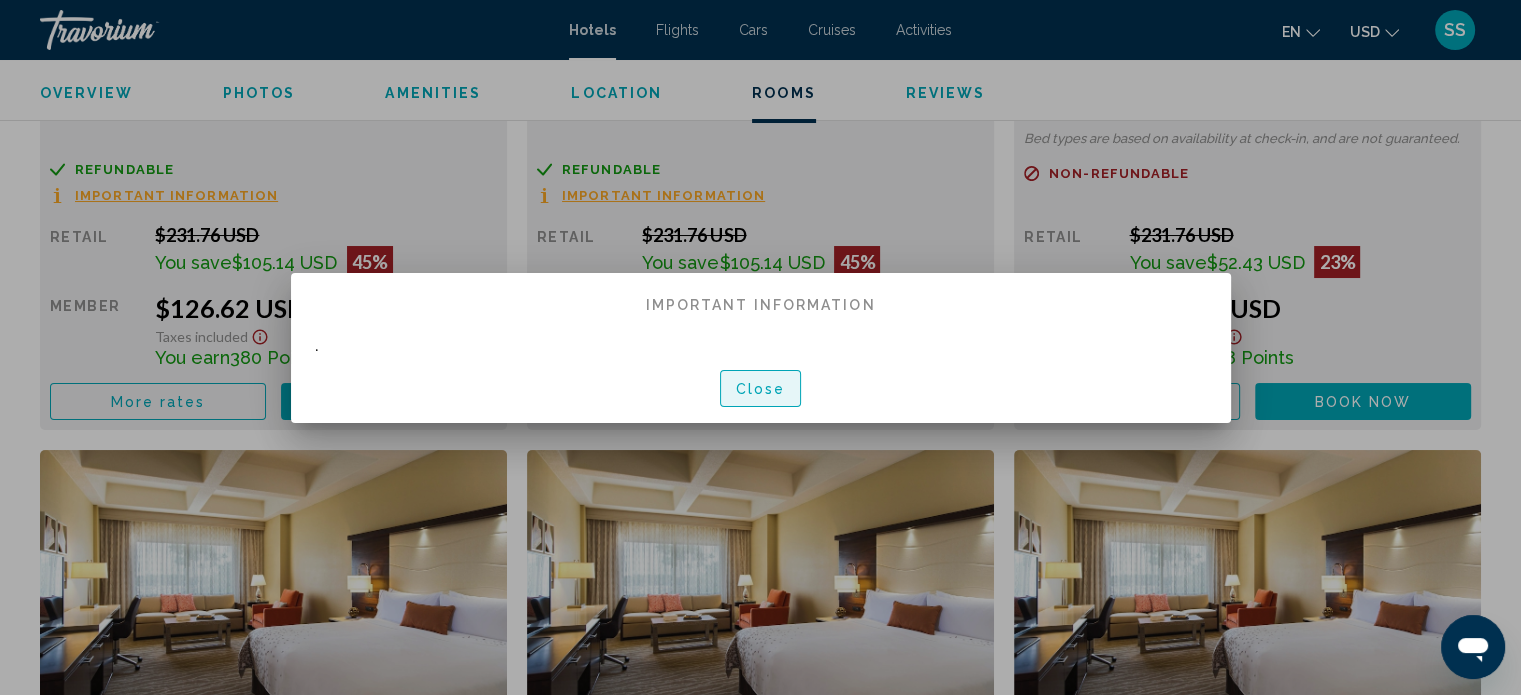 click on "Close" at bounding box center [761, 388] 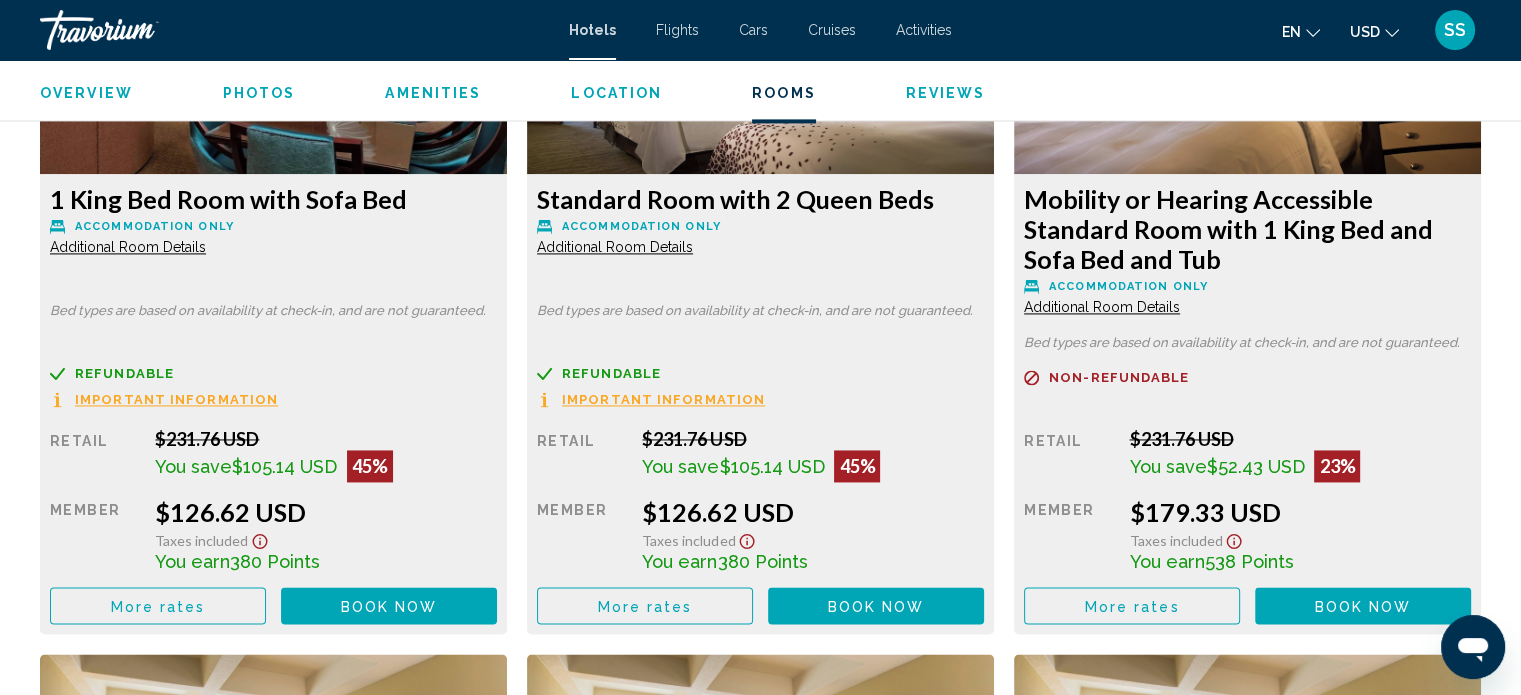 scroll, scrollTop: 2912, scrollLeft: 0, axis: vertical 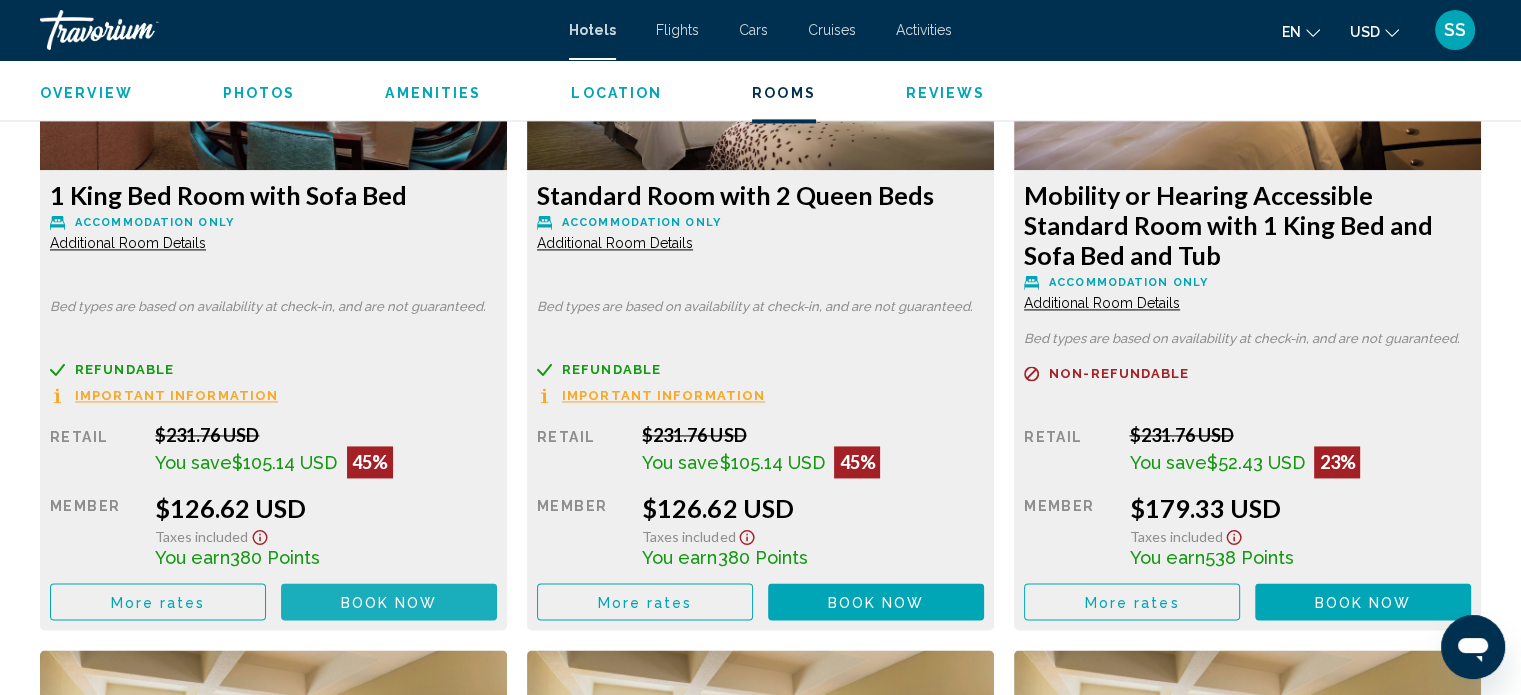 click on "Book now" at bounding box center [389, 602] 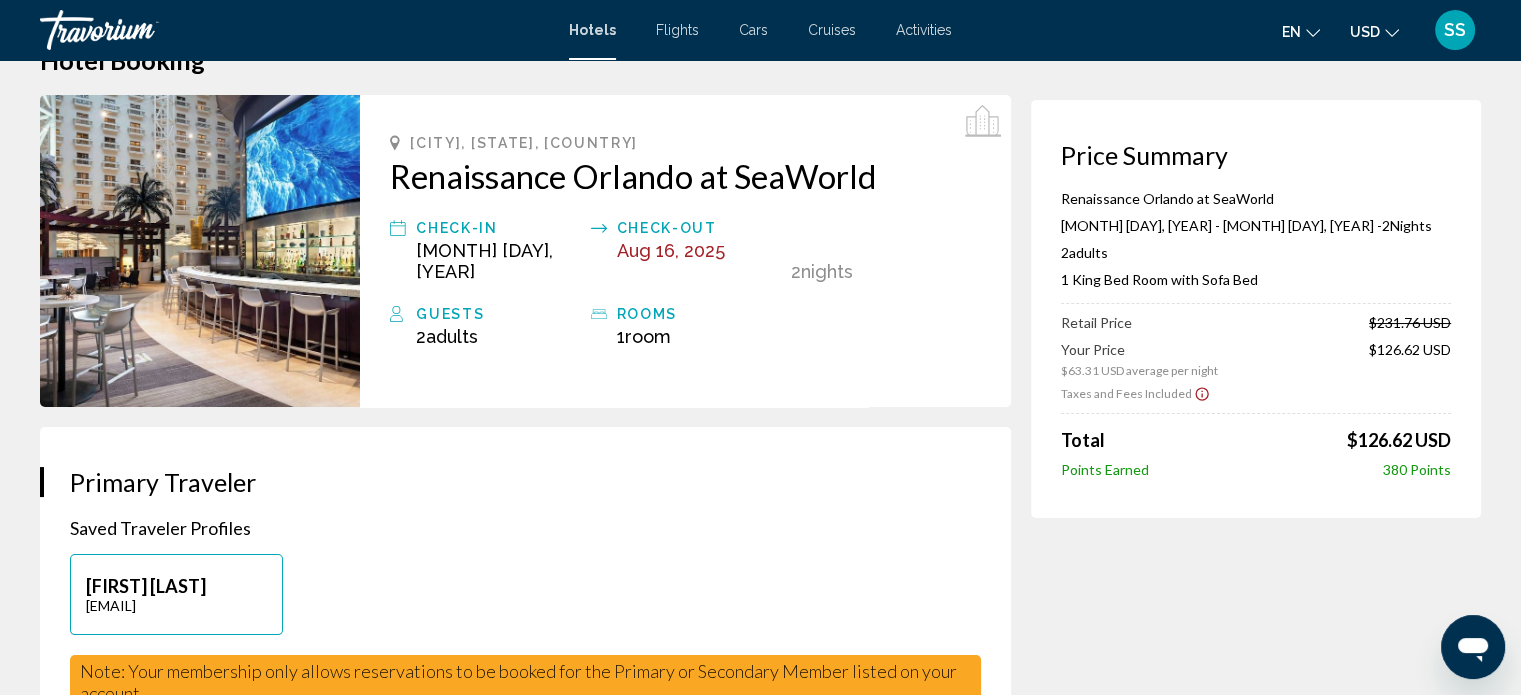 scroll, scrollTop: 0, scrollLeft: 0, axis: both 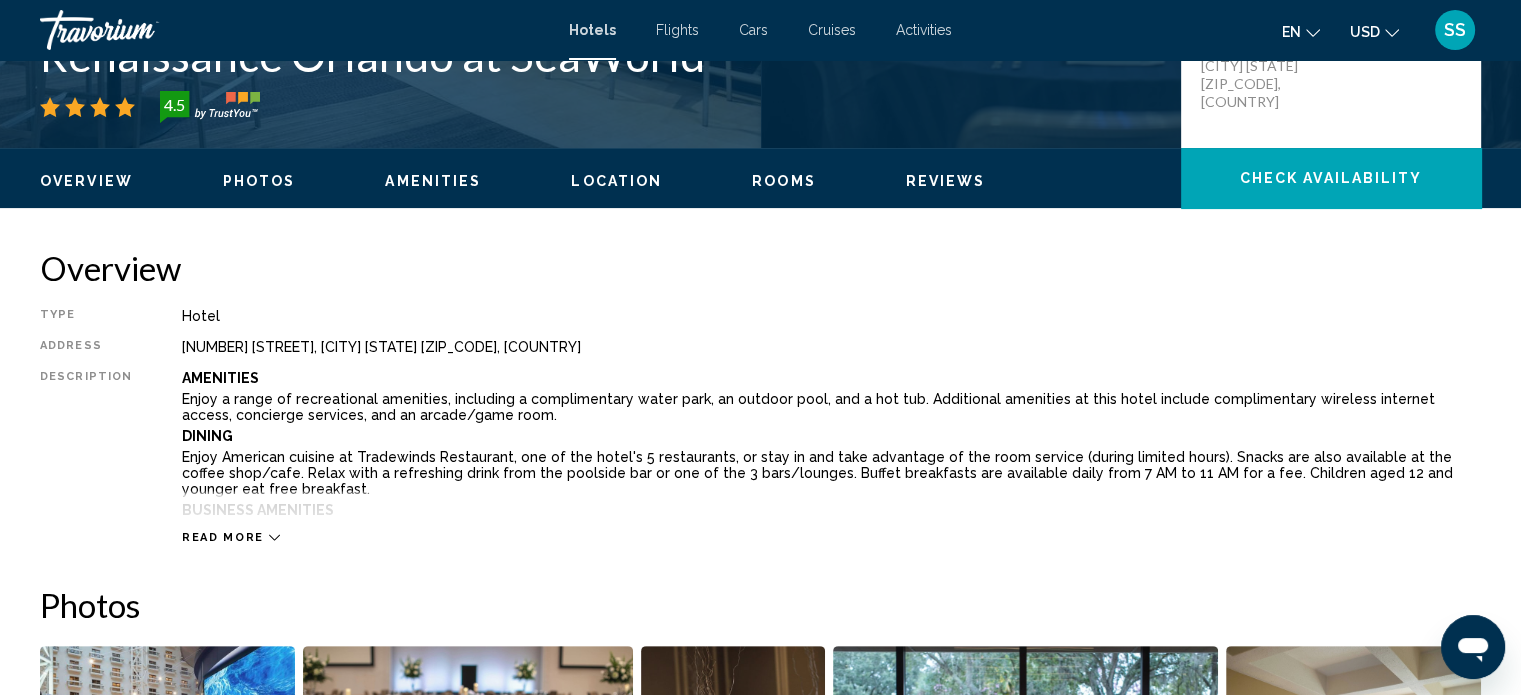 click on "Photos" at bounding box center (259, 181) 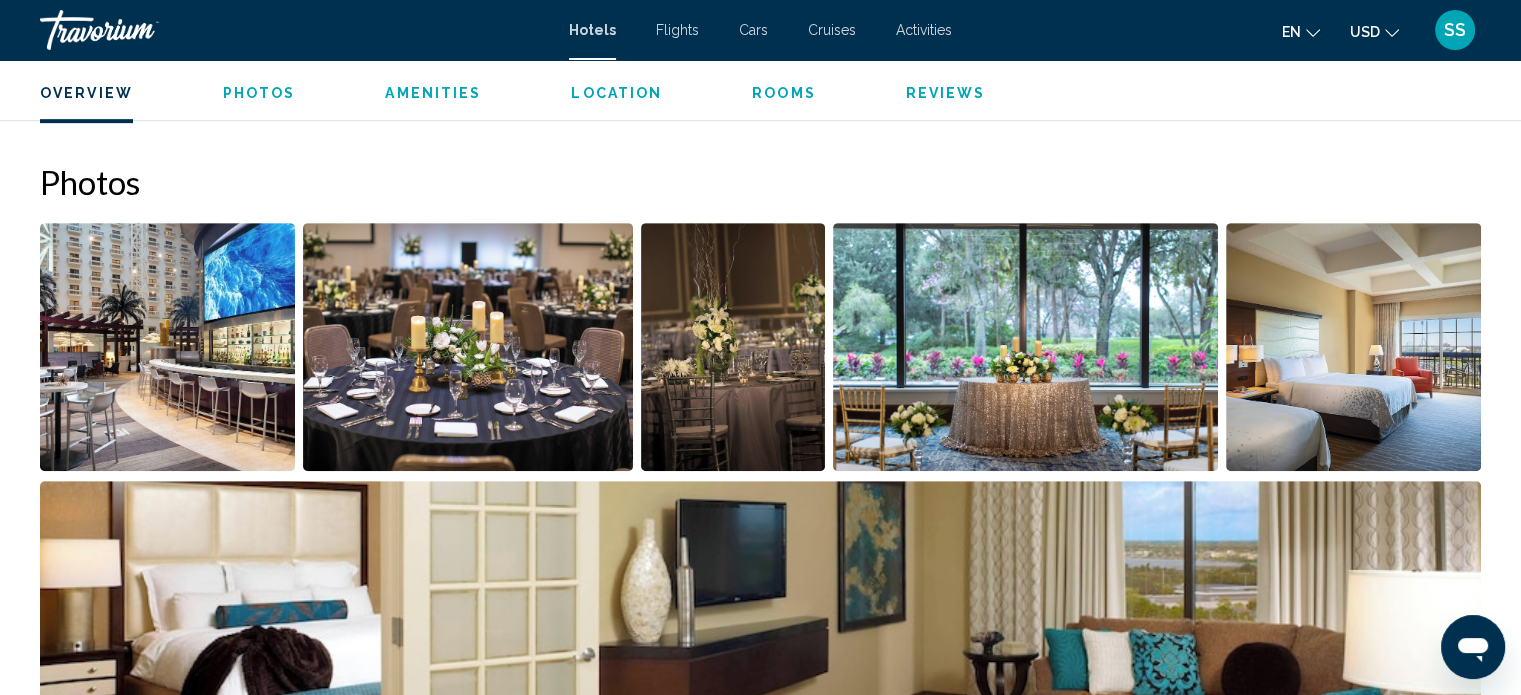 scroll, scrollTop: 976, scrollLeft: 0, axis: vertical 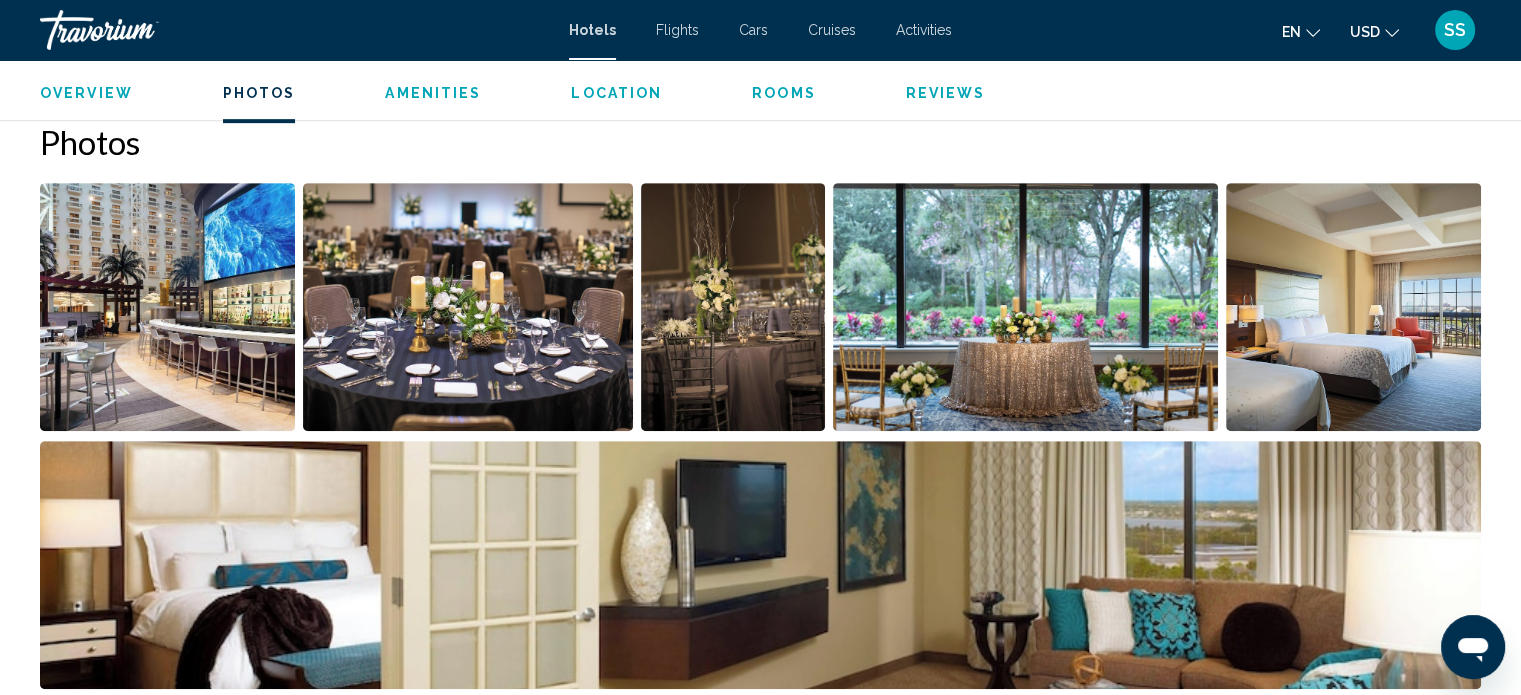 click at bounding box center (167, 307) 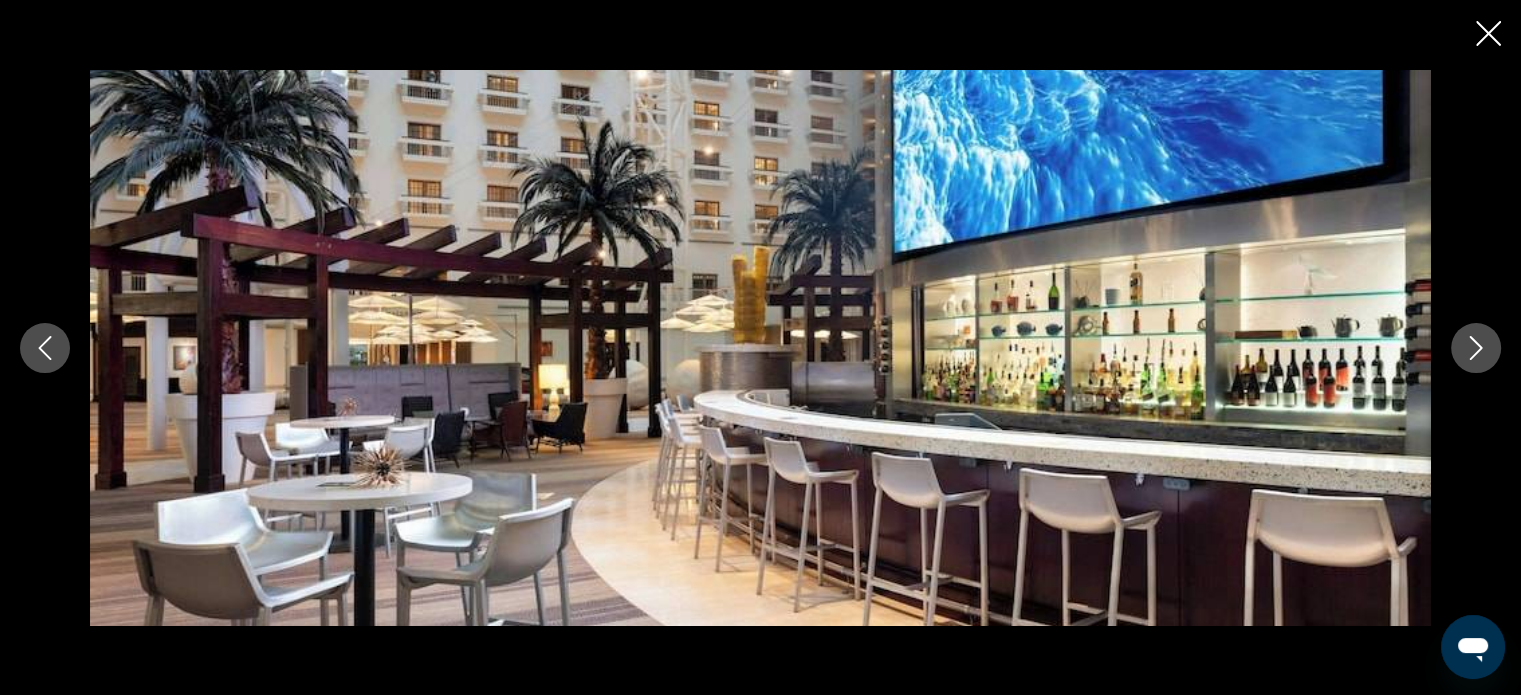 click at bounding box center [1476, 348] 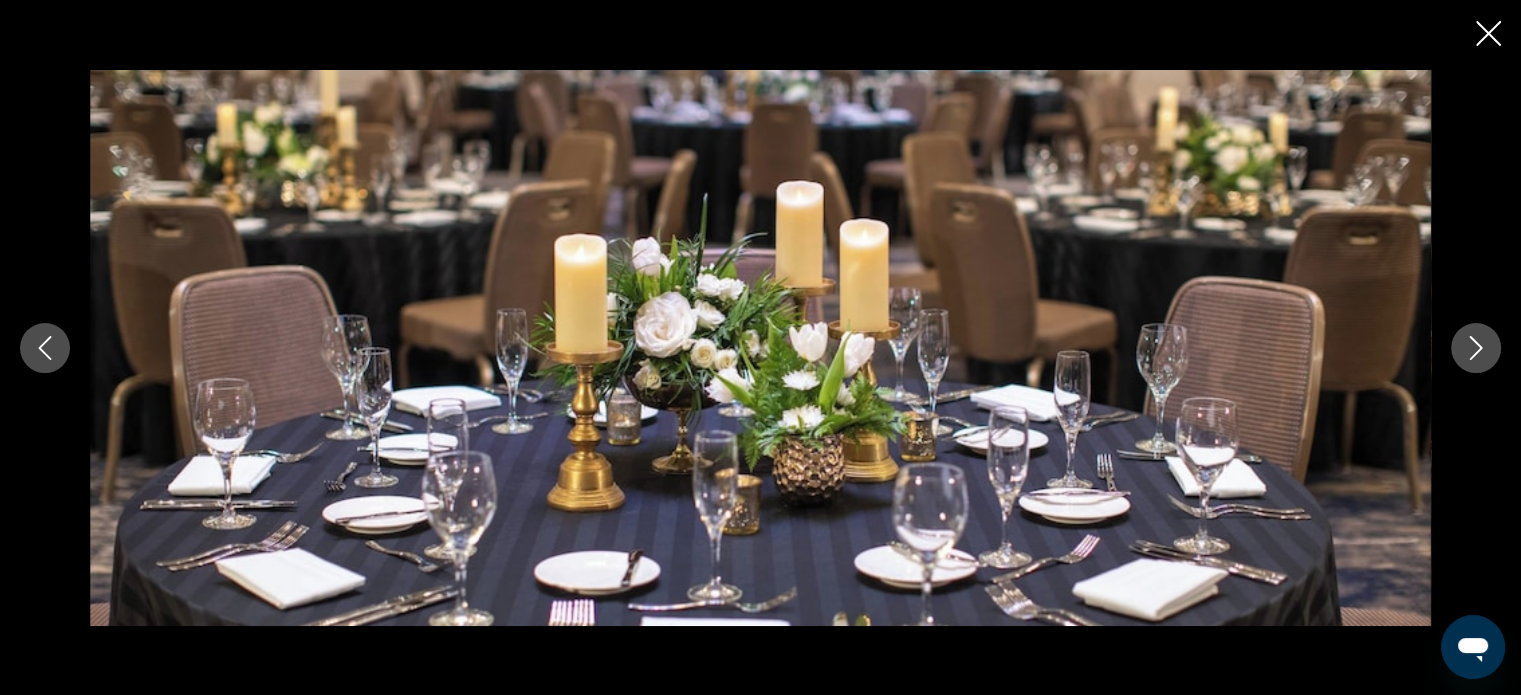 click at bounding box center [1476, 348] 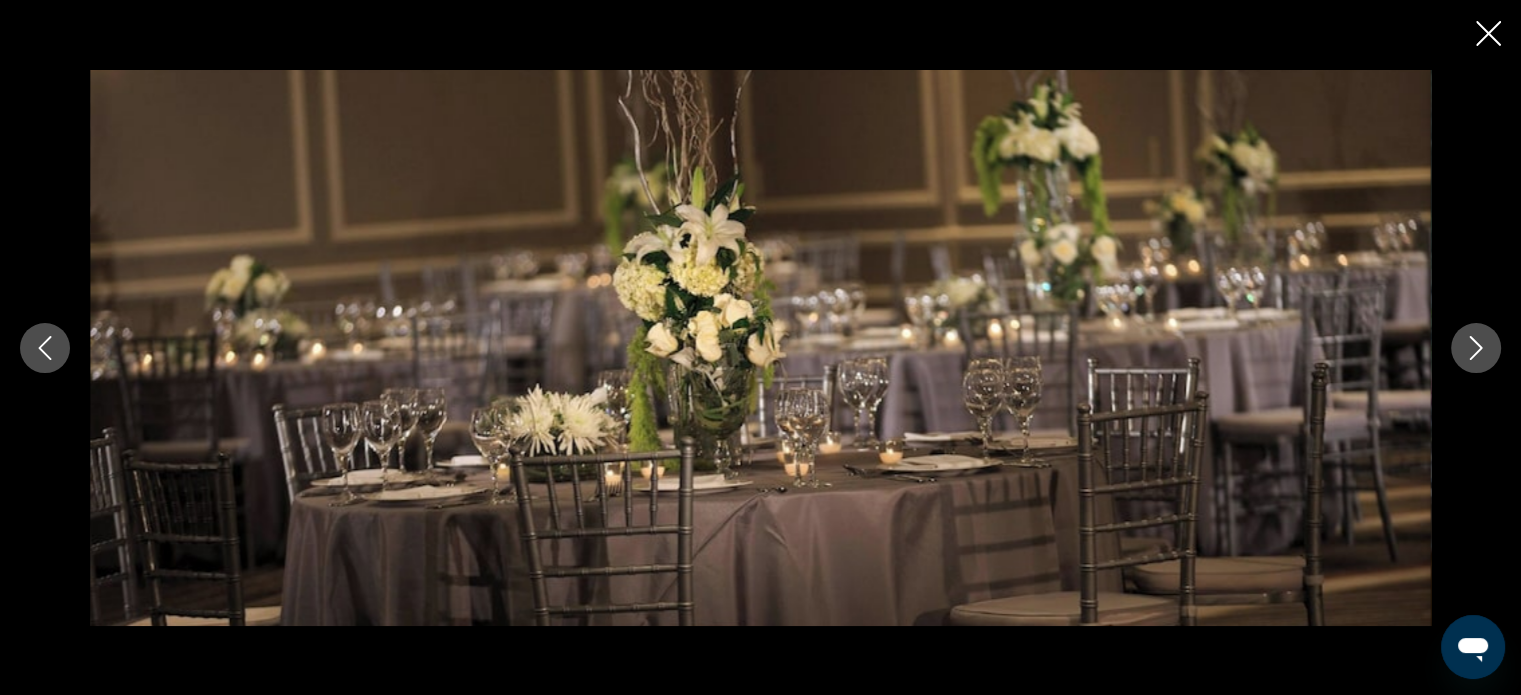 click at bounding box center (1476, 348) 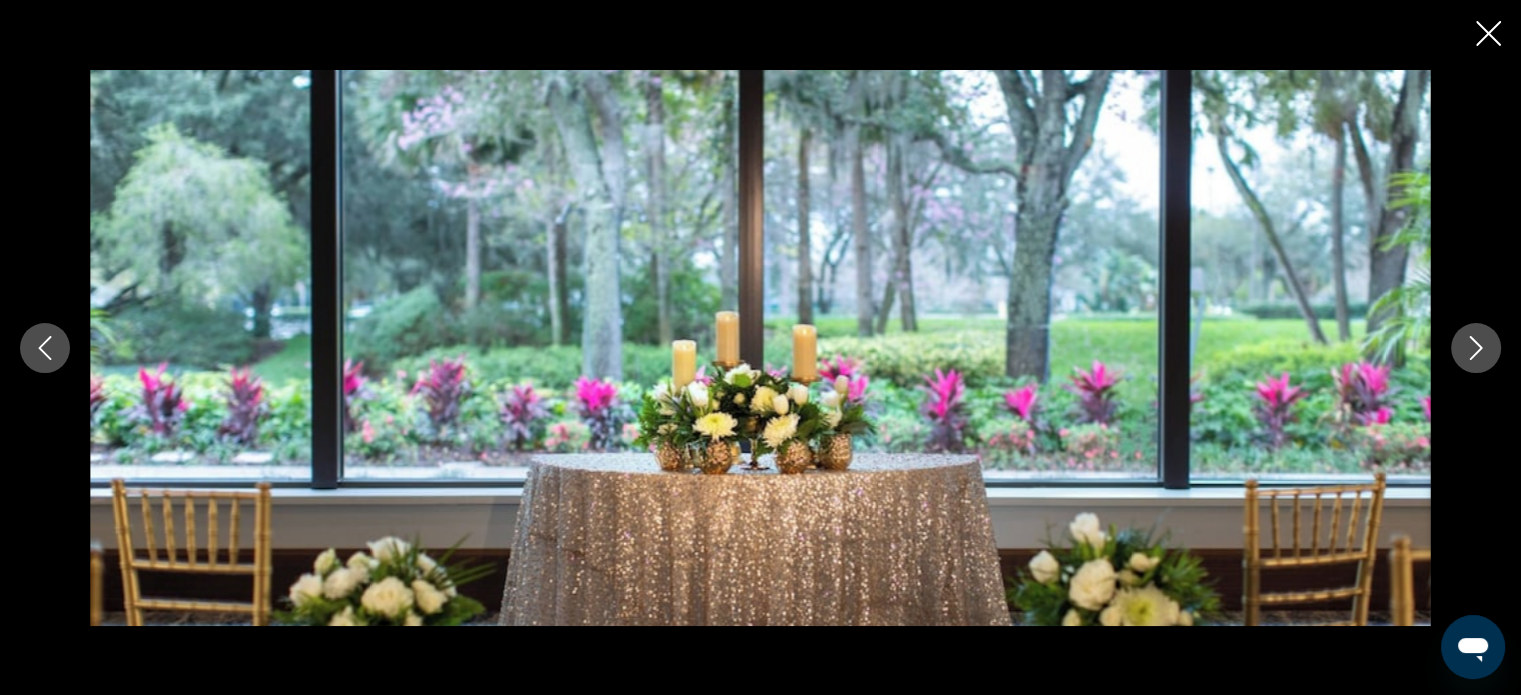 click at bounding box center (1476, 348) 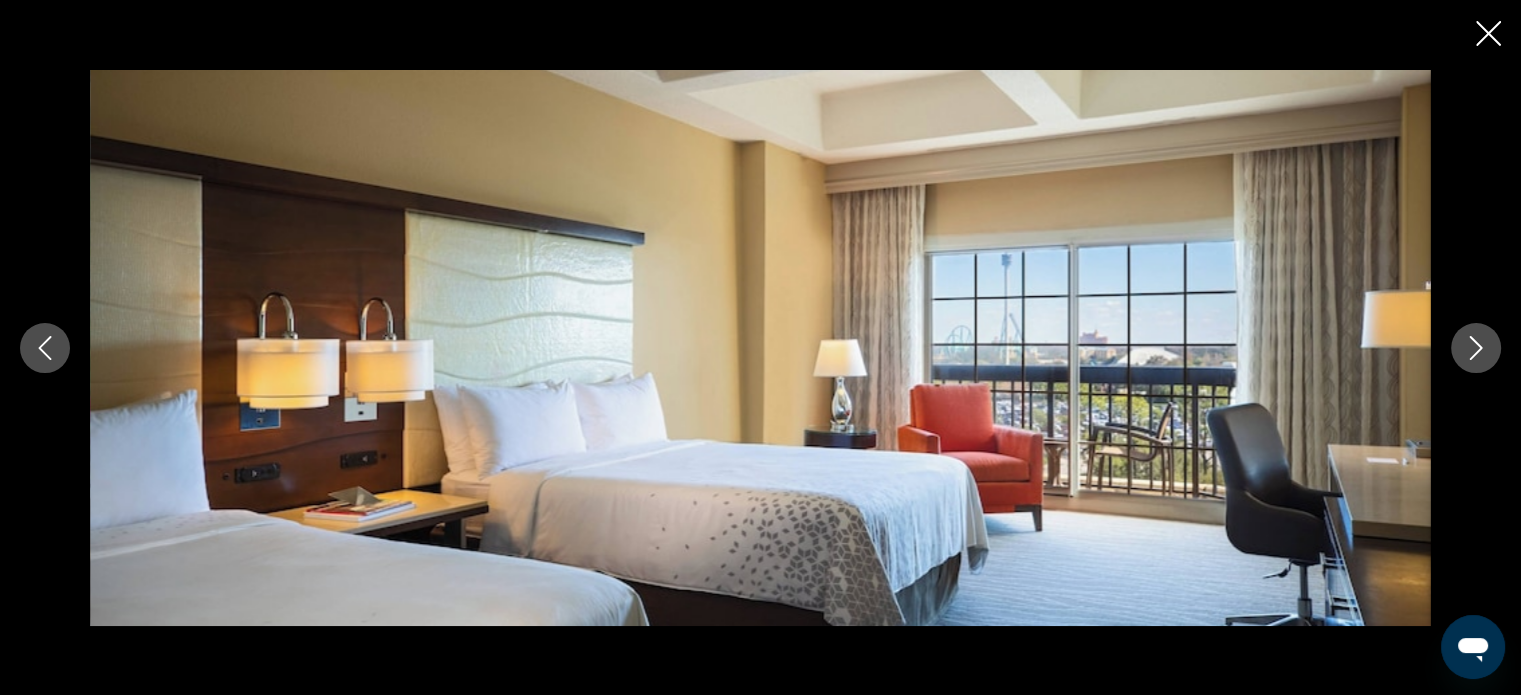 click 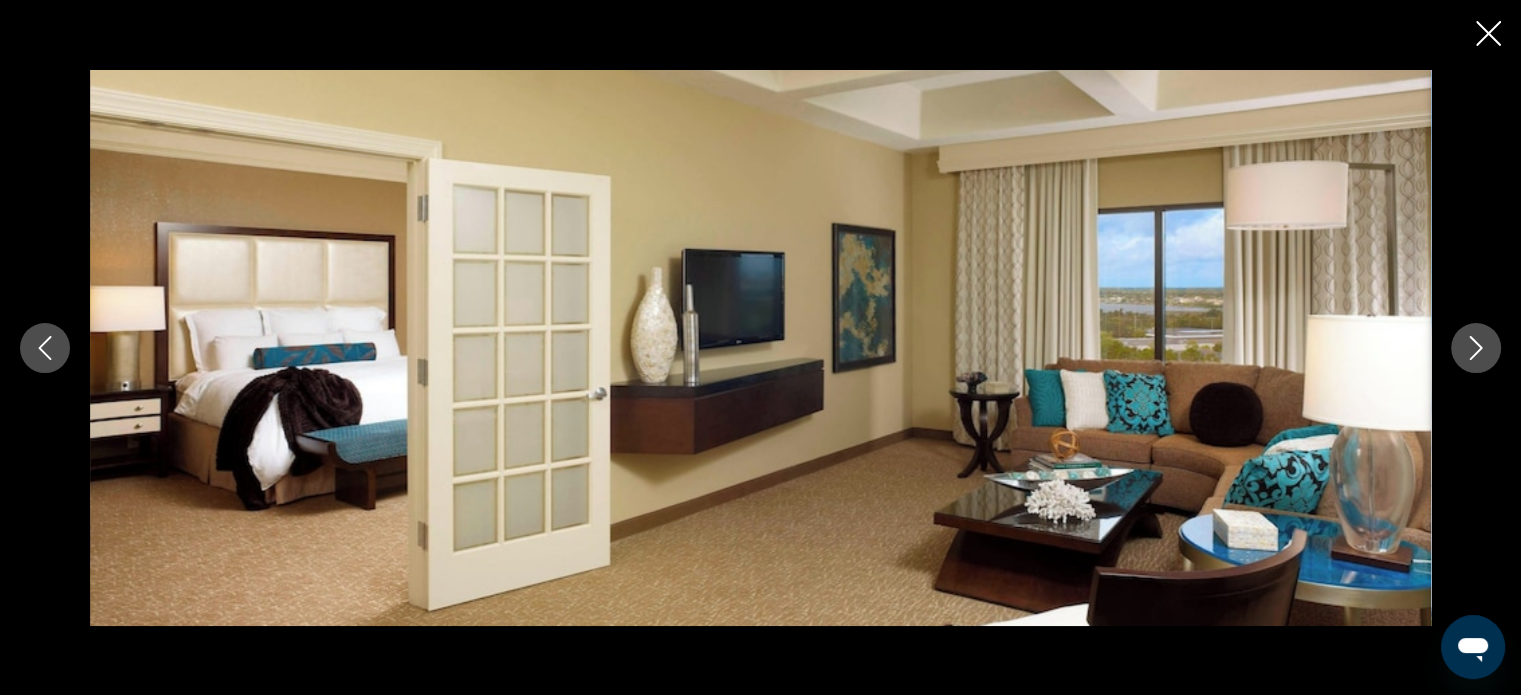 click 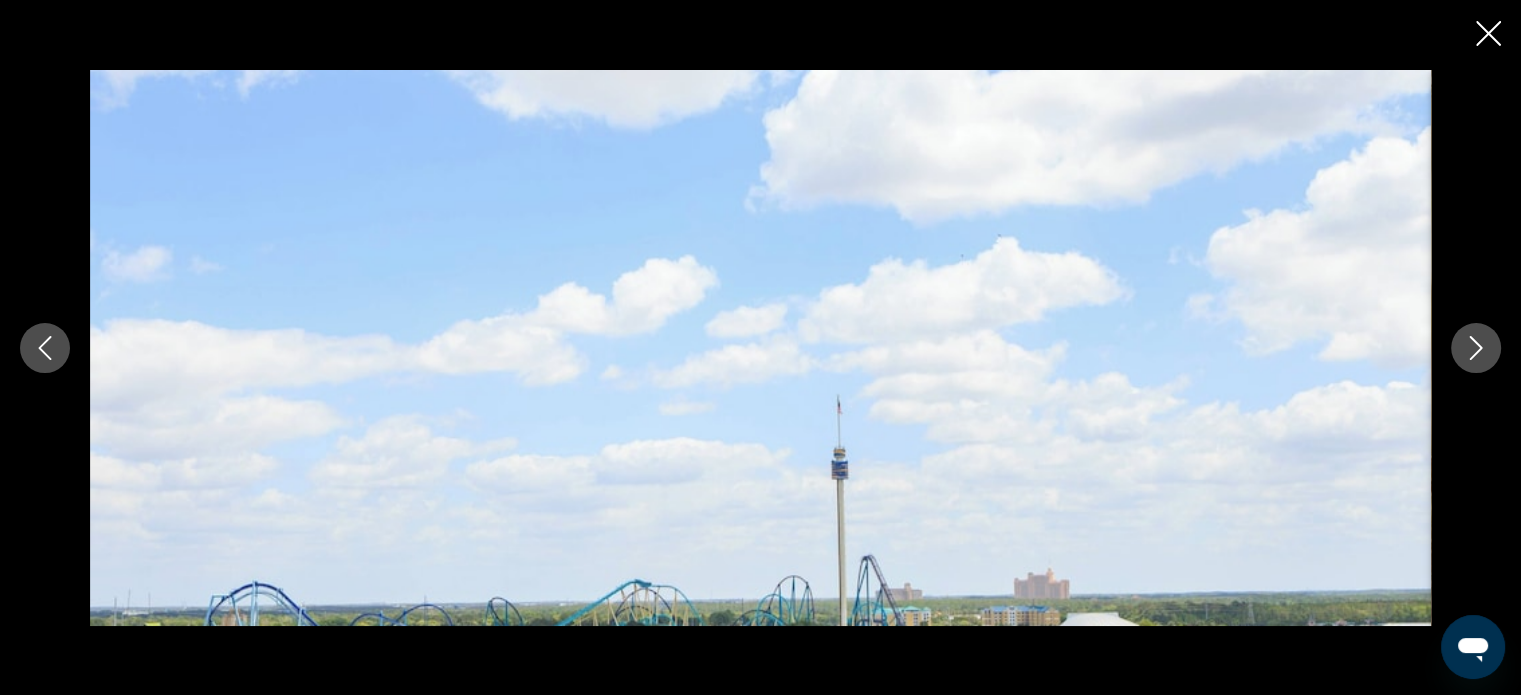 scroll, scrollTop: 1476, scrollLeft: 0, axis: vertical 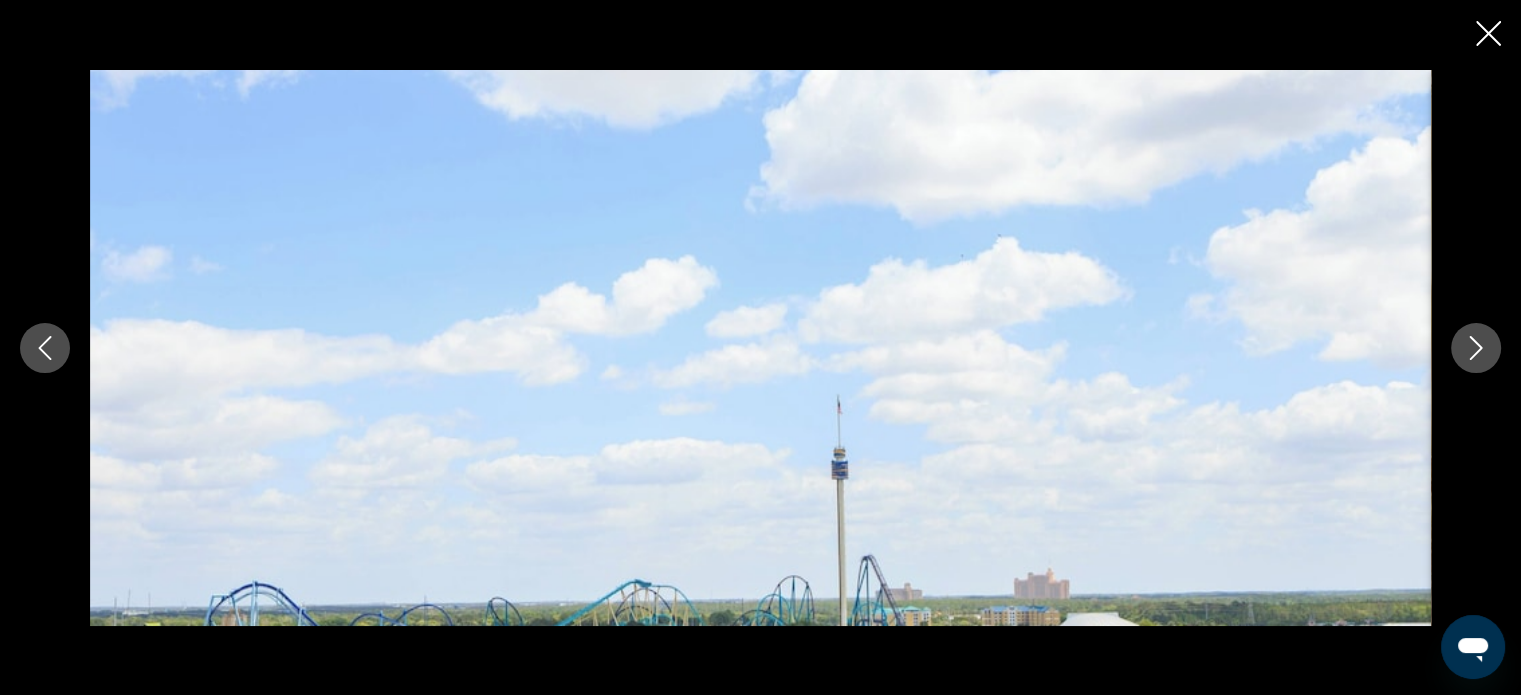 click at bounding box center (1476, 348) 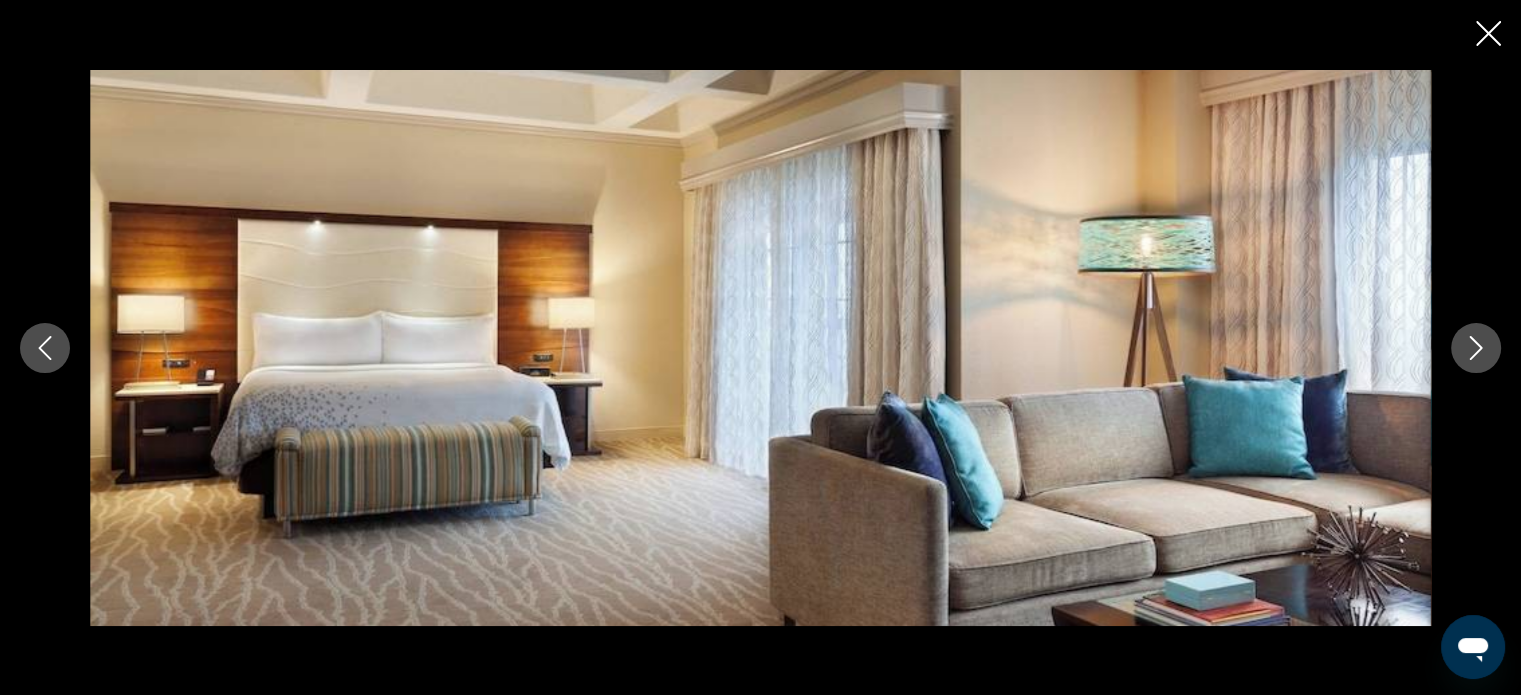 click at bounding box center [1476, 348] 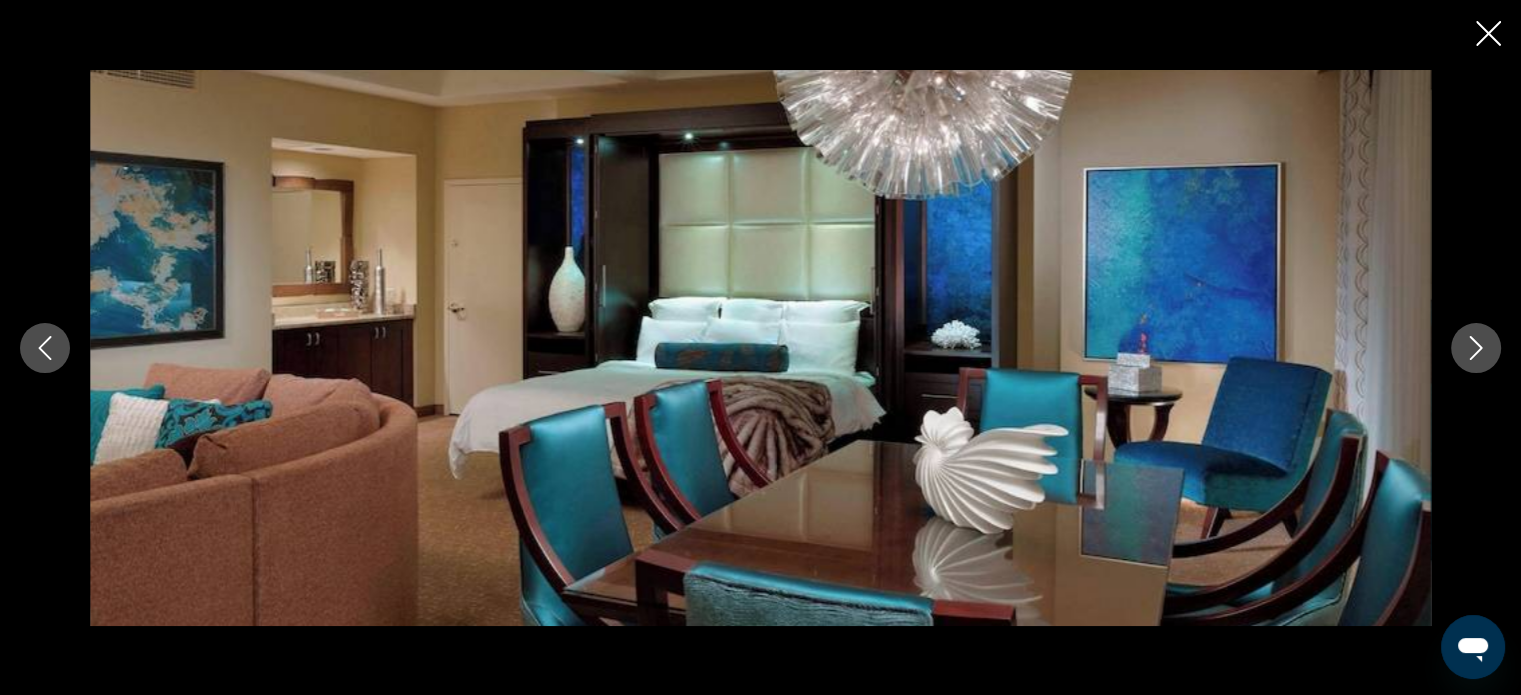 click at bounding box center [1476, 348] 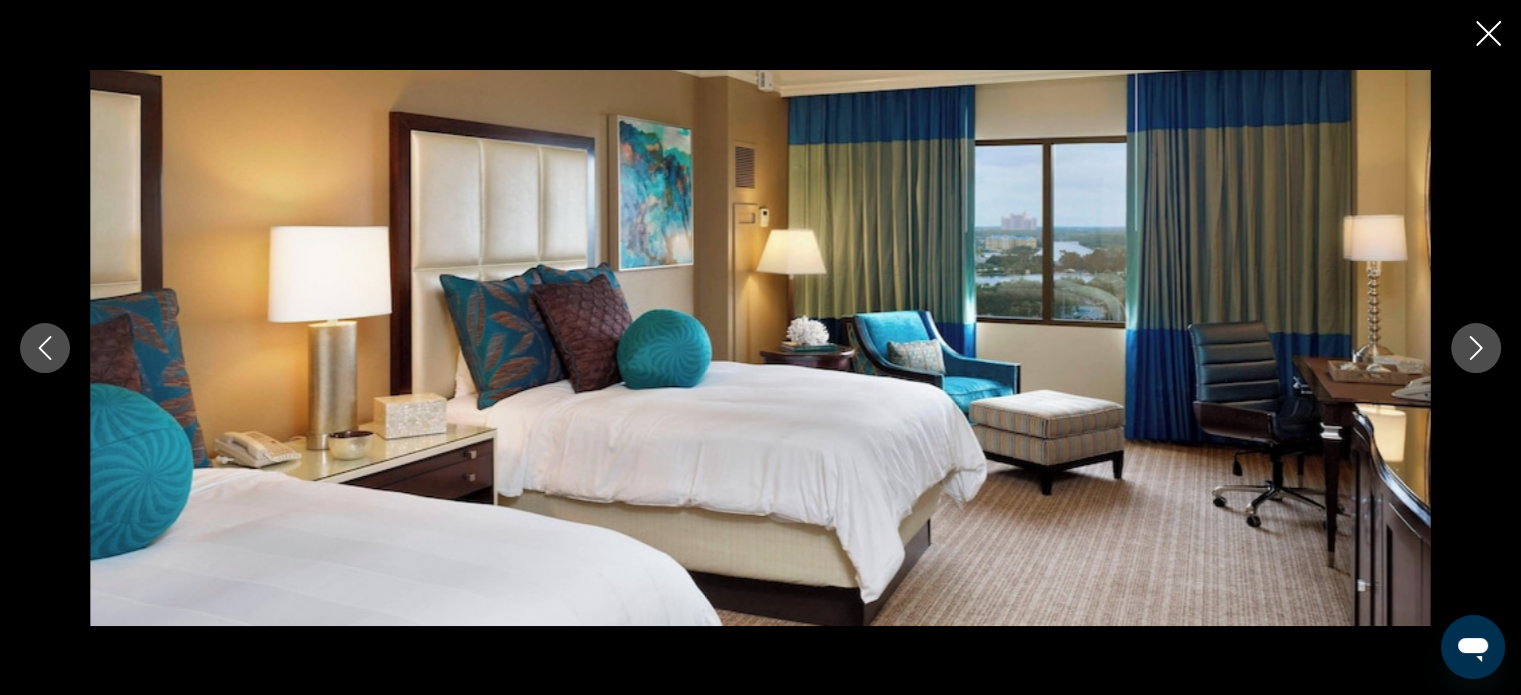 click at bounding box center (1476, 348) 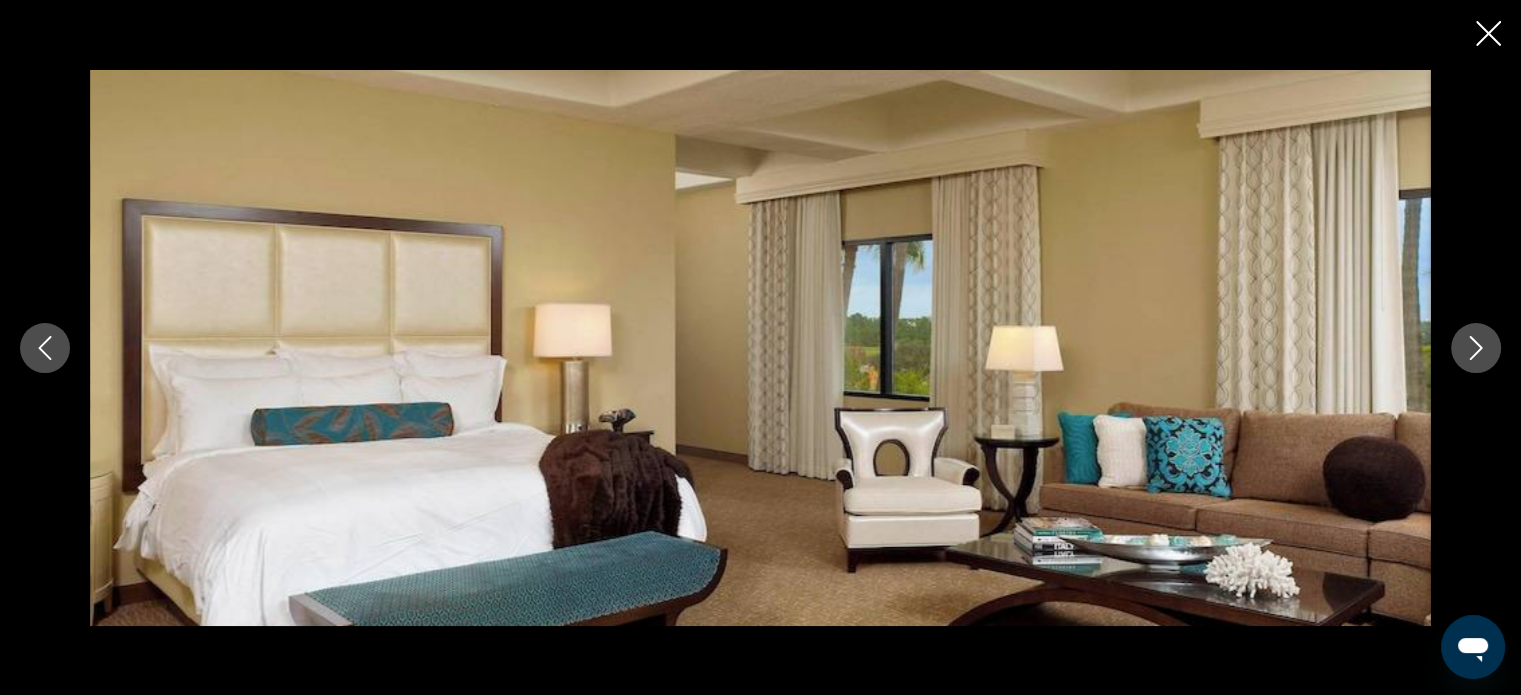 click at bounding box center [1476, 348] 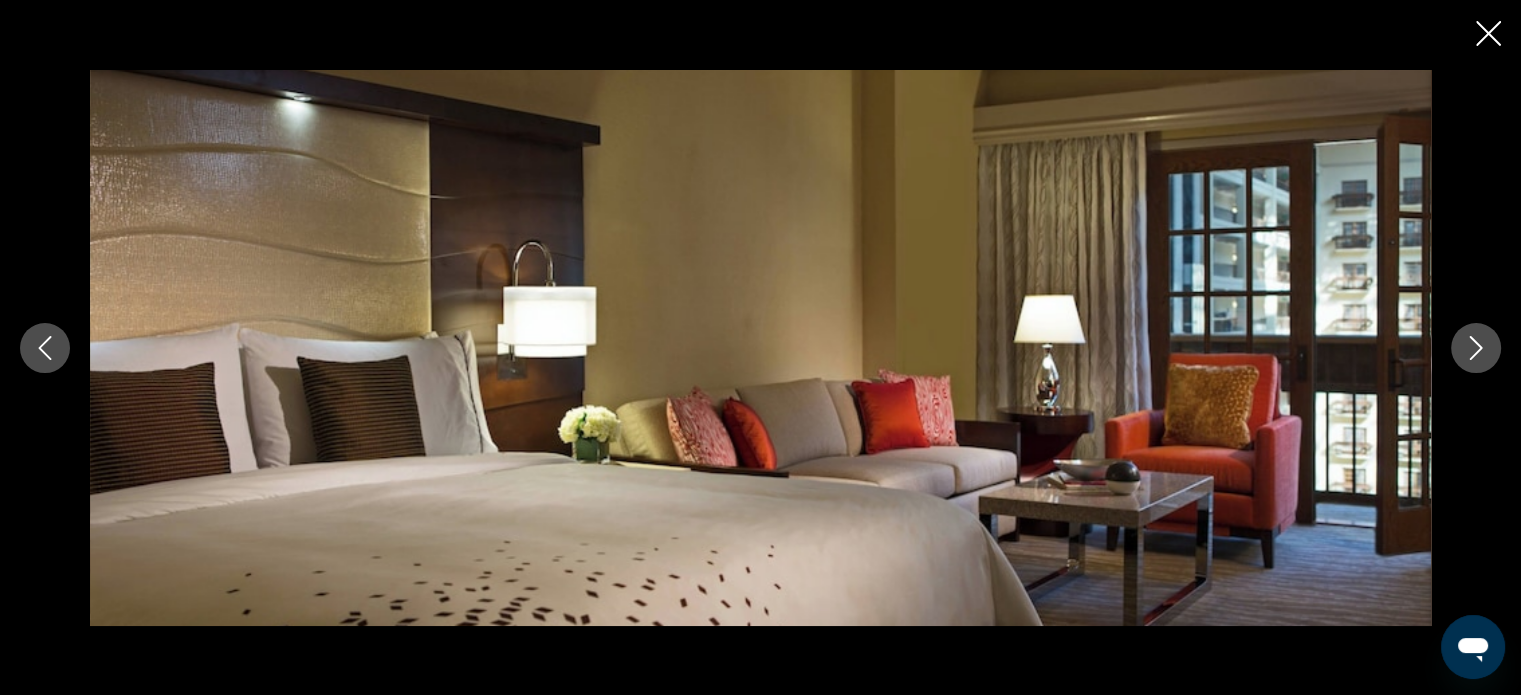 click at bounding box center (1476, 348) 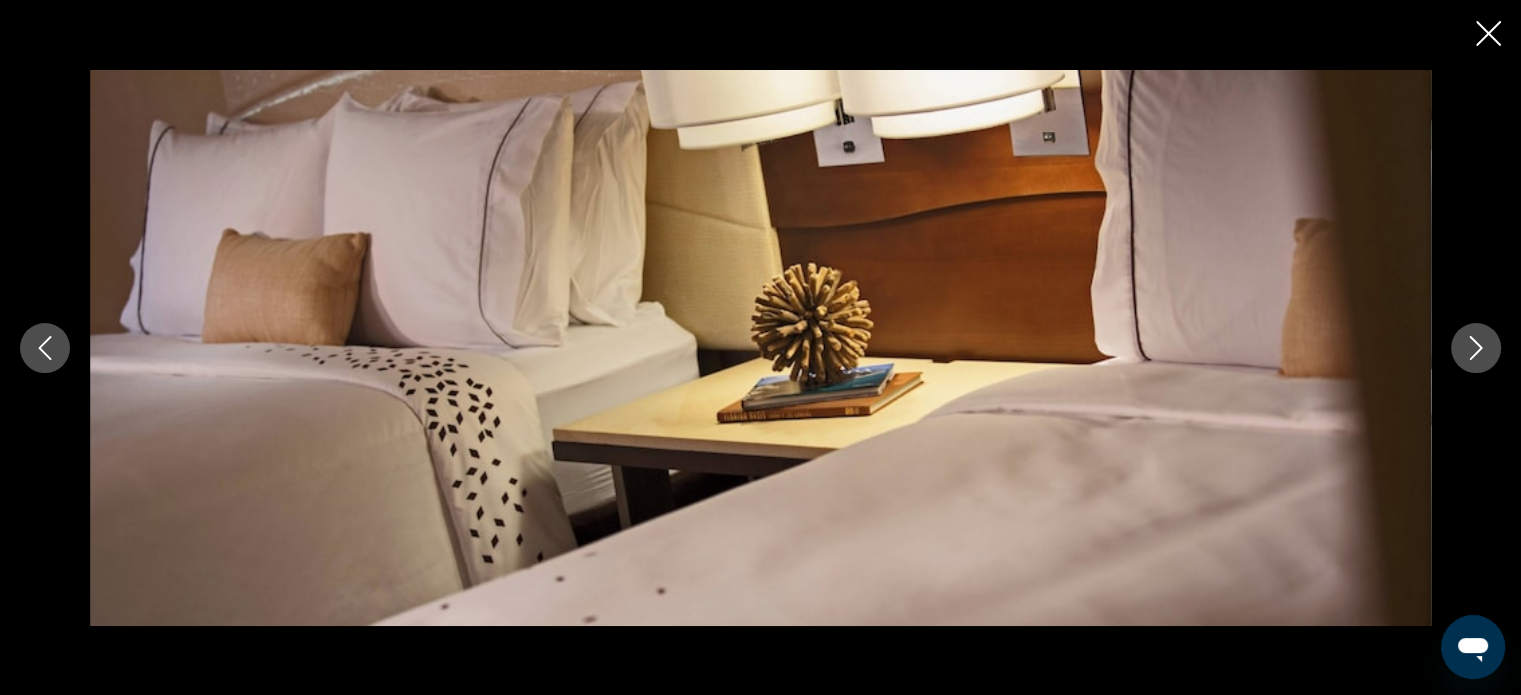 click at bounding box center [1476, 348] 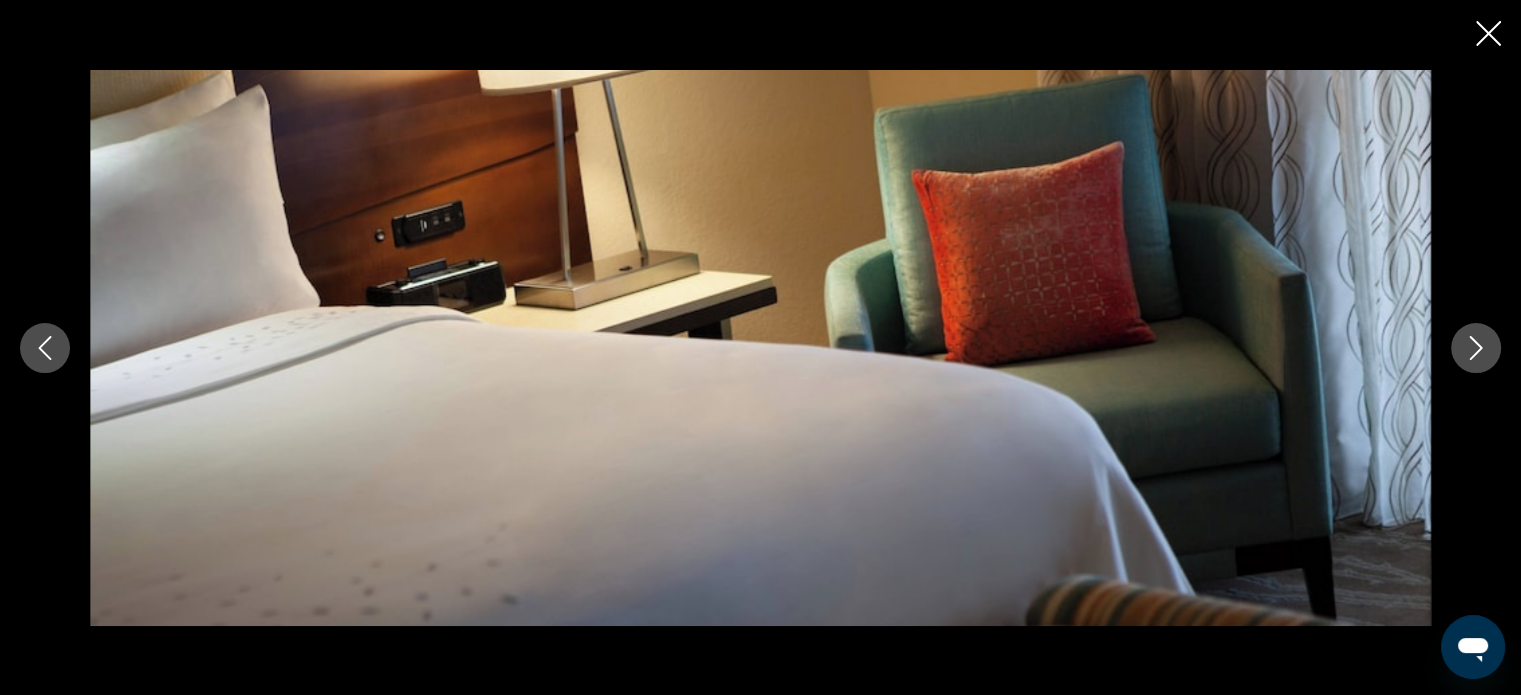 click at bounding box center (1476, 348) 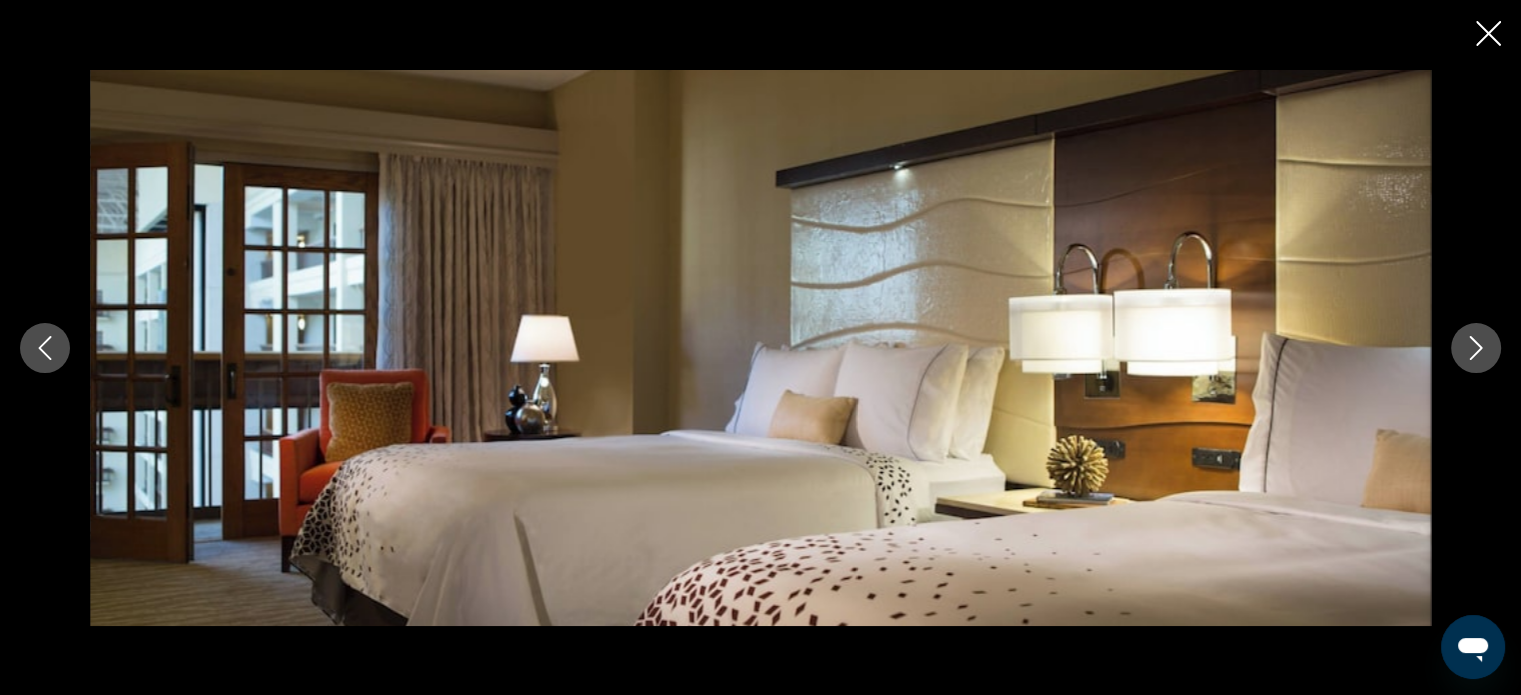 click at bounding box center (1476, 348) 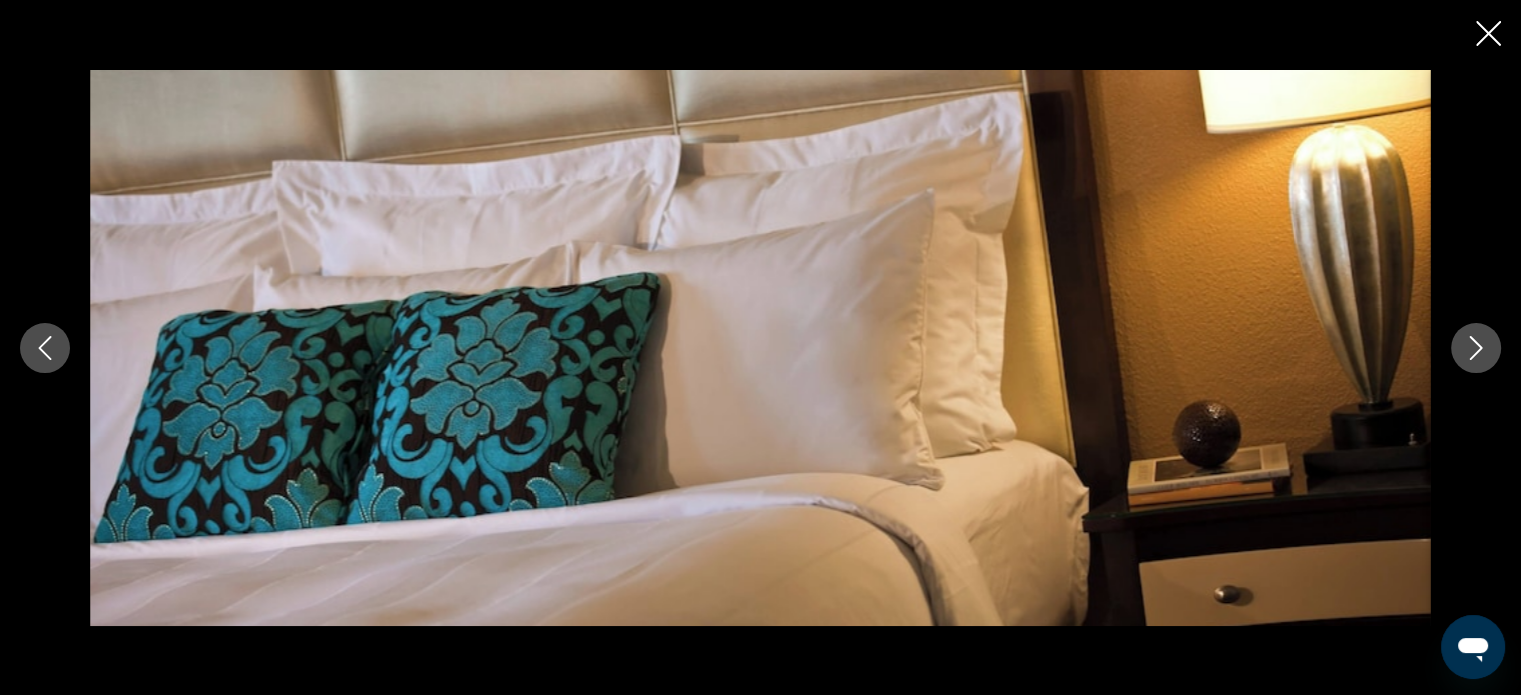 click at bounding box center [1476, 348] 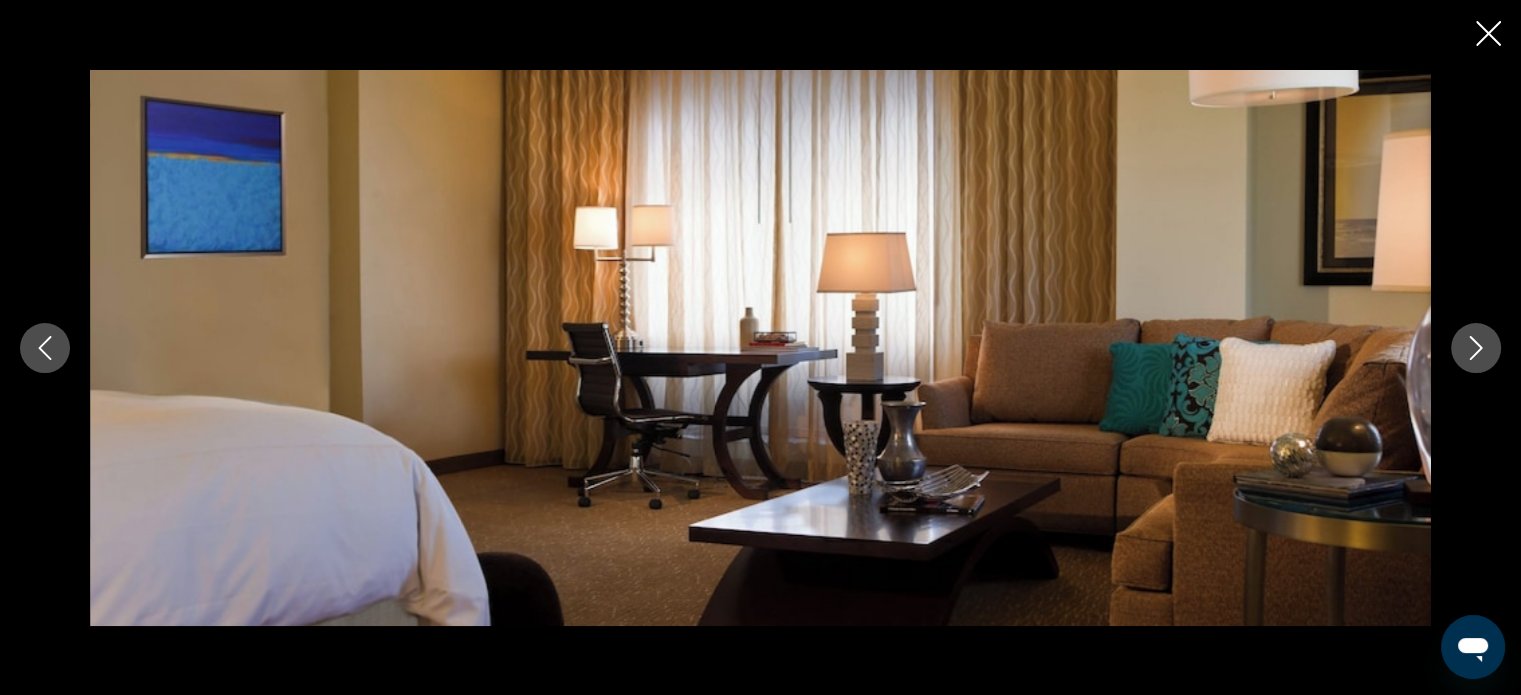 click 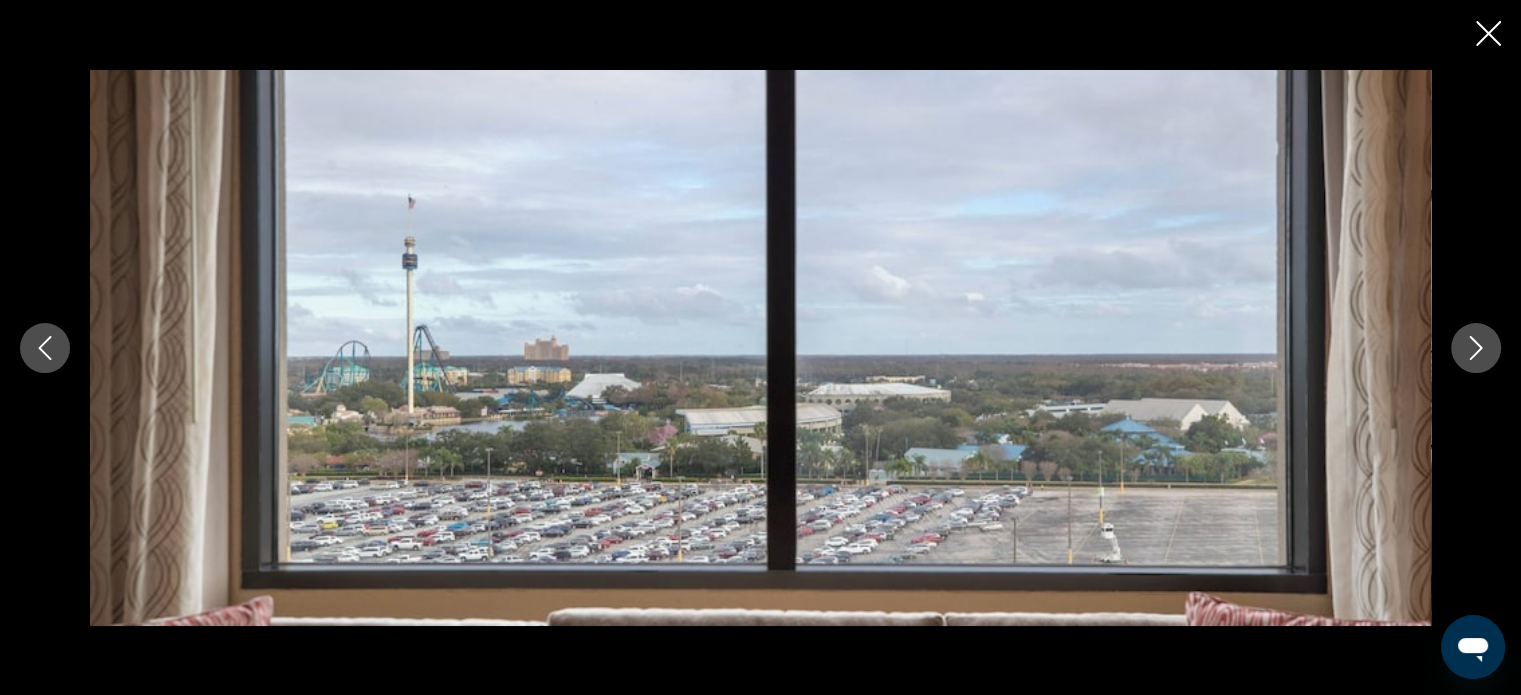 click 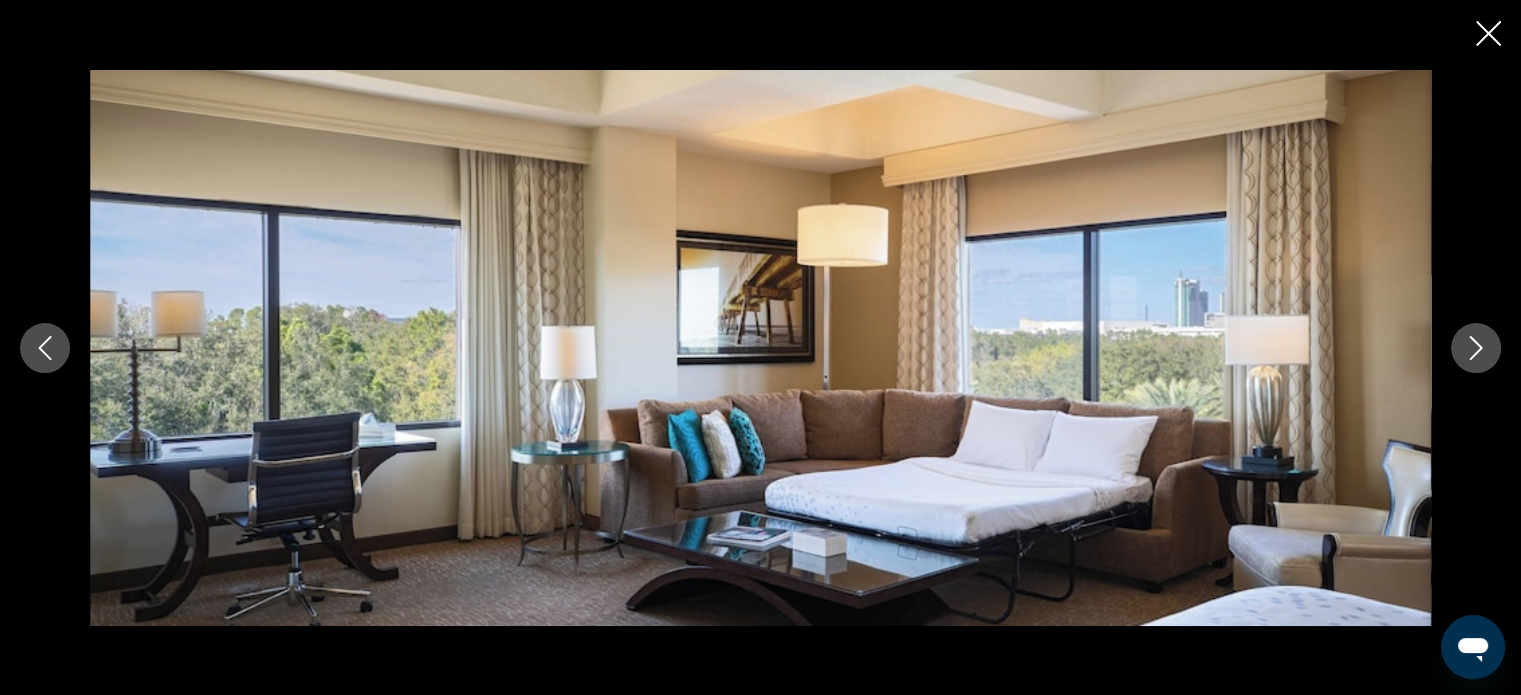 click 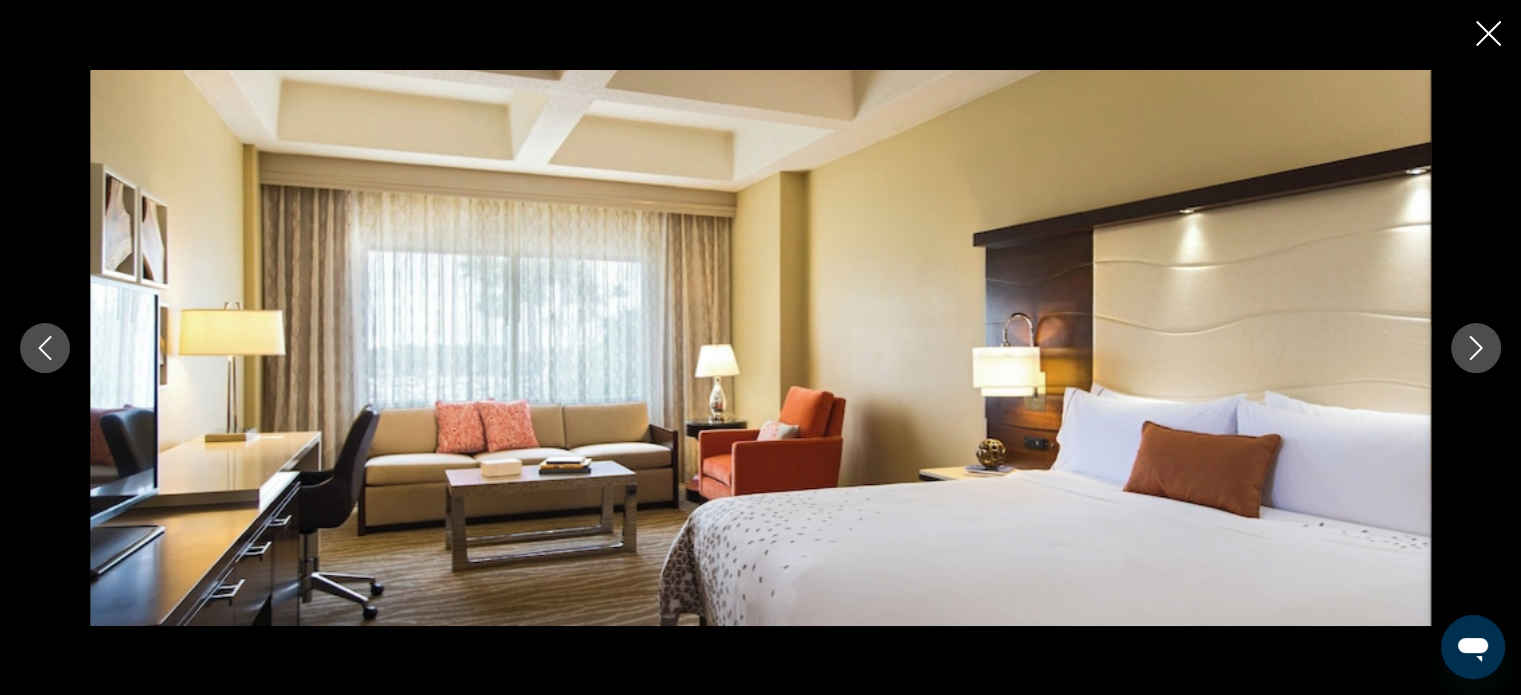 click 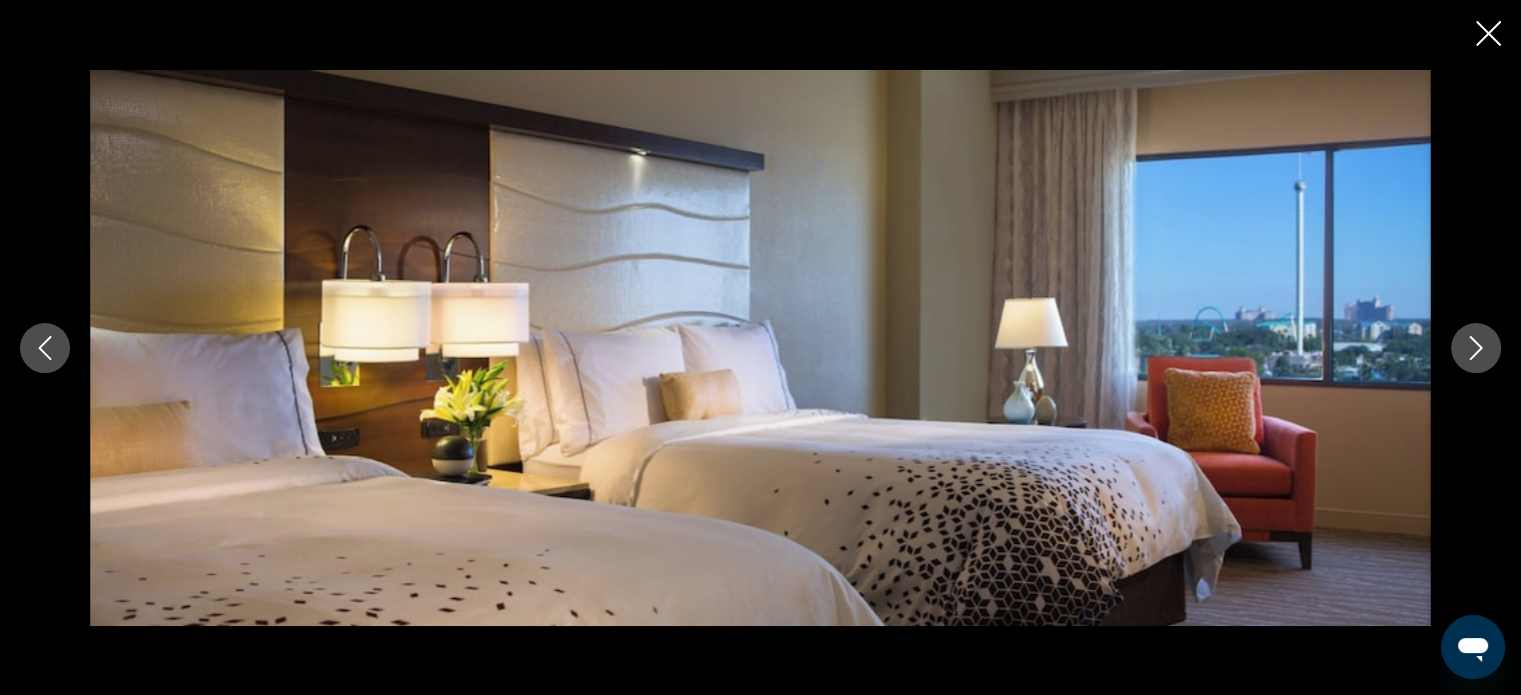 click 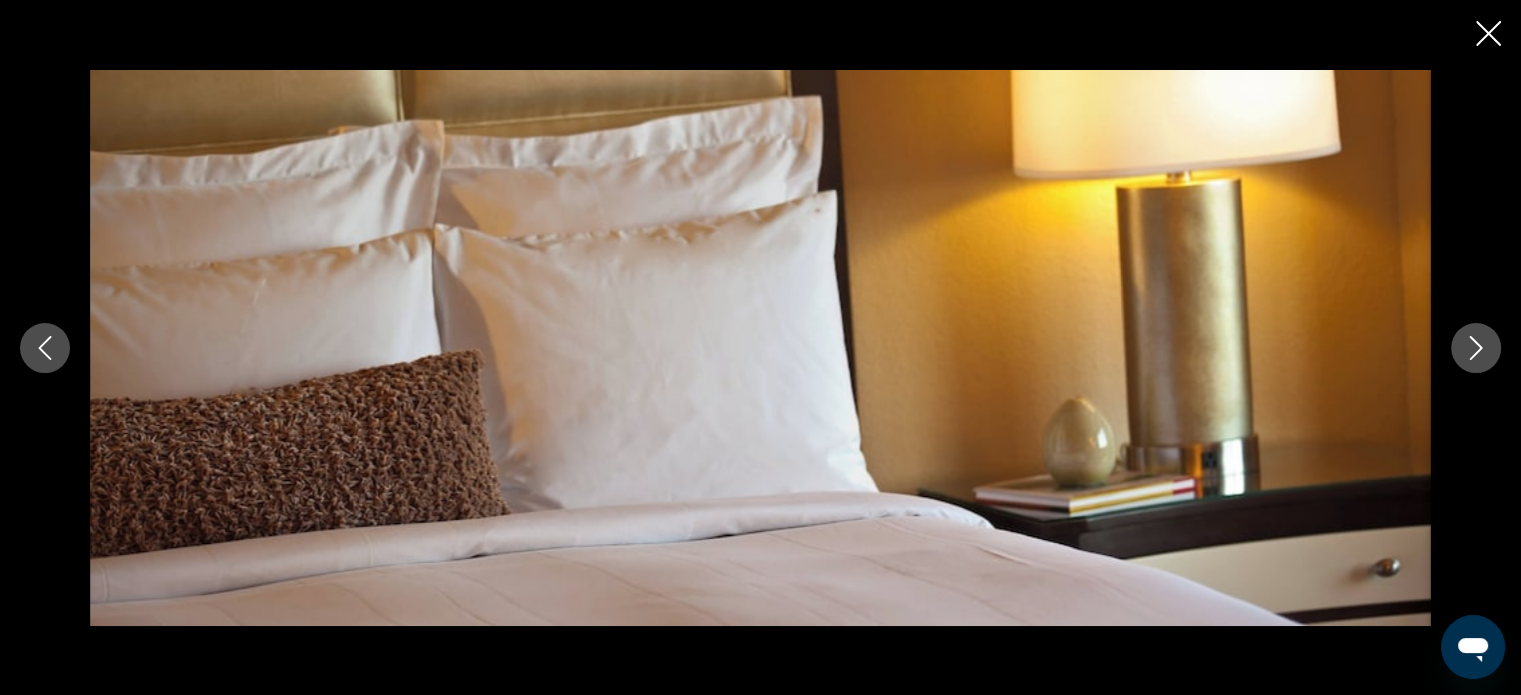 click 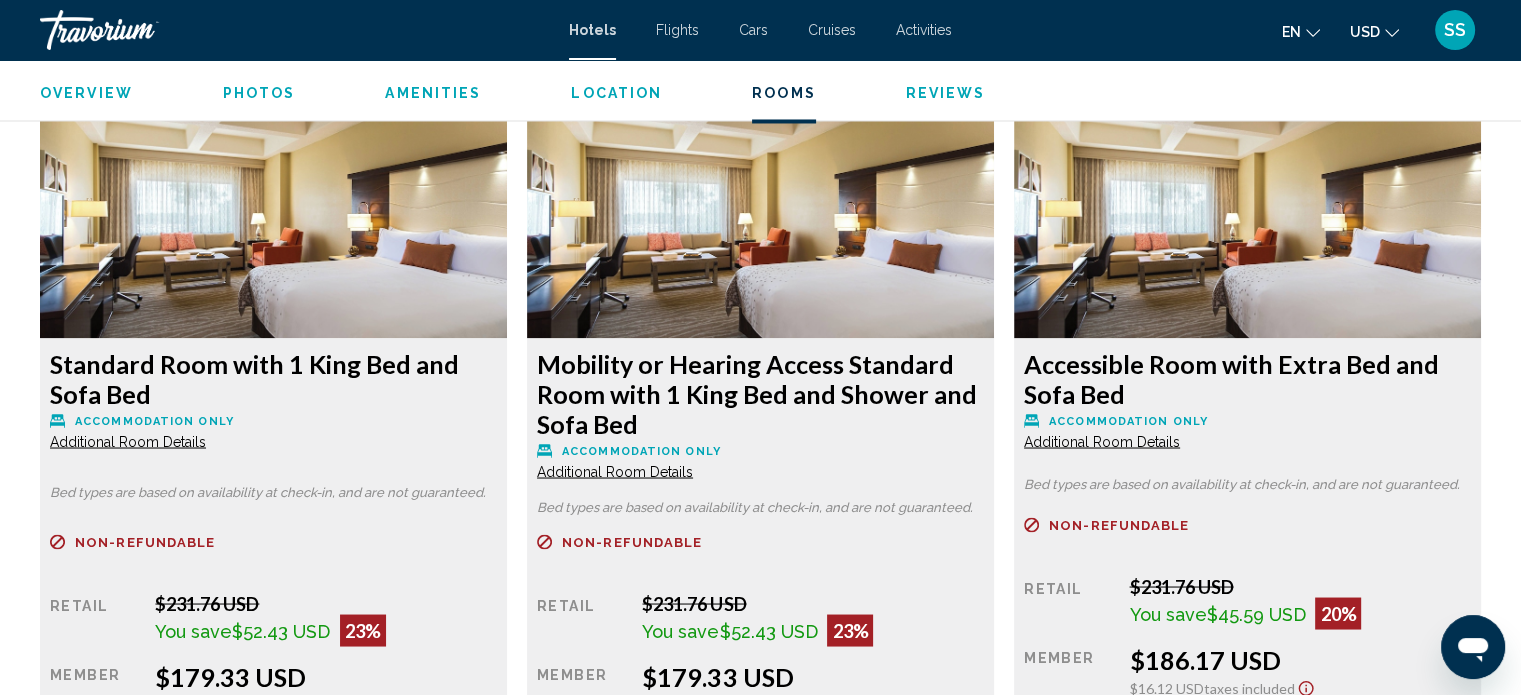 scroll, scrollTop: 3464, scrollLeft: 0, axis: vertical 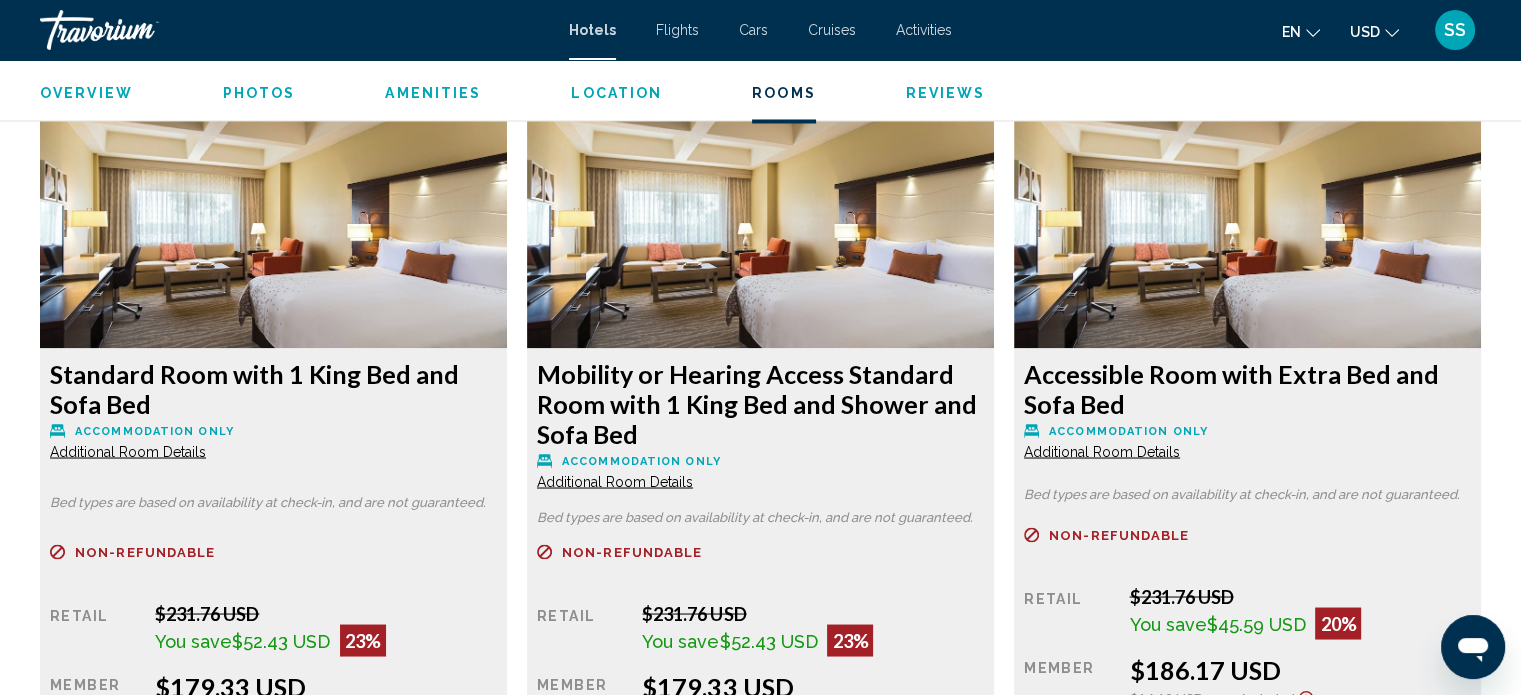 click at bounding box center [273, -507] 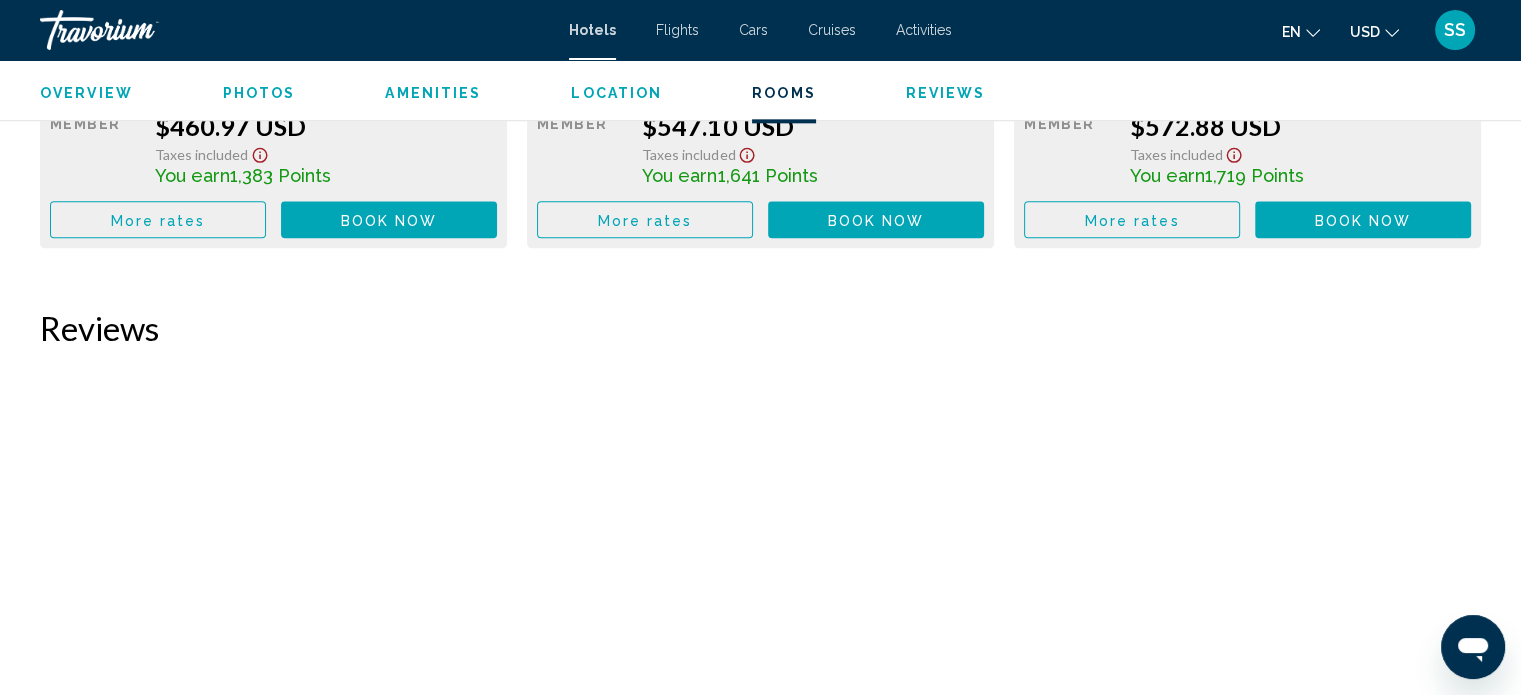scroll, scrollTop: 10170, scrollLeft: 0, axis: vertical 